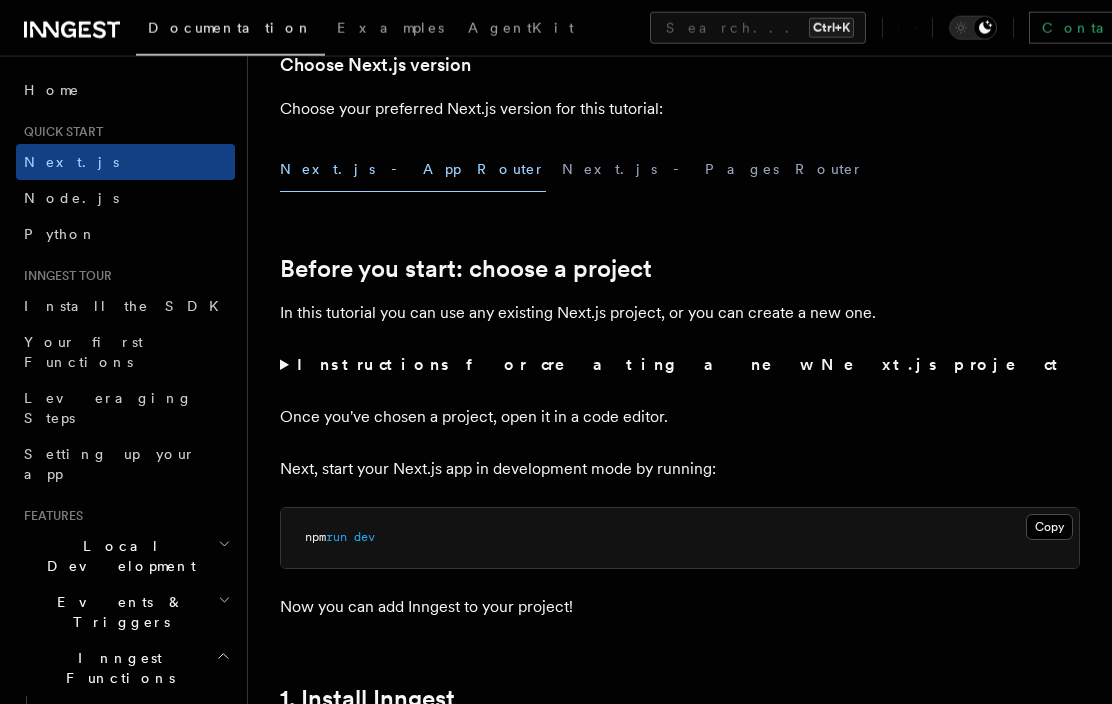 scroll, scrollTop: 510, scrollLeft: 0, axis: vertical 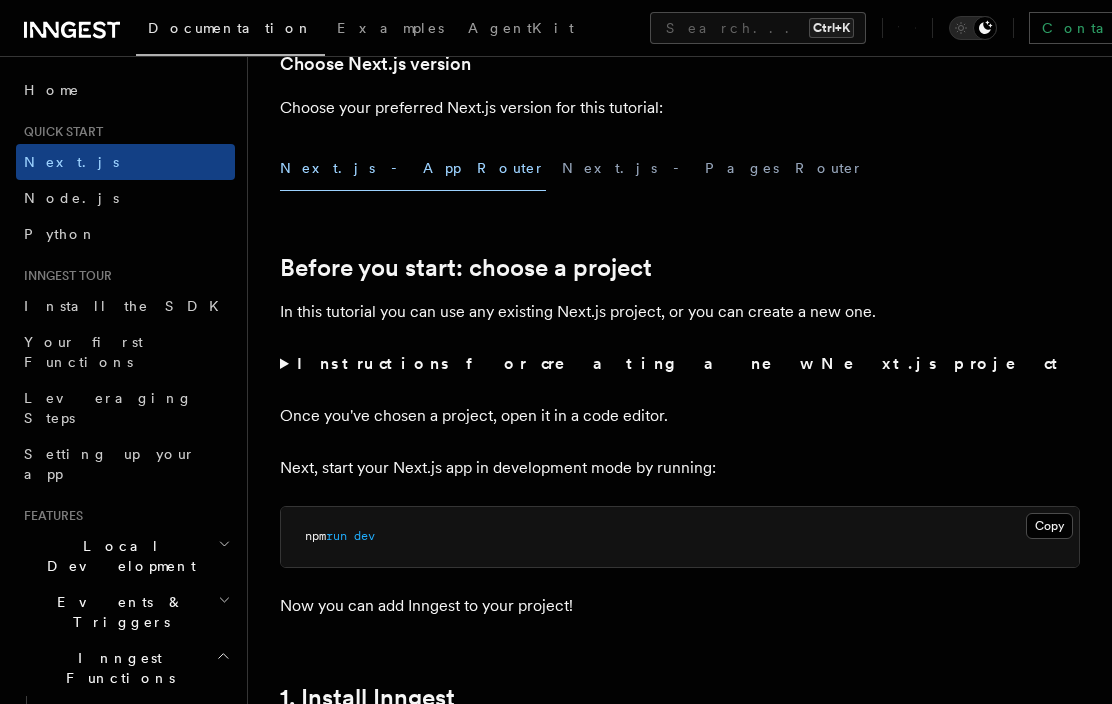 click on "Local Development" at bounding box center (117, 556) 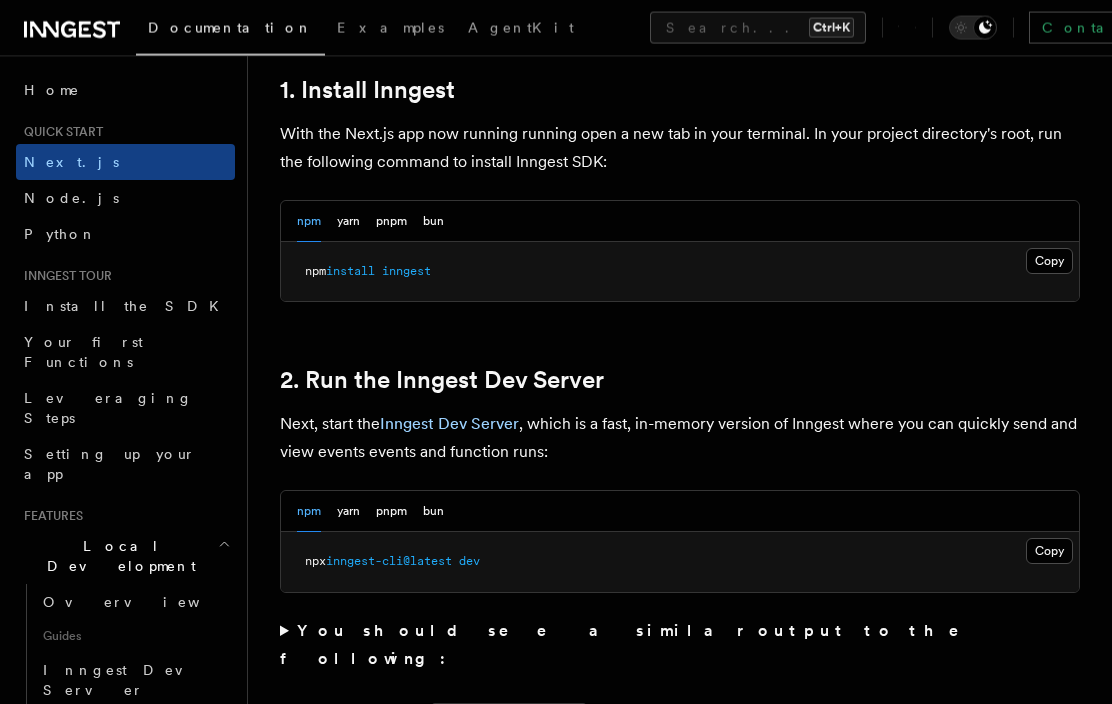 scroll, scrollTop: 1122, scrollLeft: 0, axis: vertical 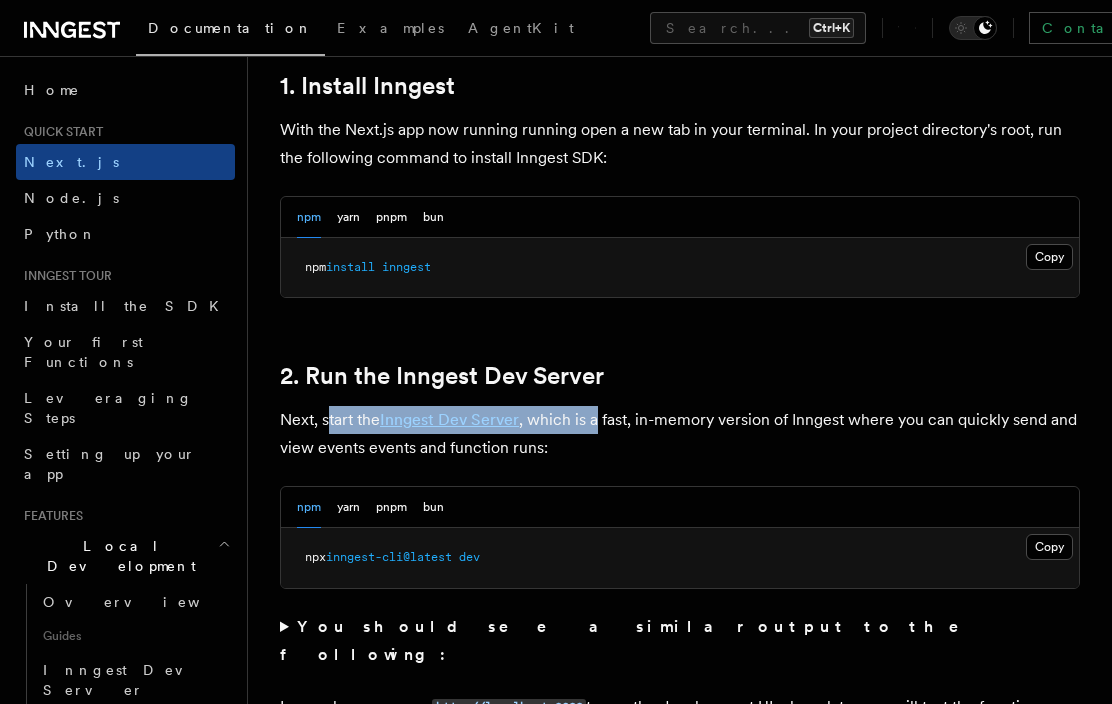 drag, startPoint x: 474, startPoint y: 426, endPoint x: 598, endPoint y: 435, distance: 124.32619 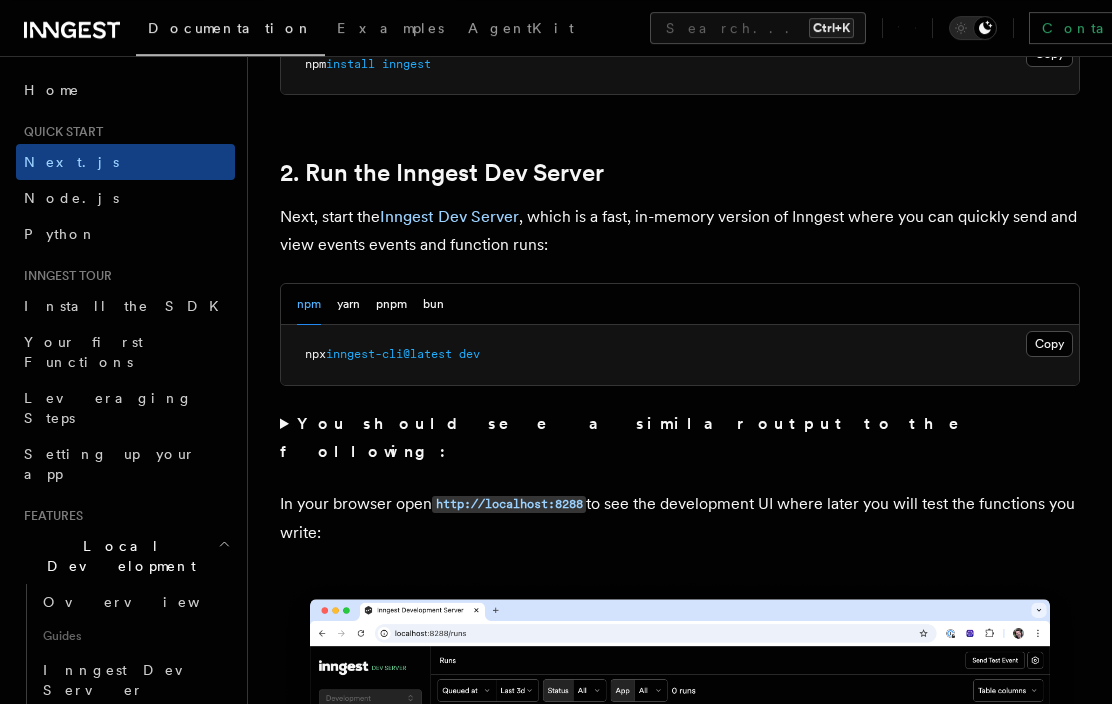 scroll, scrollTop: 1326, scrollLeft: 0, axis: vertical 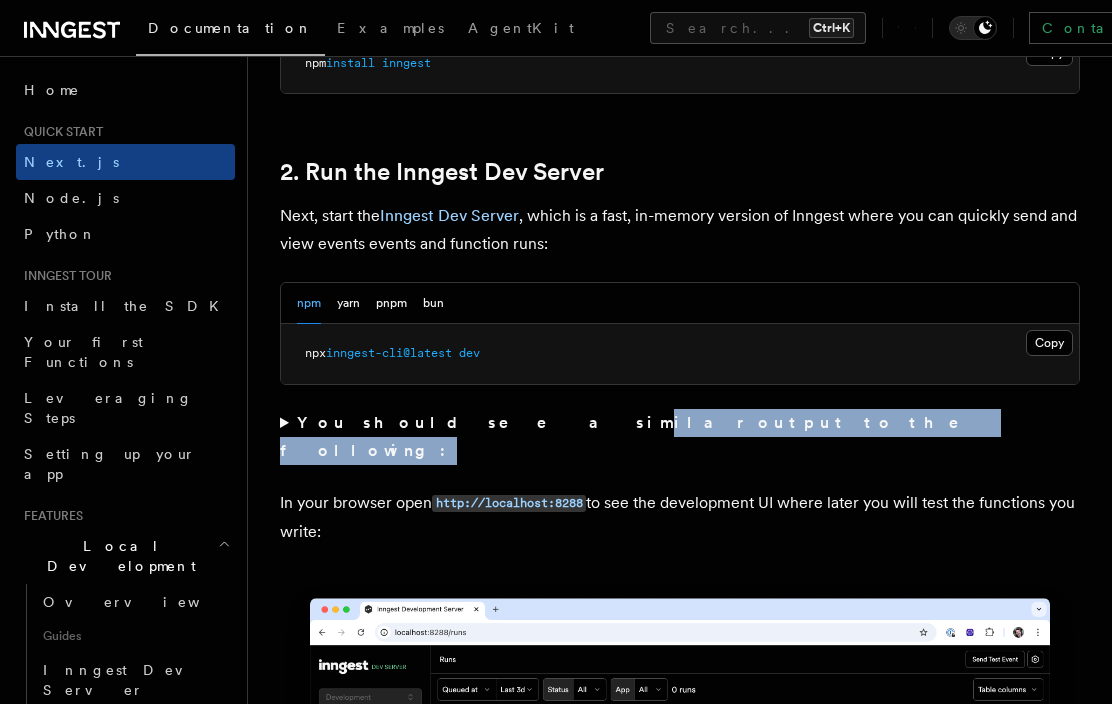 drag, startPoint x: 440, startPoint y: 421, endPoint x: 769, endPoint y: 412, distance: 329.12308 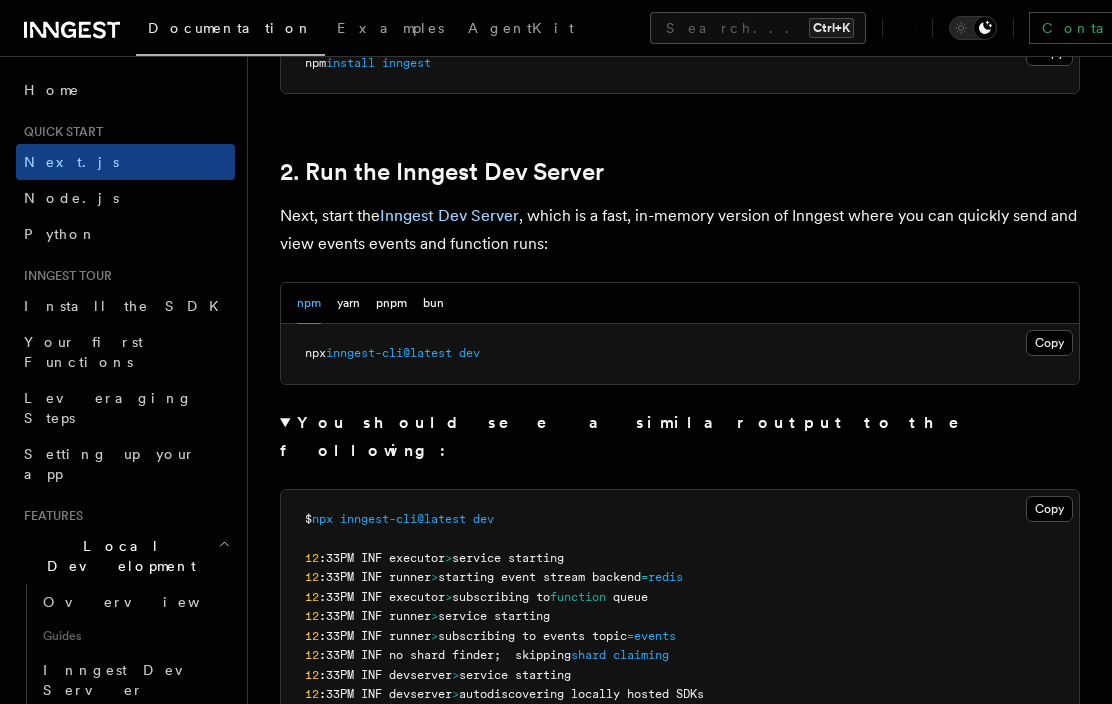 click on "You should see a similar output to the following:" at bounding box center [680, 437] 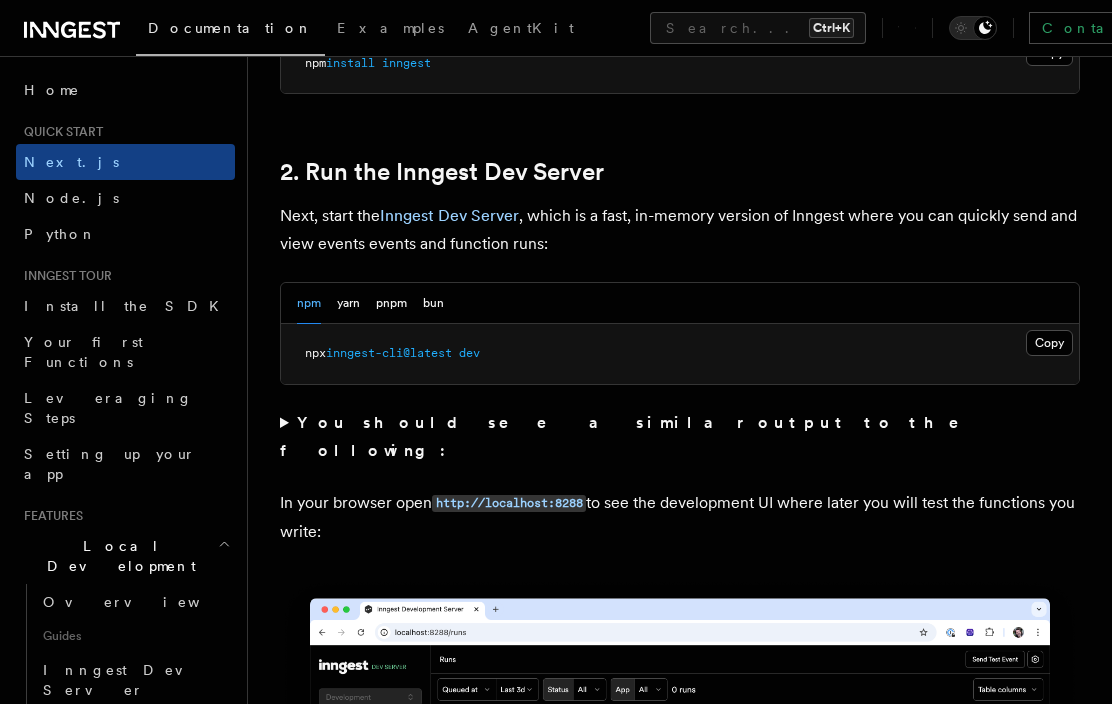 click on "In your browser open  http://localhost:8288  to see the development UI where later you will test the functions you write:" at bounding box center (680, 517) 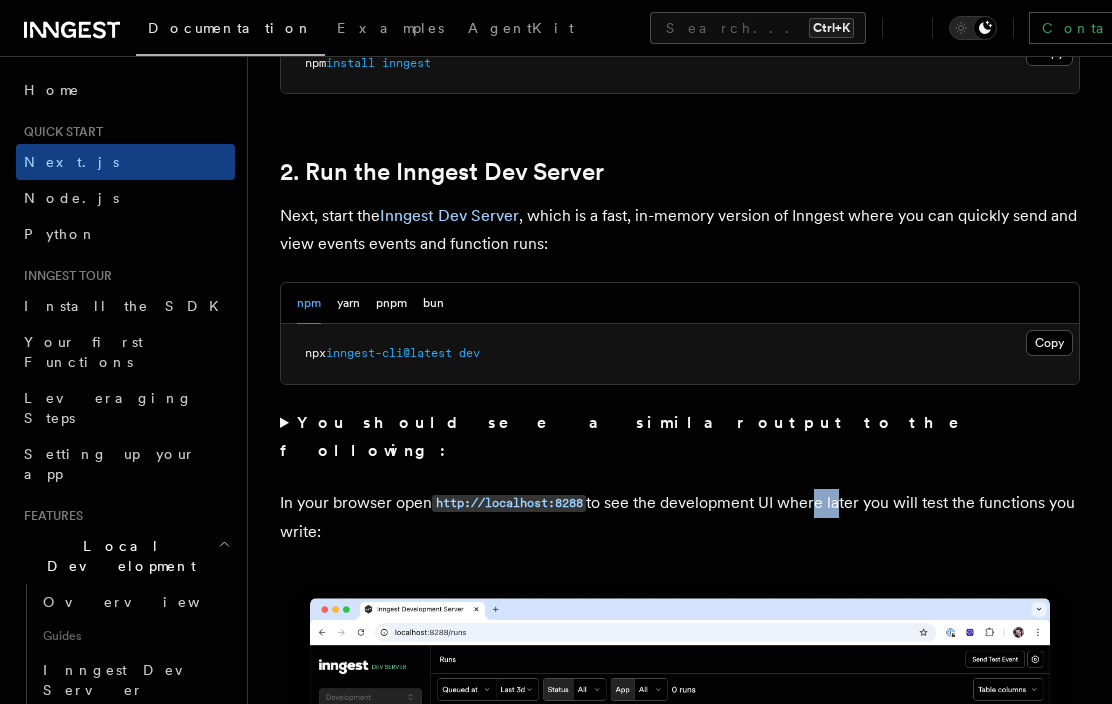 drag, startPoint x: 817, startPoint y: 463, endPoint x: 851, endPoint y: 494, distance: 46.010868 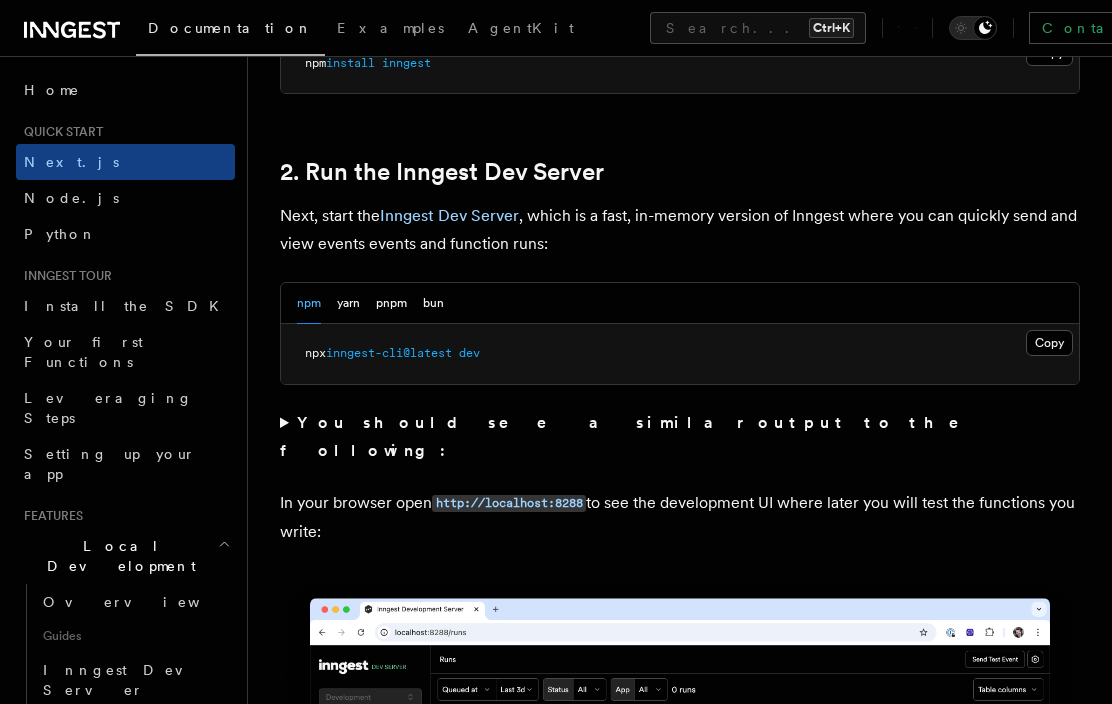 click on "In your browser open  http://localhost:8288  to see the development UI where later you will test the functions you write:" at bounding box center (680, 517) 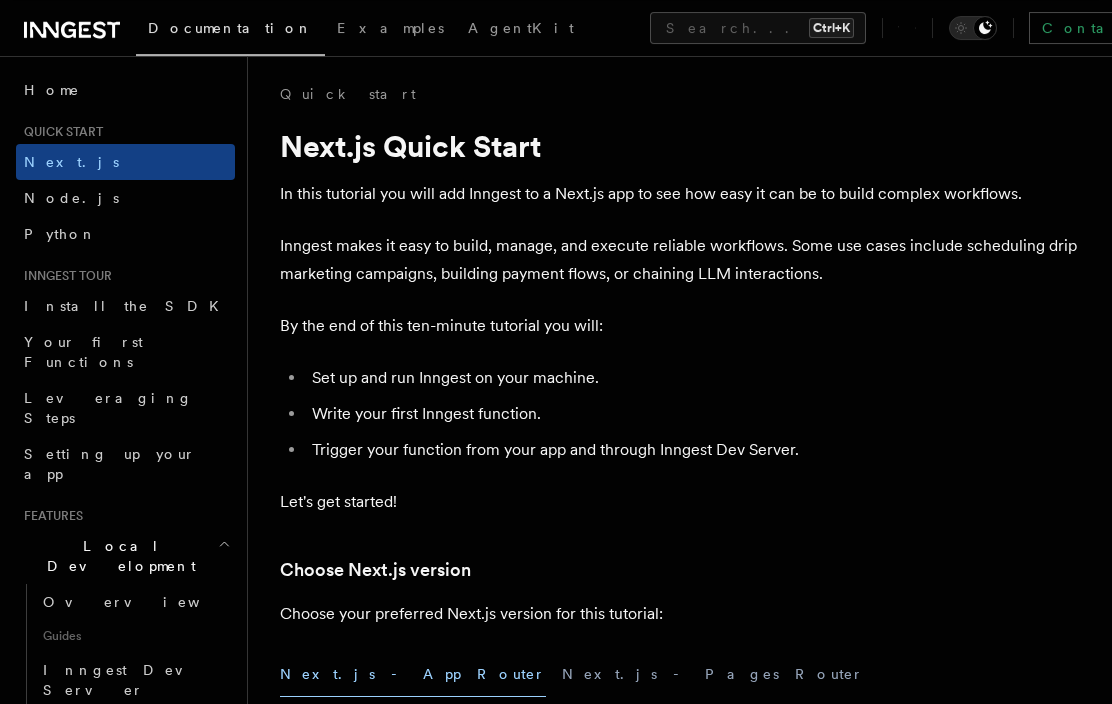 scroll, scrollTop: 0, scrollLeft: 0, axis: both 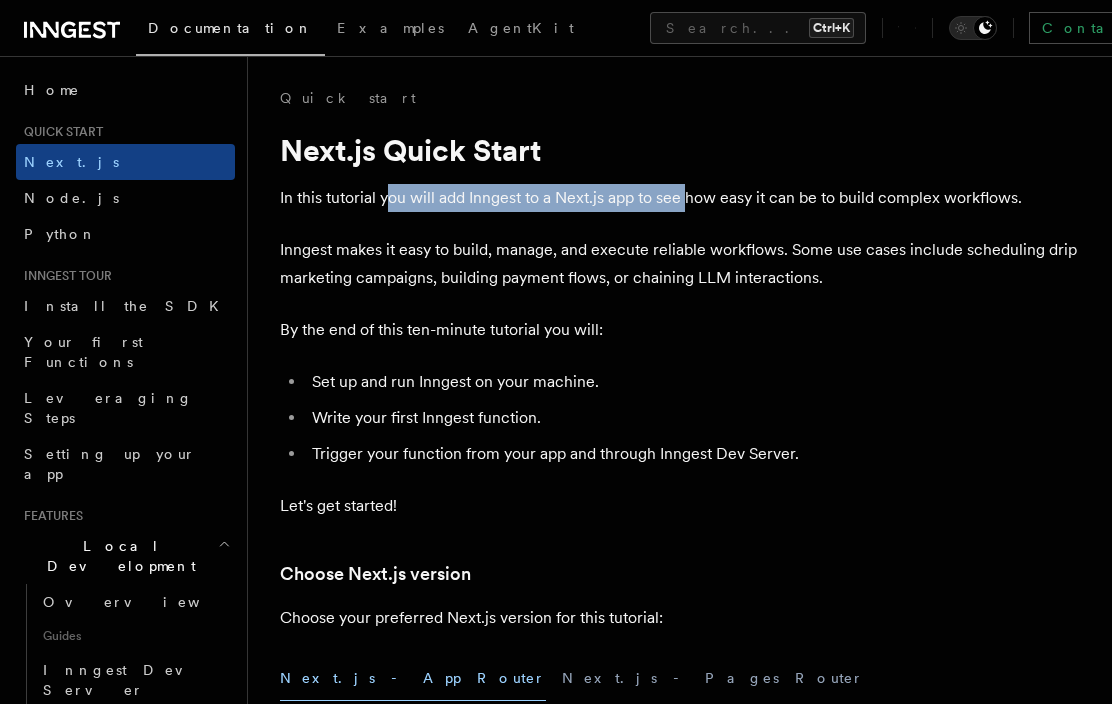 drag, startPoint x: 386, startPoint y: 190, endPoint x: 690, endPoint y: 215, distance: 305.0262 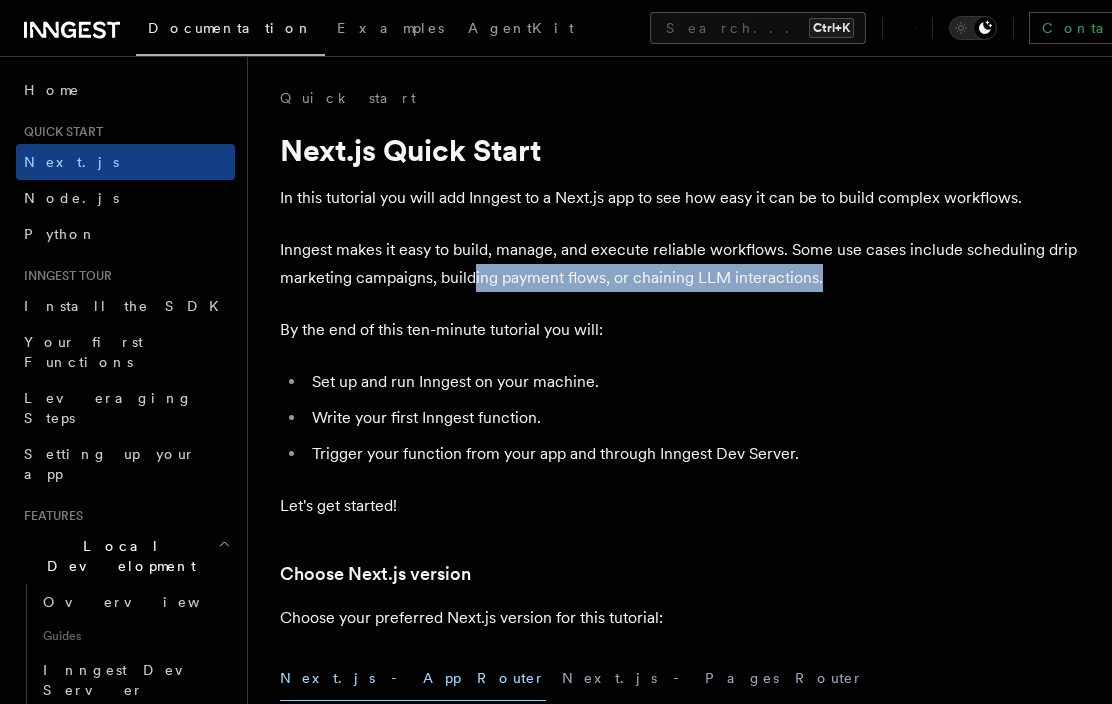 drag, startPoint x: 476, startPoint y: 265, endPoint x: 833, endPoint y: 264, distance: 357.0014 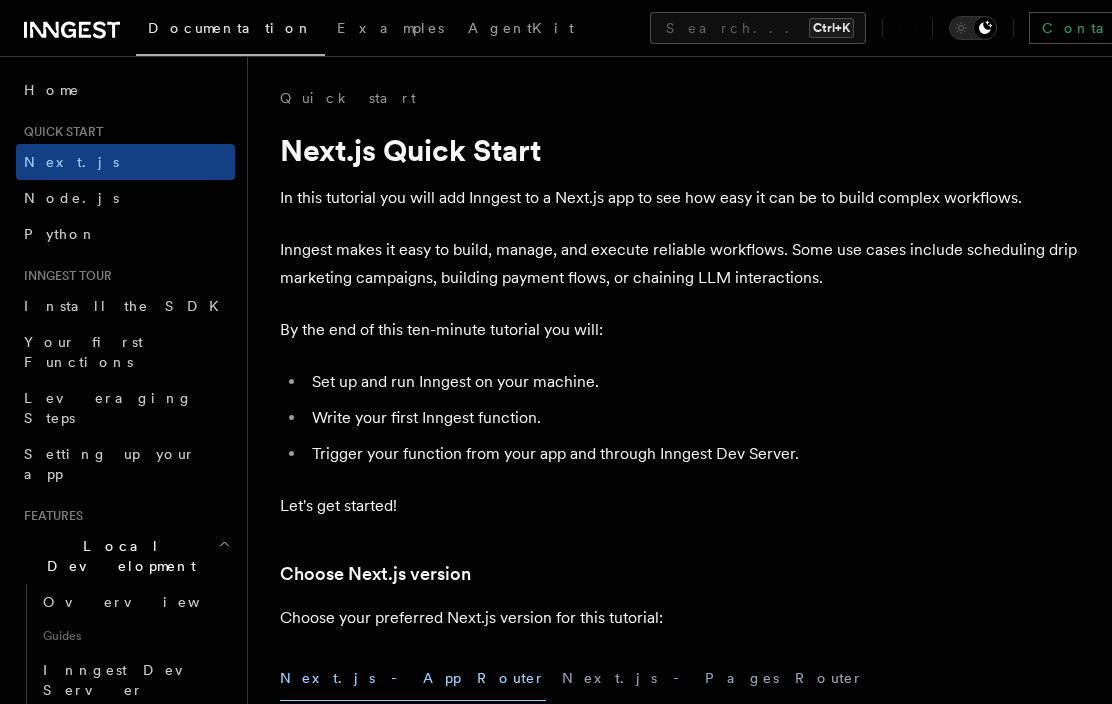 click on "Inngest makes it easy to build, manage, and execute reliable workflows. Some use cases include scheduling drip marketing campaigns, building payment flows, or chaining LLM interactions." at bounding box center (680, 264) 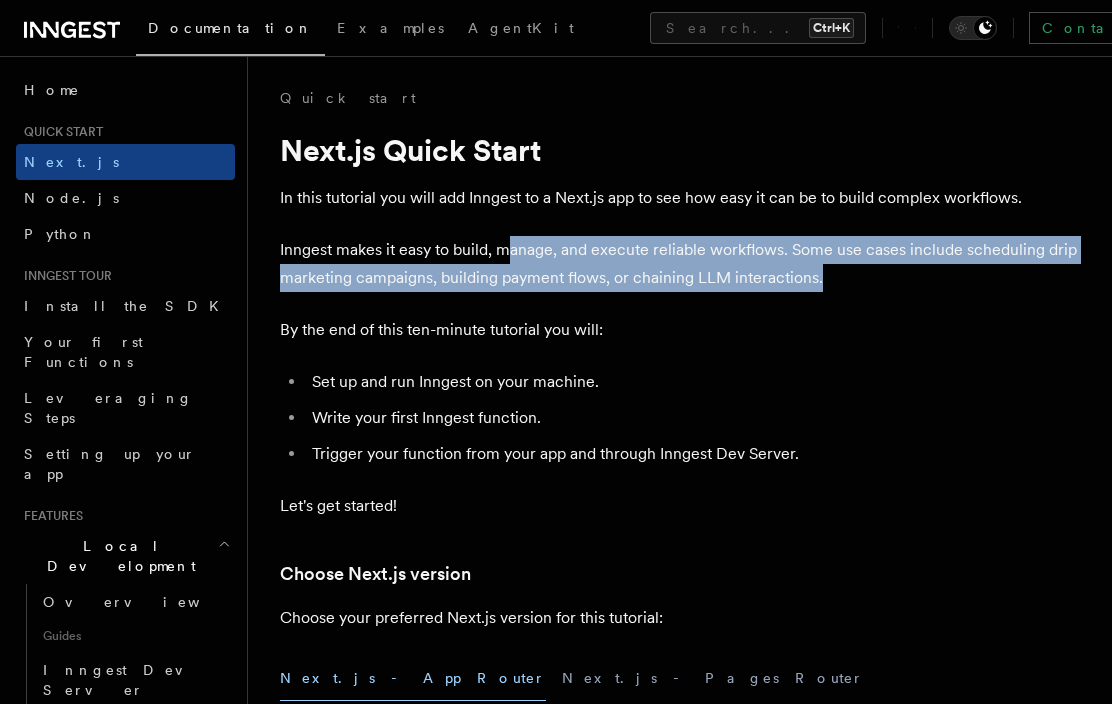 drag, startPoint x: 509, startPoint y: 241, endPoint x: 900, endPoint y: 277, distance: 392.65378 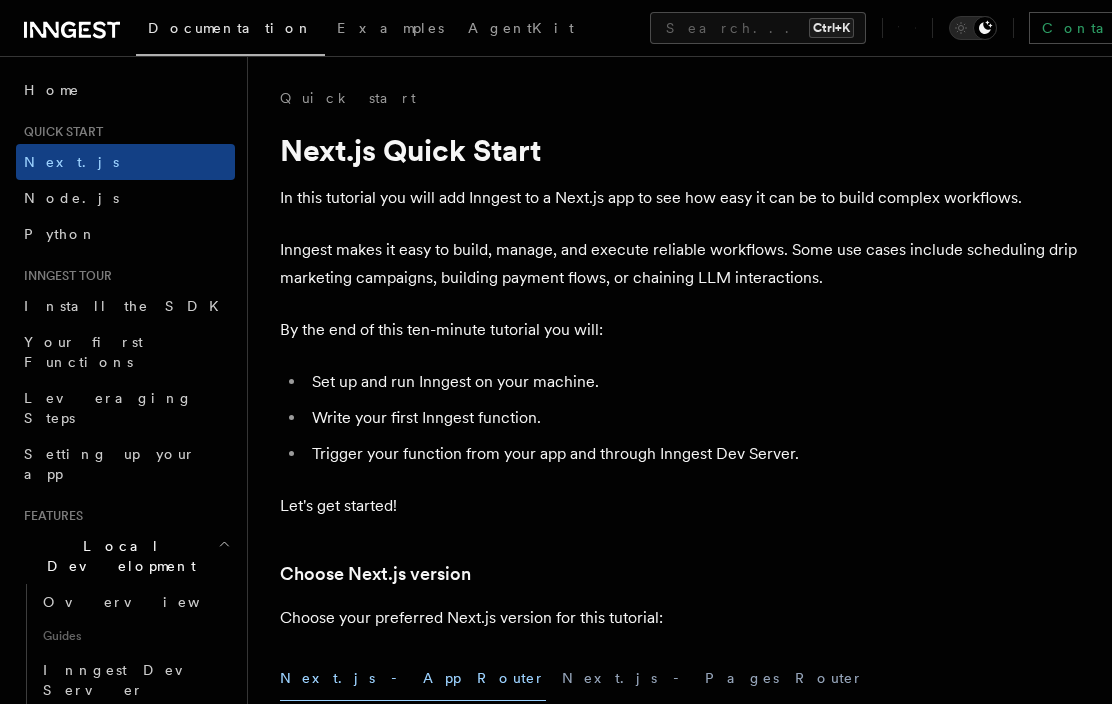 click on "Inngest makes it easy to build, manage, and execute reliable workflows. Some use cases include scheduling drip marketing campaigns, building payment flows, or chaining LLM interactions." at bounding box center (680, 264) 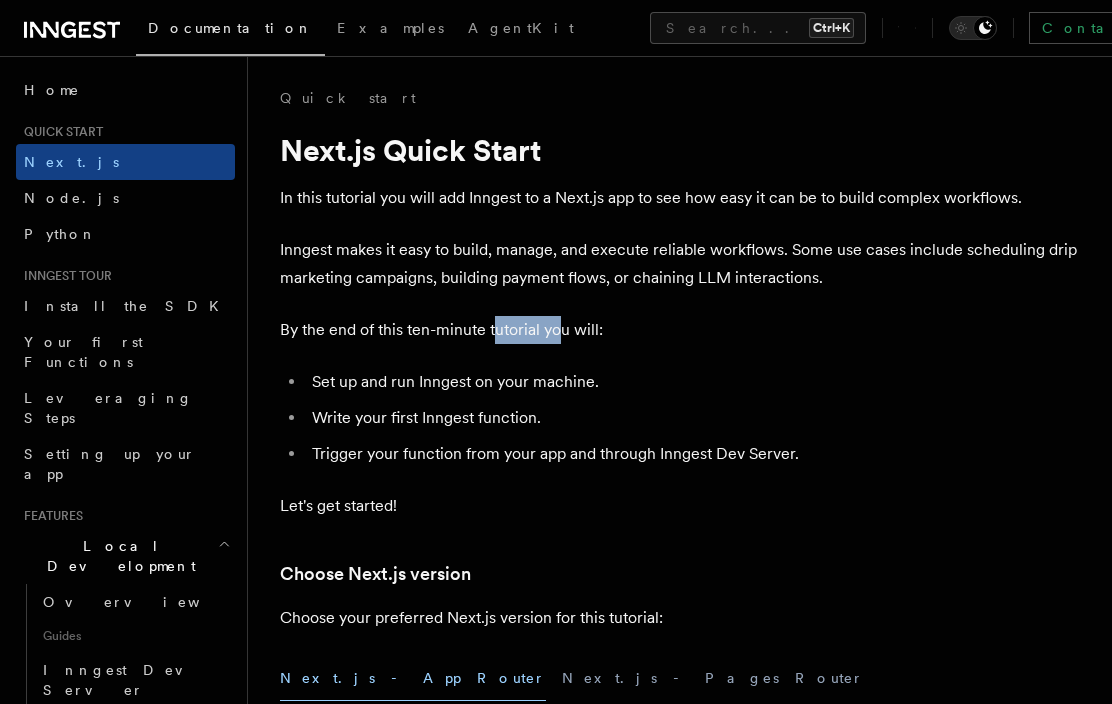 drag, startPoint x: 497, startPoint y: 336, endPoint x: 701, endPoint y: 305, distance: 206.34195 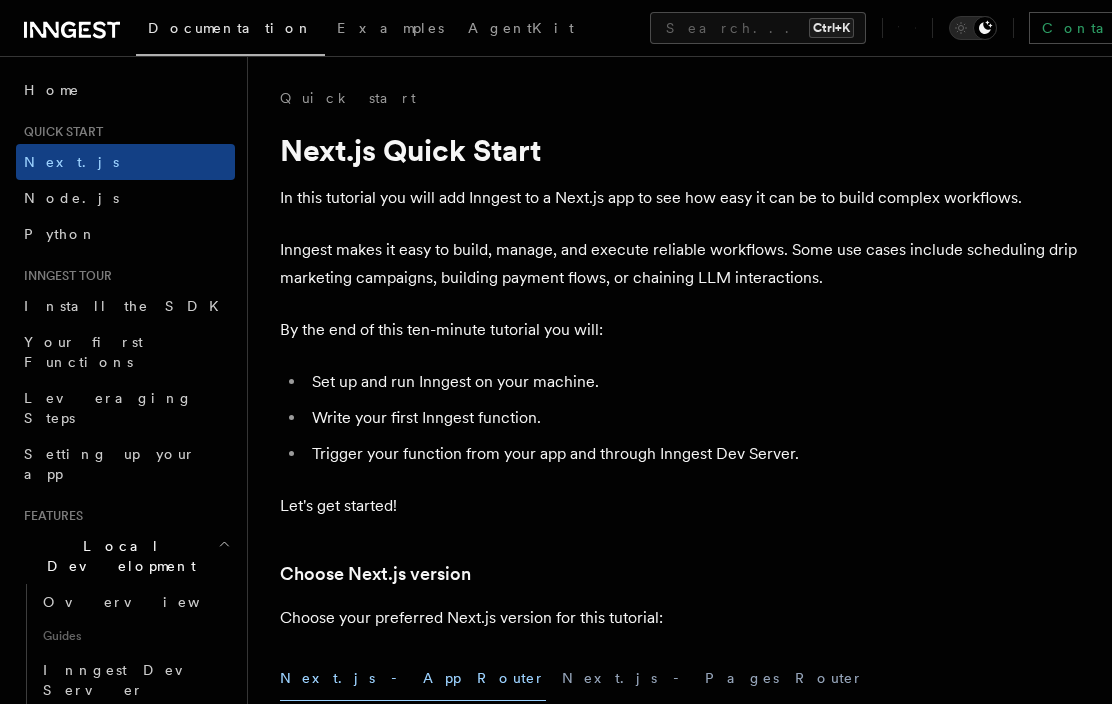 click on "Quick start Next.js Quick Start
In this tutorial you will add Inngest to a Next.js app to see how easy it can be to build complex workflows.
Inngest makes it easy to build, manage, and execute reliable workflows. Some use cases include scheduling drip marketing campaigns, building payment flows, or chaining LLM interactions.
By the end of this ten-minute tutorial you will:
Set up and run Inngest on your machine.
Write your first Inngest function.
Trigger your function from your app and through Inngest Dev Server.
Let's get started!
Choose Next.js version
Choose your preferred Next.js version for this tutorial:
Next.js - App Router Next.js - Pages Router Before you start: choose a project In this tutorial you can use any existing Next.js project, or you can create a new one. Instructions for creating a new Next.js project  Run the following command in your terminal to create a new Next.js project: Copy Copied npx  create-next-app@latest   --ts   --eslint   --tailwind   --src-dir   --app" at bounding box center (680, 6793) 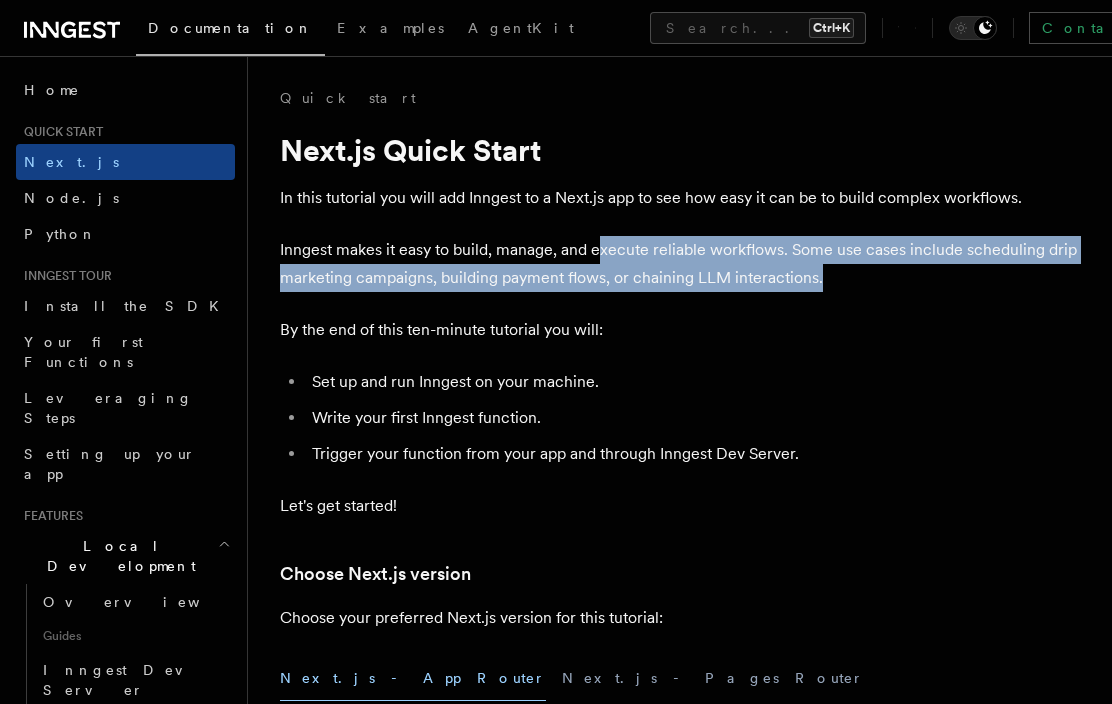 drag, startPoint x: 600, startPoint y: 254, endPoint x: 909, endPoint y: 290, distance: 311.09003 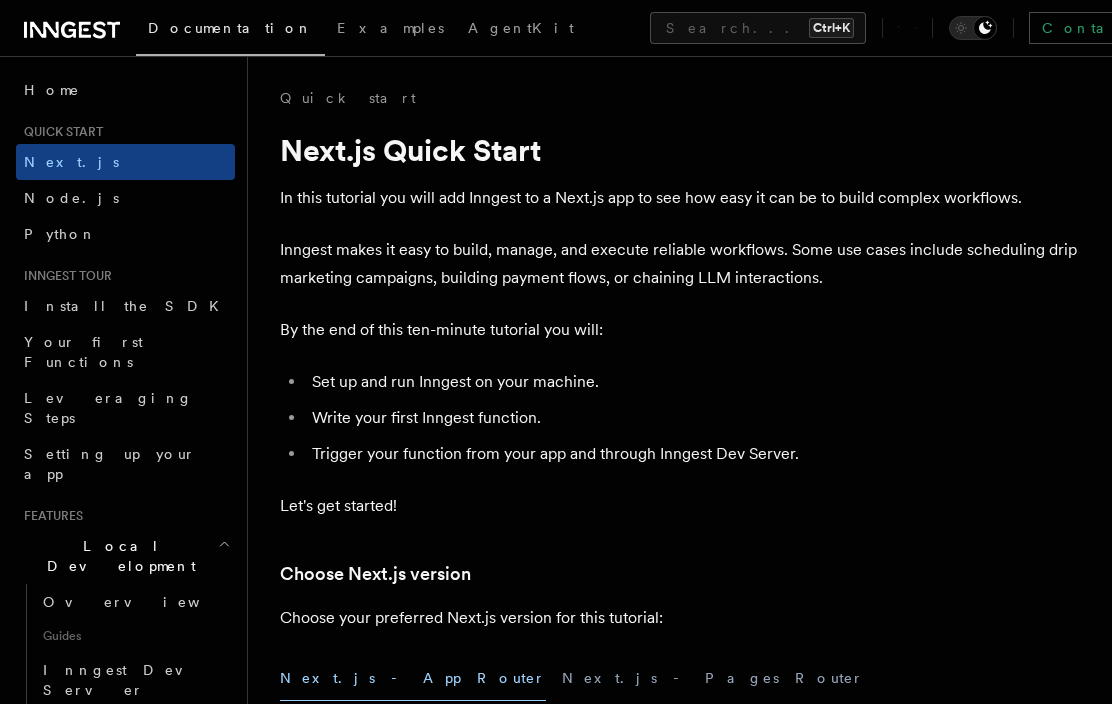 click on "Inngest makes it easy to build, manage, and execute reliable workflows. Some use cases include scheduling drip marketing campaigns, building payment flows, or chaining LLM interactions." at bounding box center (680, 264) 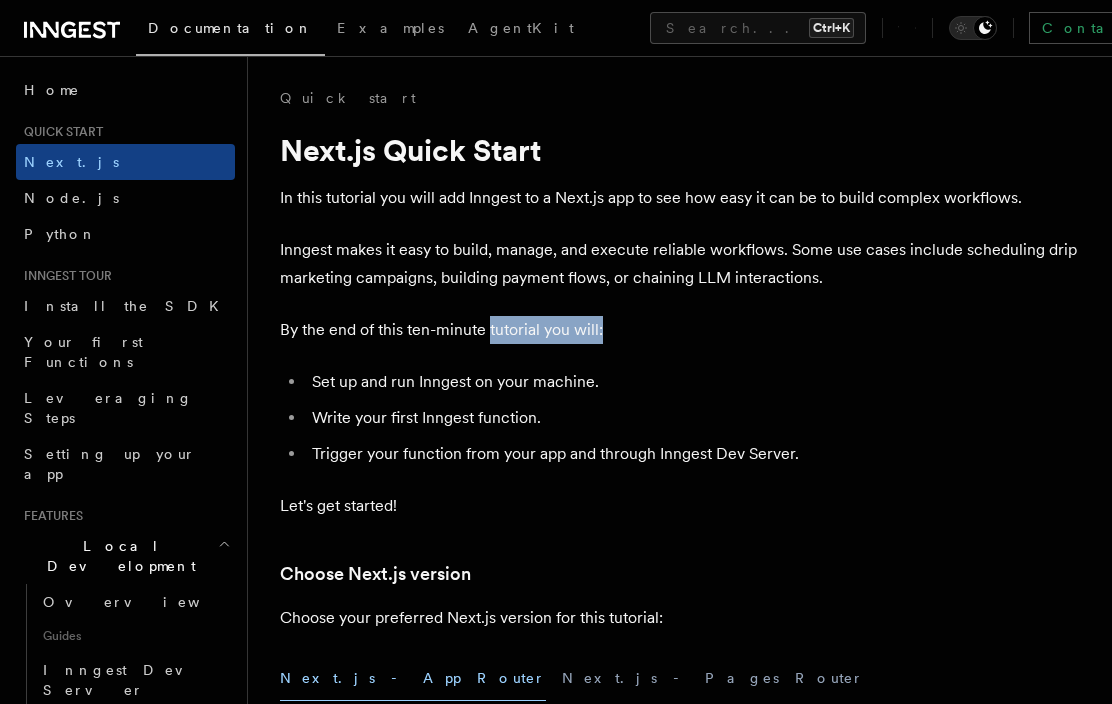 click on "By the end of this ten-minute tutorial you will:" at bounding box center (680, 330) 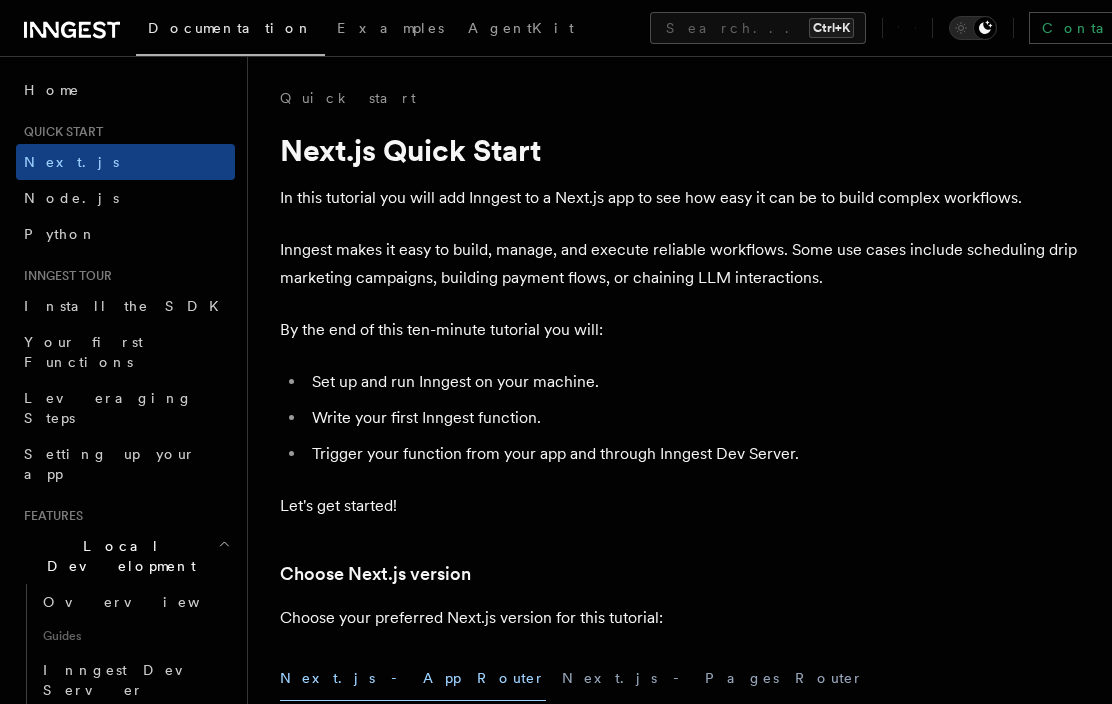 click on "By the end of this ten-minute tutorial you will:" at bounding box center (680, 330) 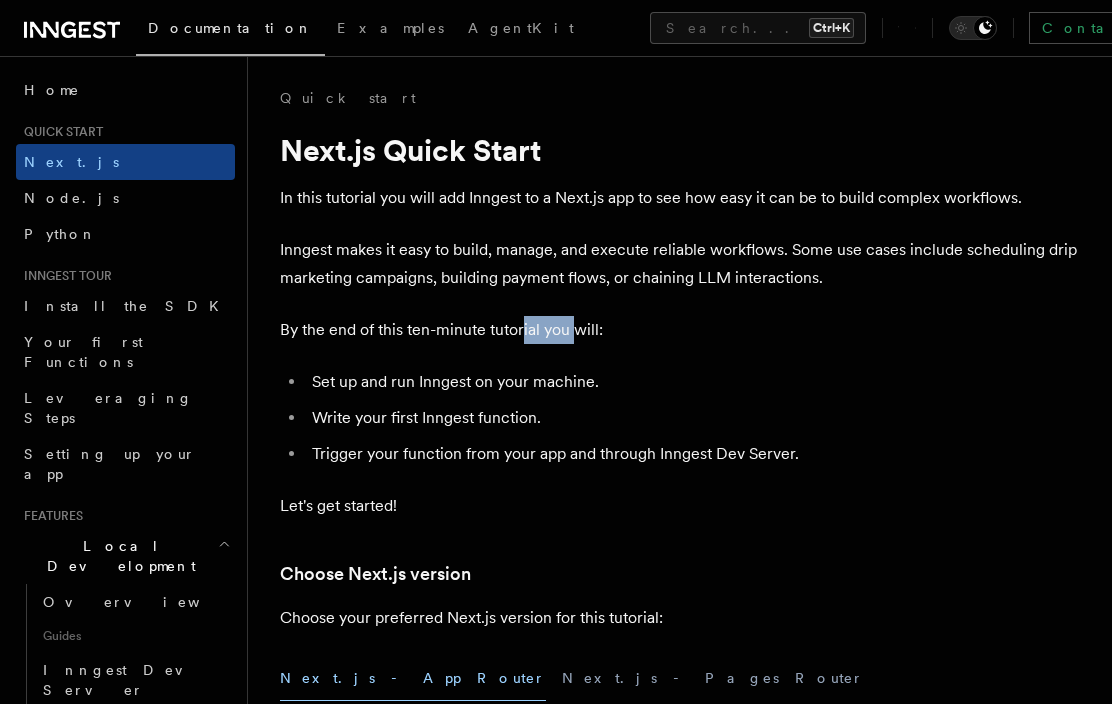 drag, startPoint x: 525, startPoint y: 346, endPoint x: 661, endPoint y: 340, distance: 136.1323 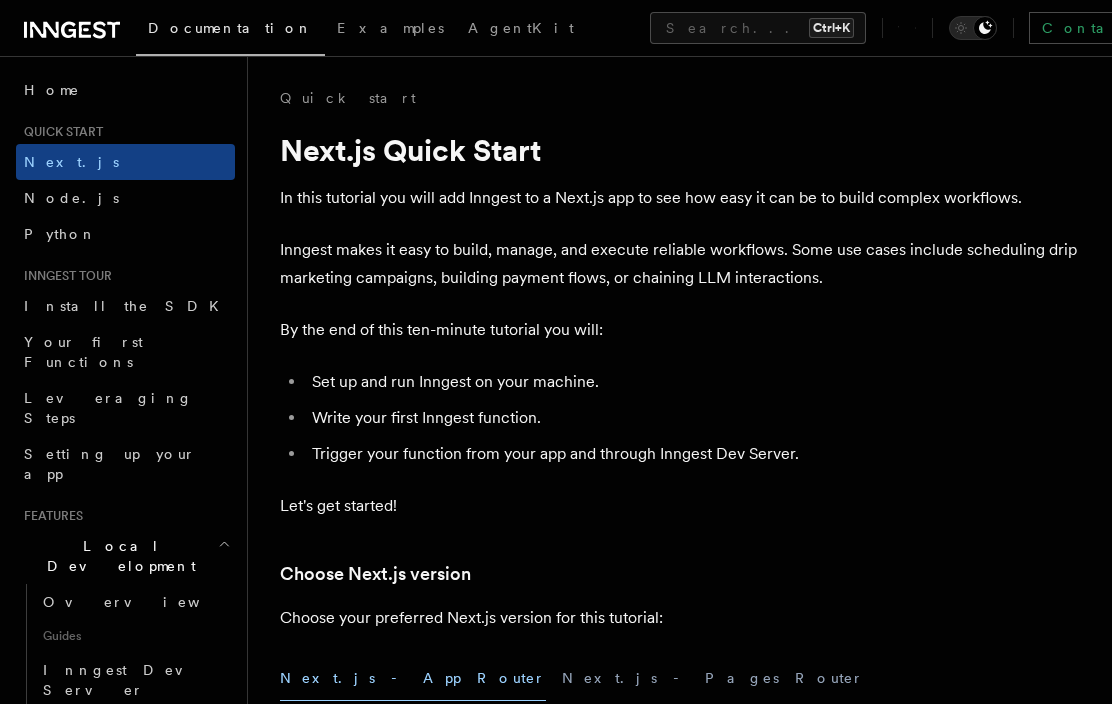 click on "By the end of this ten-minute tutorial you will:" at bounding box center (680, 330) 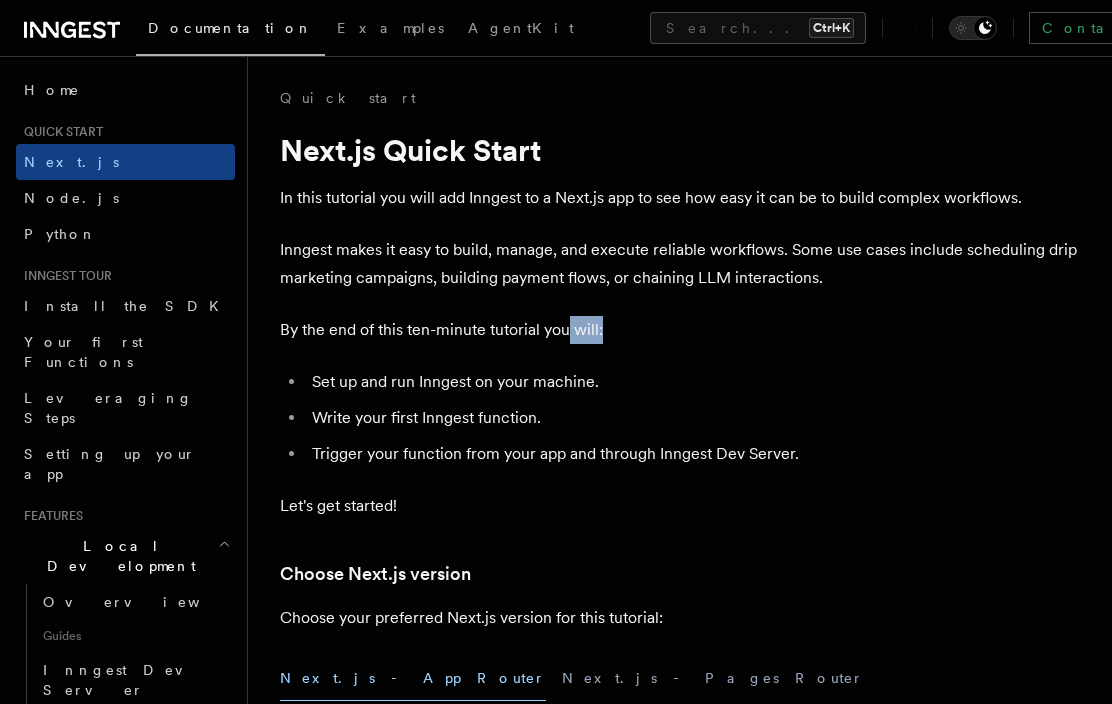 drag, startPoint x: 570, startPoint y: 326, endPoint x: 679, endPoint y: 337, distance: 109.55364 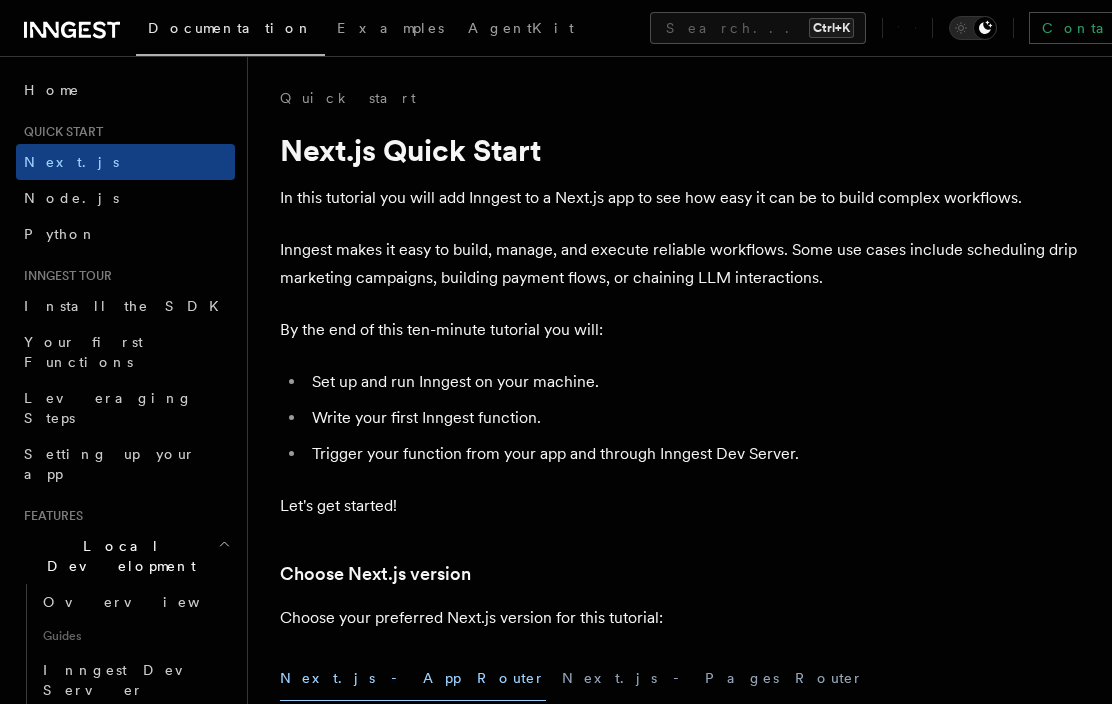 click on "By the end of this ten-minute tutorial you will:" at bounding box center (680, 330) 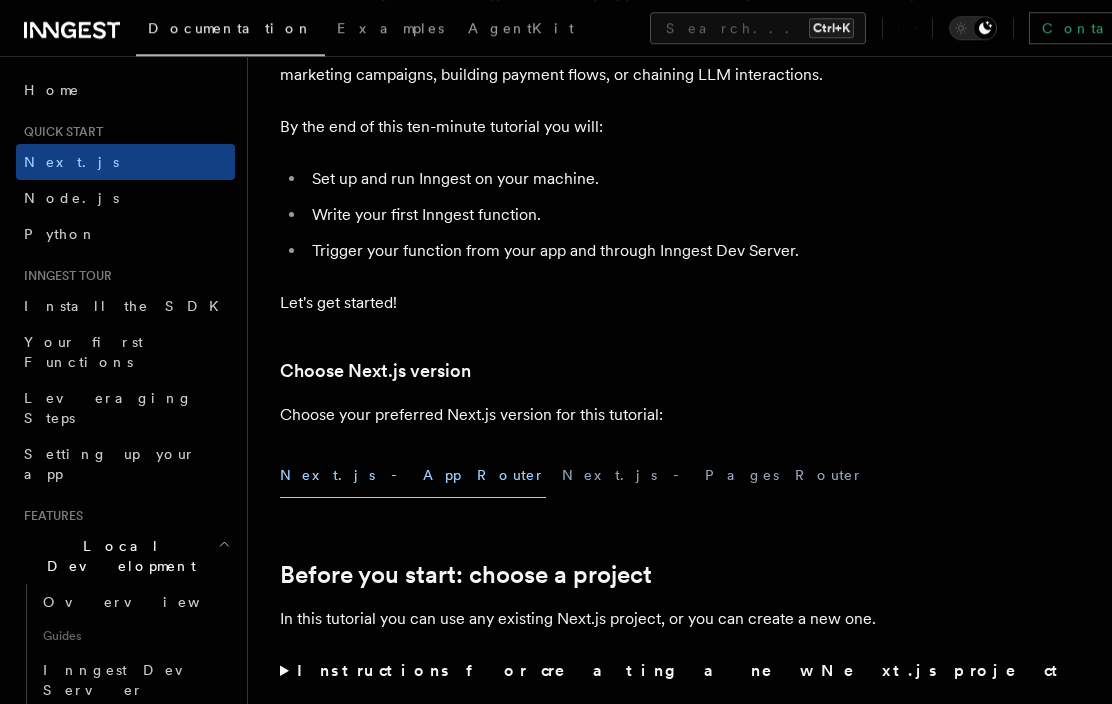 scroll, scrollTop: 204, scrollLeft: 0, axis: vertical 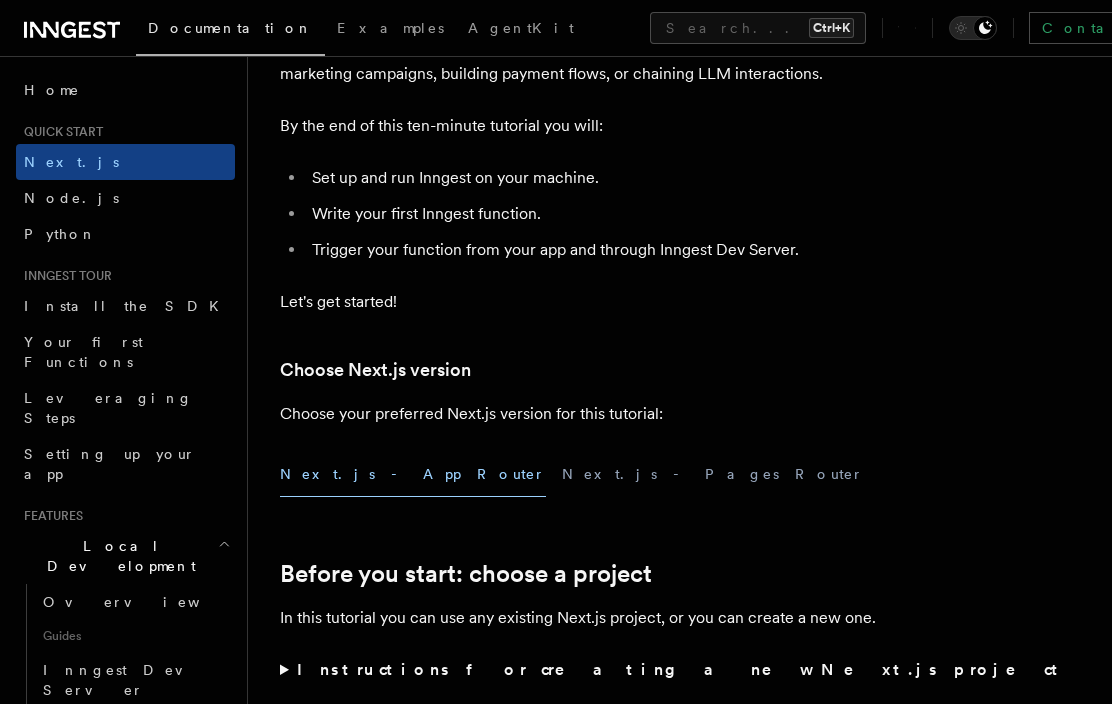 click on "Choose Next.js version" at bounding box center (680, 370) 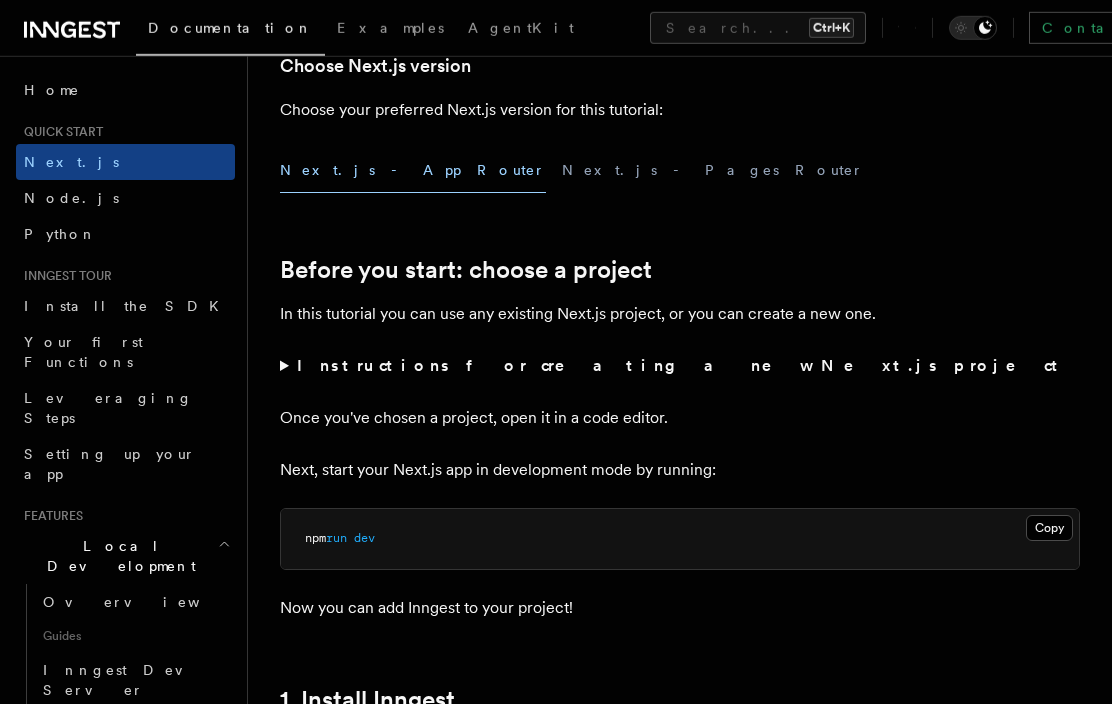 scroll, scrollTop: 510, scrollLeft: 0, axis: vertical 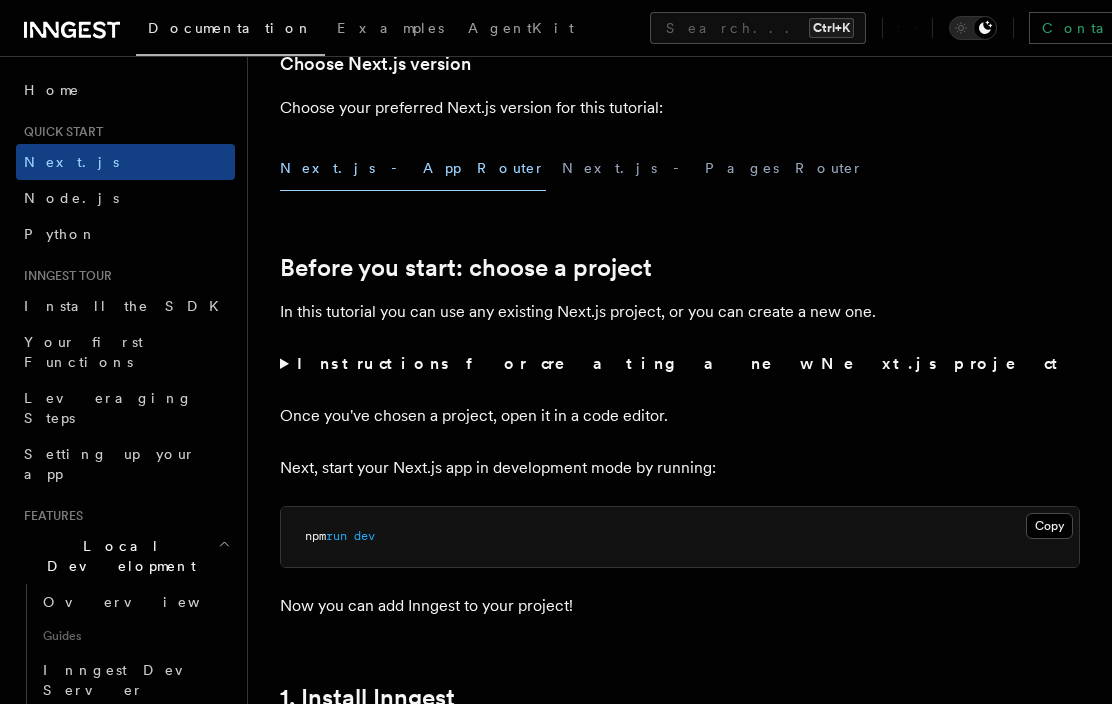drag, startPoint x: 379, startPoint y: 287, endPoint x: 709, endPoint y: 386, distance: 344.53012 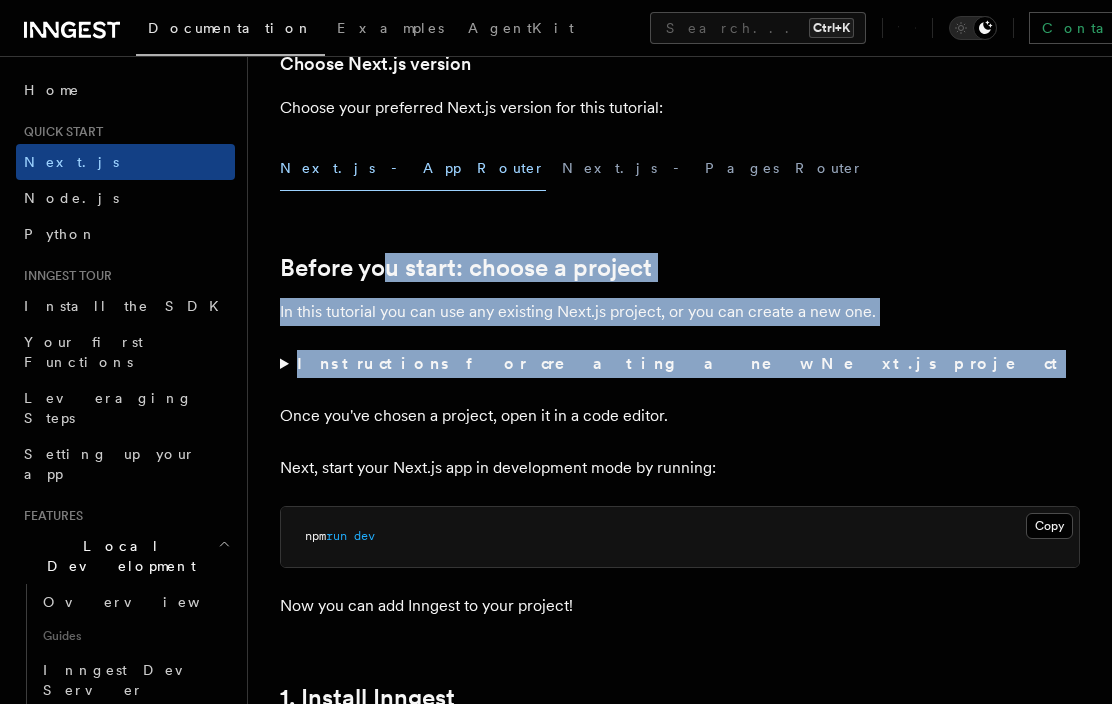 click on "Quick start Next.js Quick Start
In this tutorial you will add Inngest to a Next.js app to see how easy it can be to build complex workflows.
Inngest makes it easy to build, manage, and execute reliable workflows. Some use cases include scheduling drip marketing campaigns, building payment flows, or chaining LLM interactions.
By the end of this ten-minute tutorial you will:
Set up and run Inngest on your machine.
Write your first Inngest function.
Trigger your function from your app and through Inngest Dev Server.
Let's get started!
Choose Next.js version
Choose your preferred Next.js version for this tutorial:
Next.js - App Router Next.js - Pages Router Before you start: choose a project In this tutorial you can use any existing Next.js project, or you can create a new one. Instructions for creating a new Next.js project  Run the following command in your terminal to create a new Next.js project: Copy Copied npx  create-next-app@latest   --ts   --eslint   --tailwind   --src-dir   --app" at bounding box center [680, 6283] 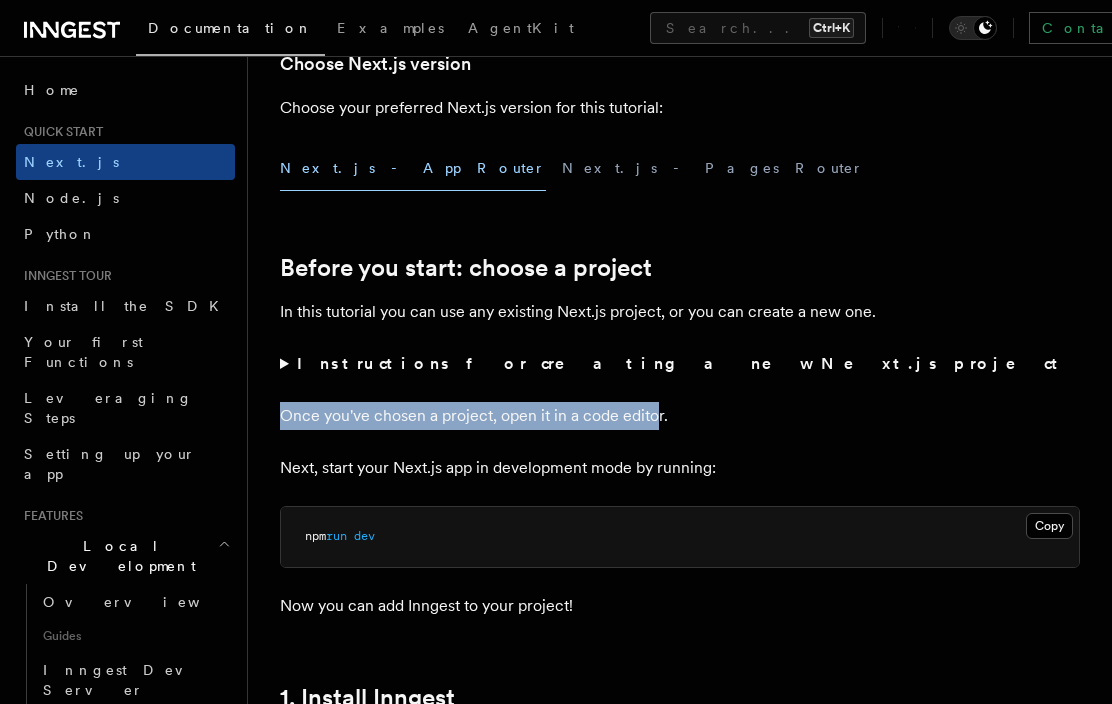 drag, startPoint x: 545, startPoint y: 310, endPoint x: 655, endPoint y: 403, distance: 144.04514 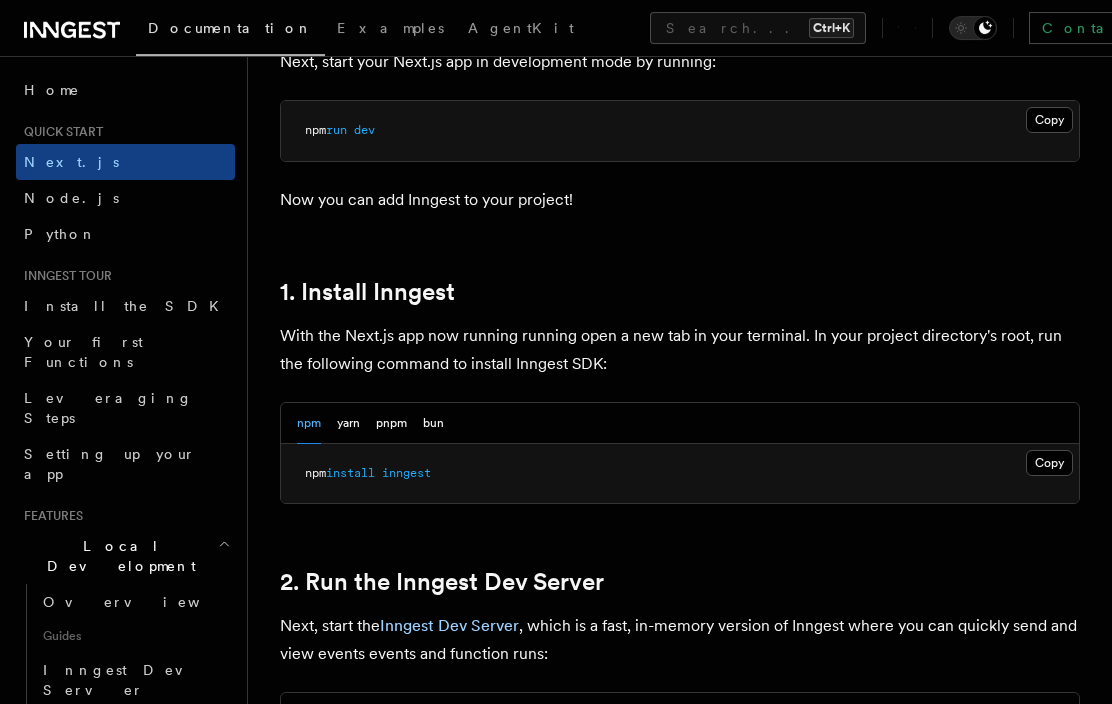 scroll, scrollTop: 918, scrollLeft: 0, axis: vertical 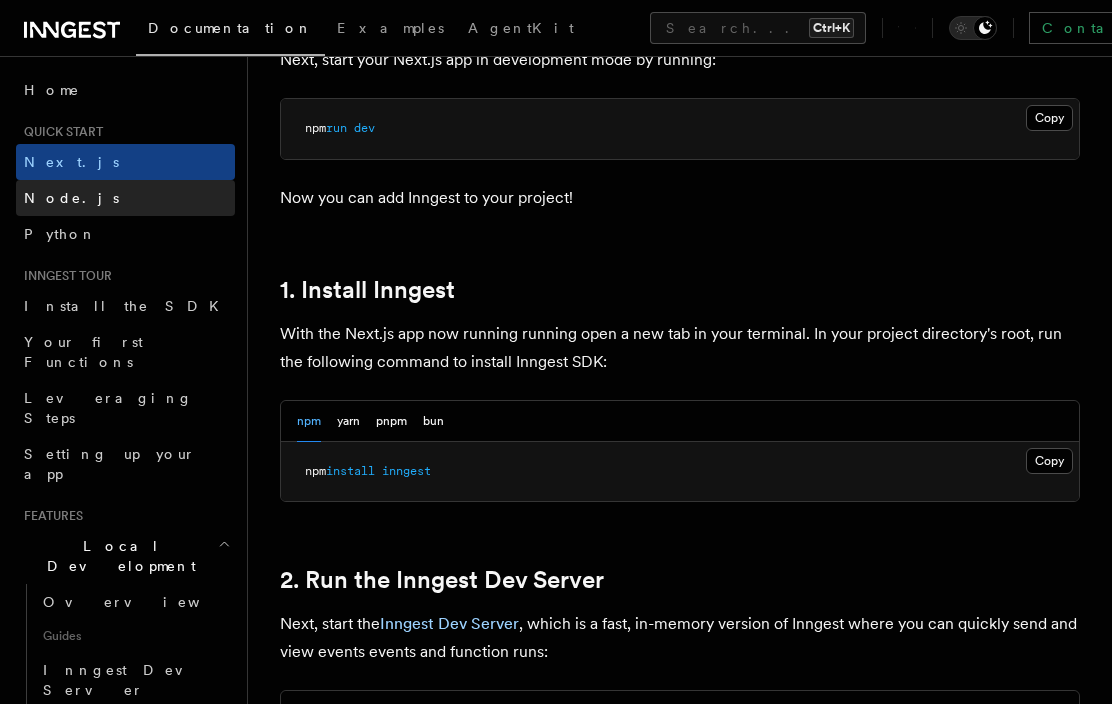 click on "Node.js" at bounding box center [125, 198] 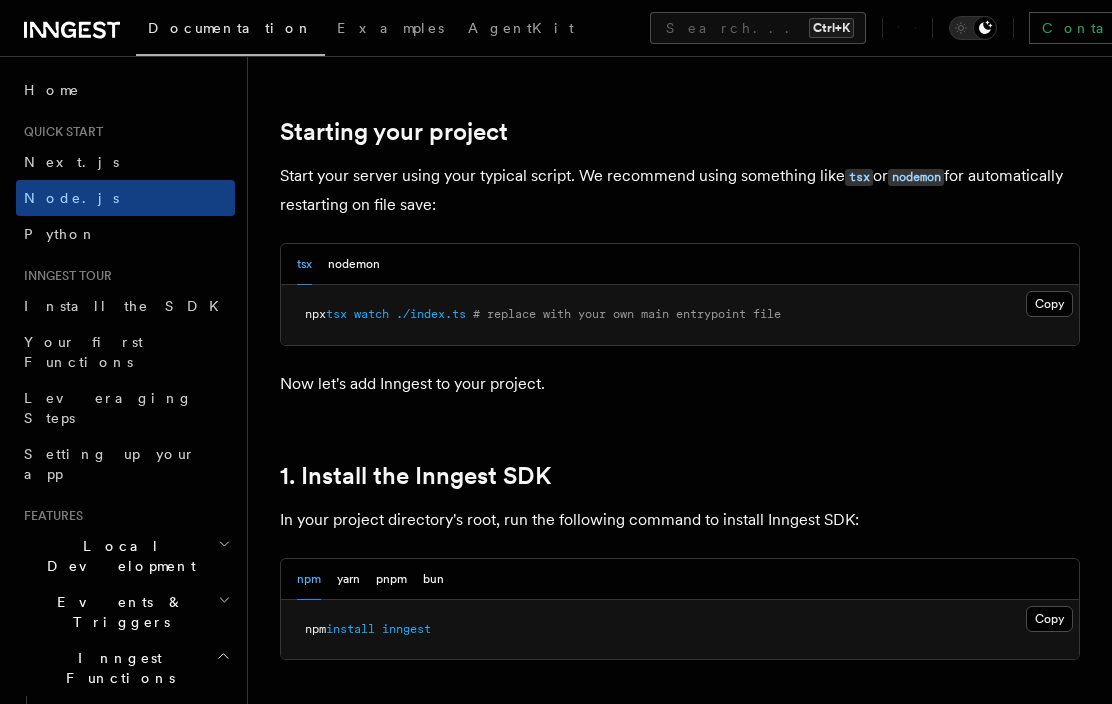 scroll, scrollTop: 0, scrollLeft: 0, axis: both 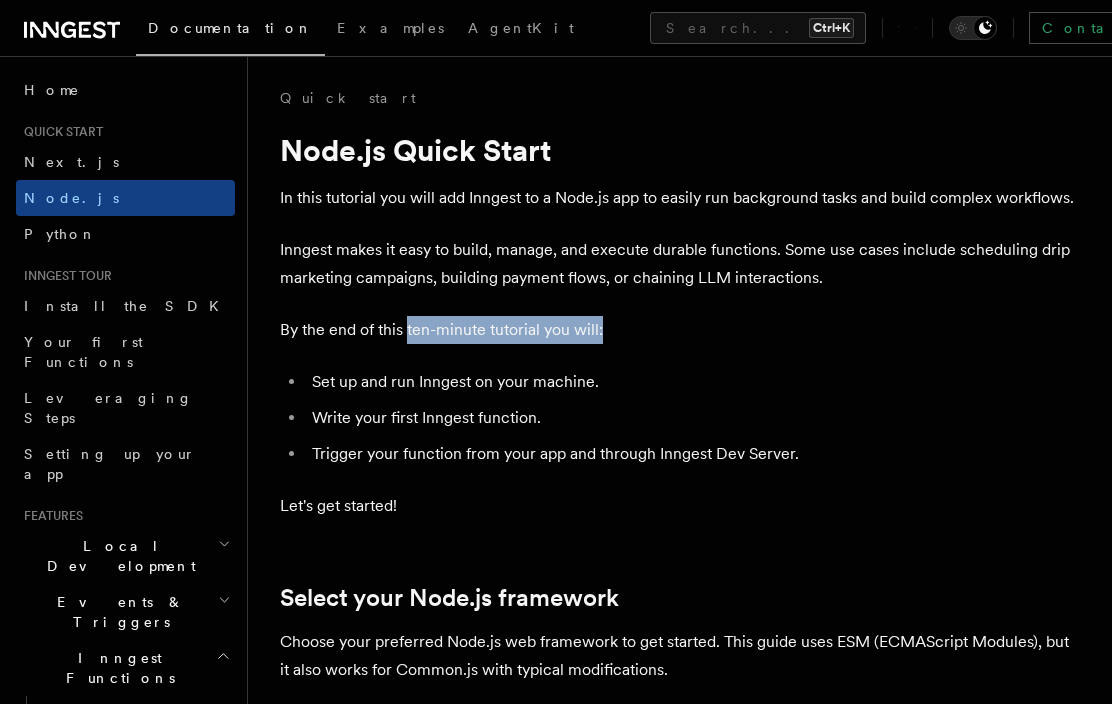 drag, startPoint x: 406, startPoint y: 331, endPoint x: 688, endPoint y: 344, distance: 282.2995 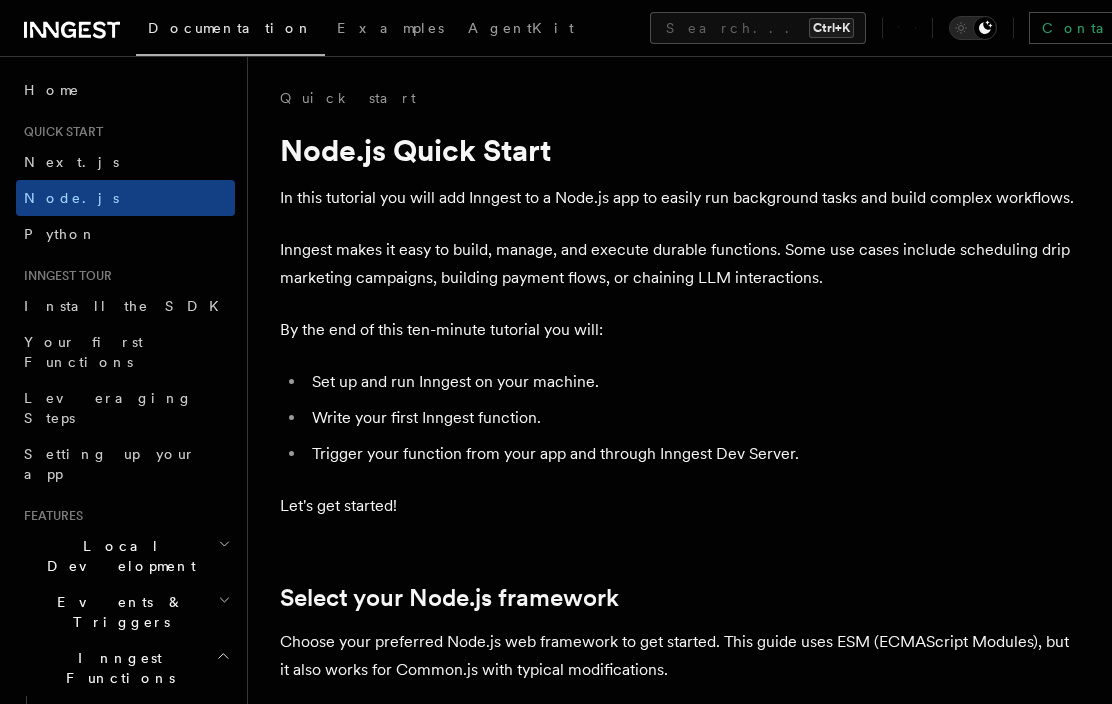 click on "Quick start Node.js Quick Start
In this tutorial you will add Inngest to a Node.js app to easily run background tasks and build complex workflows.
Inngest makes it easy to build, manage, and execute durable functions. Some use cases include scheduling drip marketing campaigns, building payment flows, or chaining LLM interactions.
By the end of this ten-minute tutorial you will:
Set up and run Inngest on your machine.
Write your first Inngest function.
Trigger your function from your app and through Inngest Dev Server.
Let's get started!
Select your Node.js framework
Choose your preferred Node.js web framework to get started. This guide uses ESM (ECMAScript Modules), but it also works for Common.js with typical modifications.
Express.js Fastify Inngest works with any Node, Bun or Deno backend framework,but this tutorial will focus on some of the most popular frameworks. Optional: Use a starter project Starting your project tsx  or  nodemon  for automatically restarting on file save: tsx" at bounding box center [680, 6782] 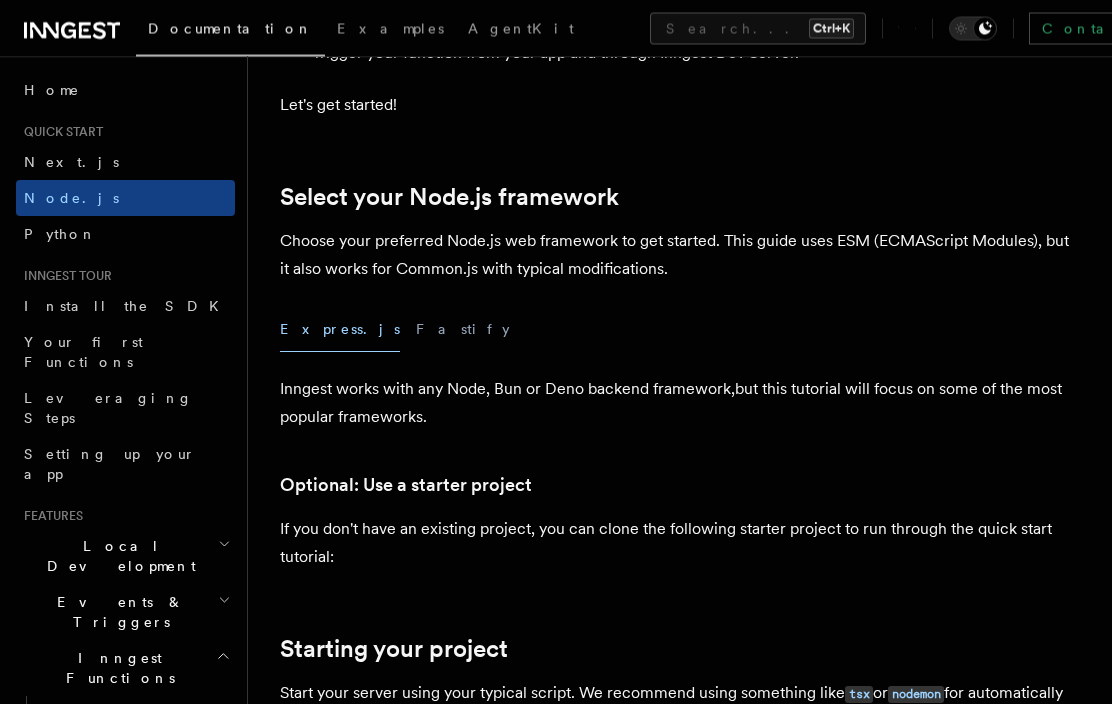 scroll, scrollTop: 408, scrollLeft: 0, axis: vertical 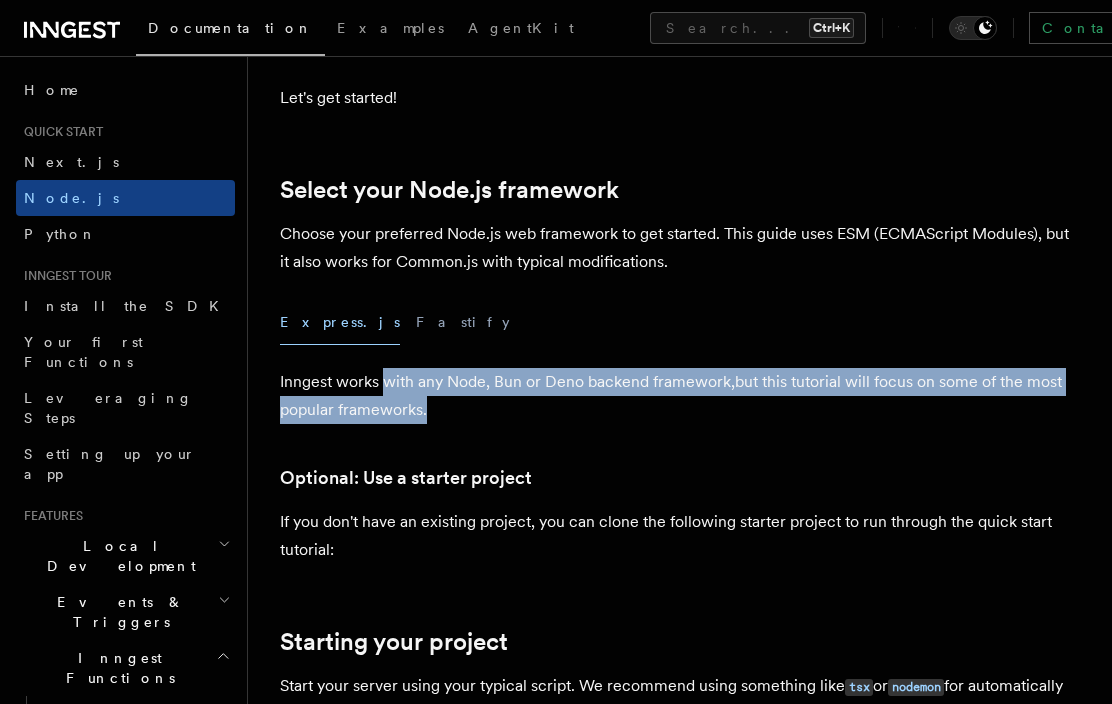 drag, startPoint x: 388, startPoint y: 380, endPoint x: 540, endPoint y: 430, distance: 160.0125 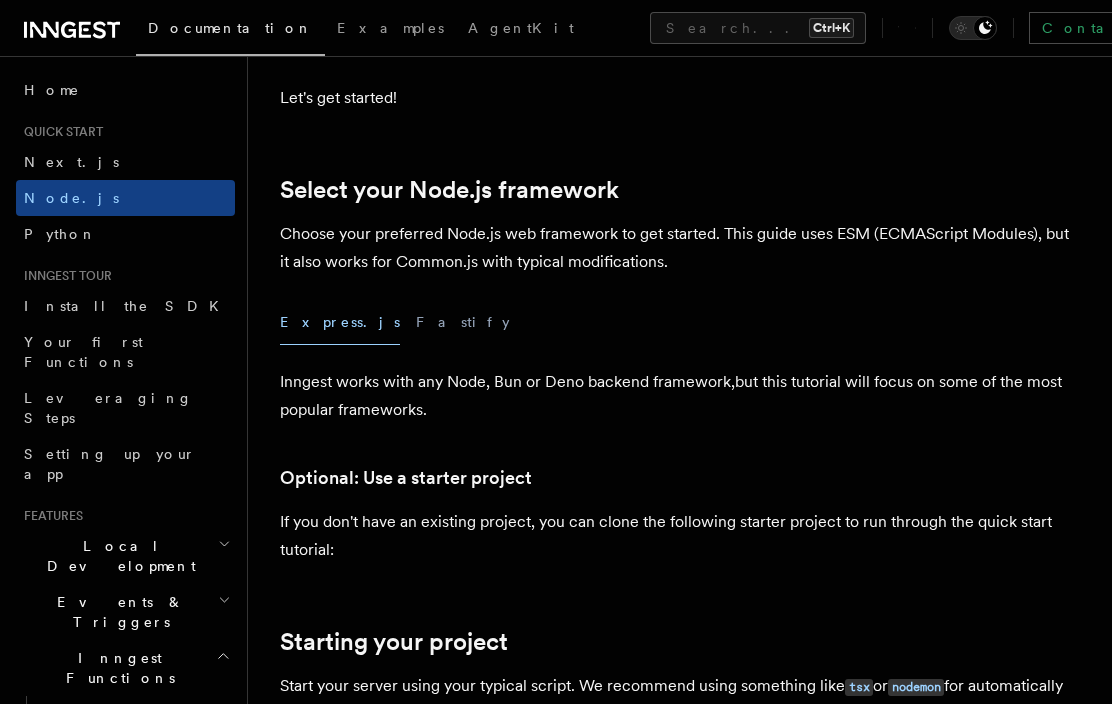 click on "Quick start Node.js Quick Start
In this tutorial you will add Inngest to a Node.js app to easily run background tasks and build complex workflows.
Inngest makes it easy to build, manage, and execute durable functions. Some use cases include scheduling drip marketing campaigns, building payment flows, or chaining LLM interactions.
By the end of this ten-minute tutorial you will:
Set up and run Inngest on your machine.
Write your first Inngest function.
Trigger your function from your app and through Inngest Dev Server.
Let's get started!
Select your Node.js framework
Choose your preferred Node.js web framework to get started. This guide uses ESM (ECMAScript Modules), but it also works for Common.js with typical modifications.
Express.js Fastify Inngest works with any Node, Bun or Deno backend framework,but this tutorial will focus on some of the most popular frameworks. Optional: Use a starter project Starting your project tsx  or  nodemon  for automatically restarting on file save: tsx" at bounding box center (680, 6374) 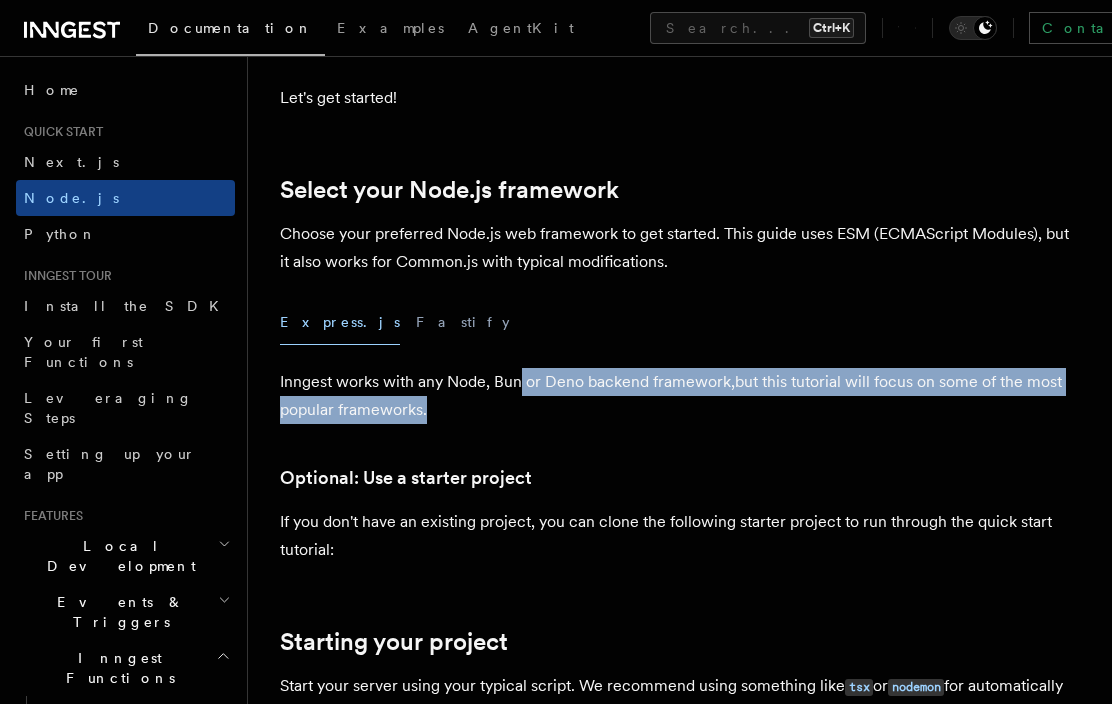 drag, startPoint x: 524, startPoint y: 391, endPoint x: 650, endPoint y: 410, distance: 127.424484 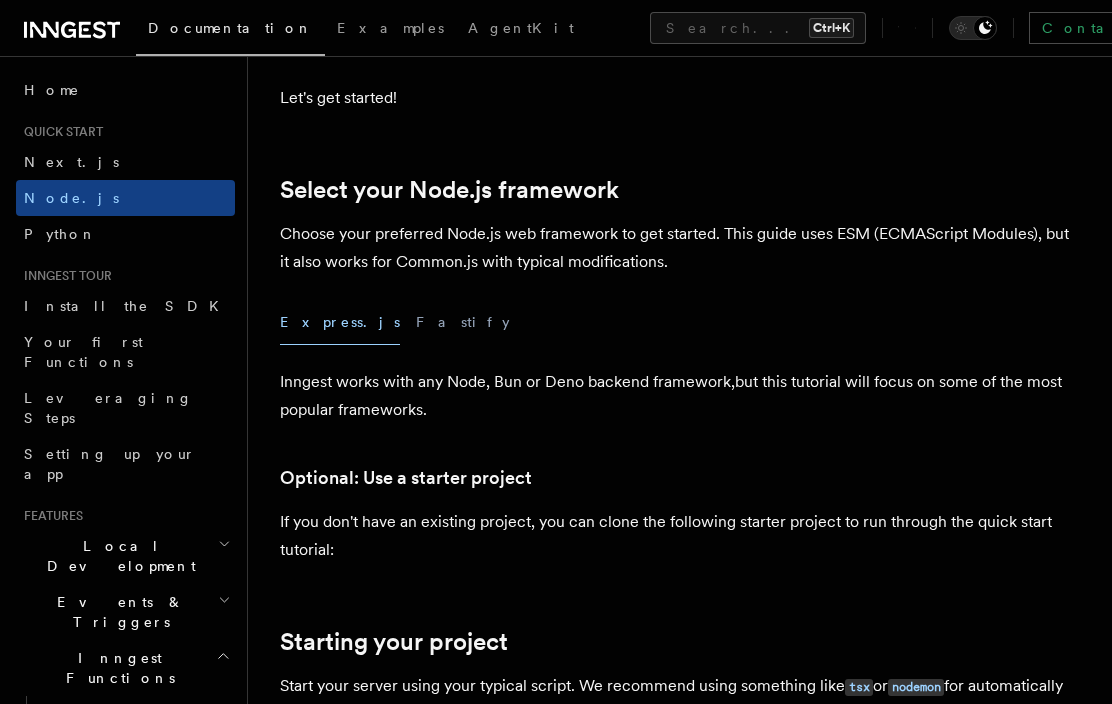 click on "Inngest works with any Node, Bun or Deno backend framework,but this tutorial will focus on some of the most popular frameworks." at bounding box center [680, 396] 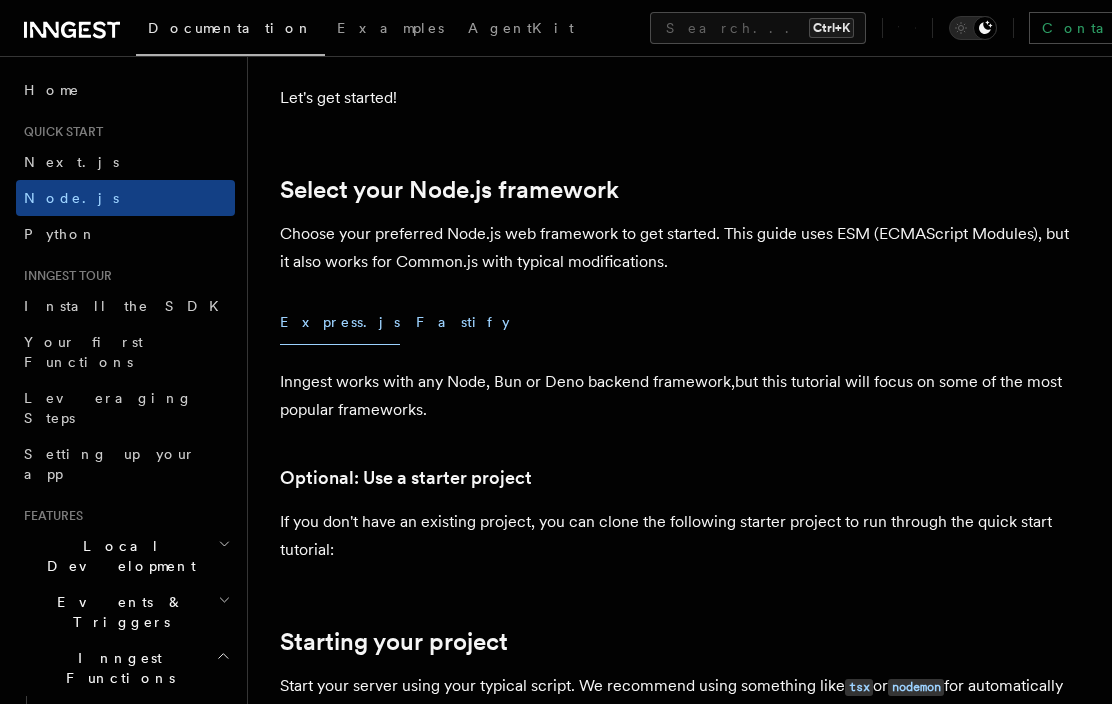 click on "Fastify" at bounding box center (463, 322) 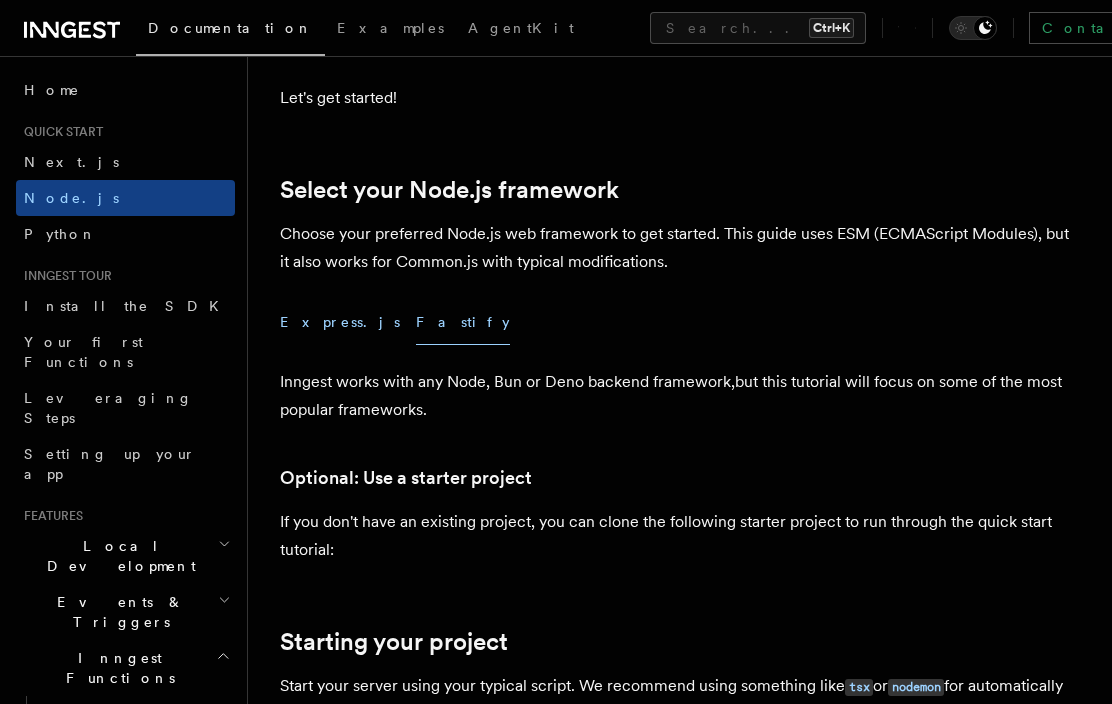 click on "Express.js" at bounding box center [340, 322] 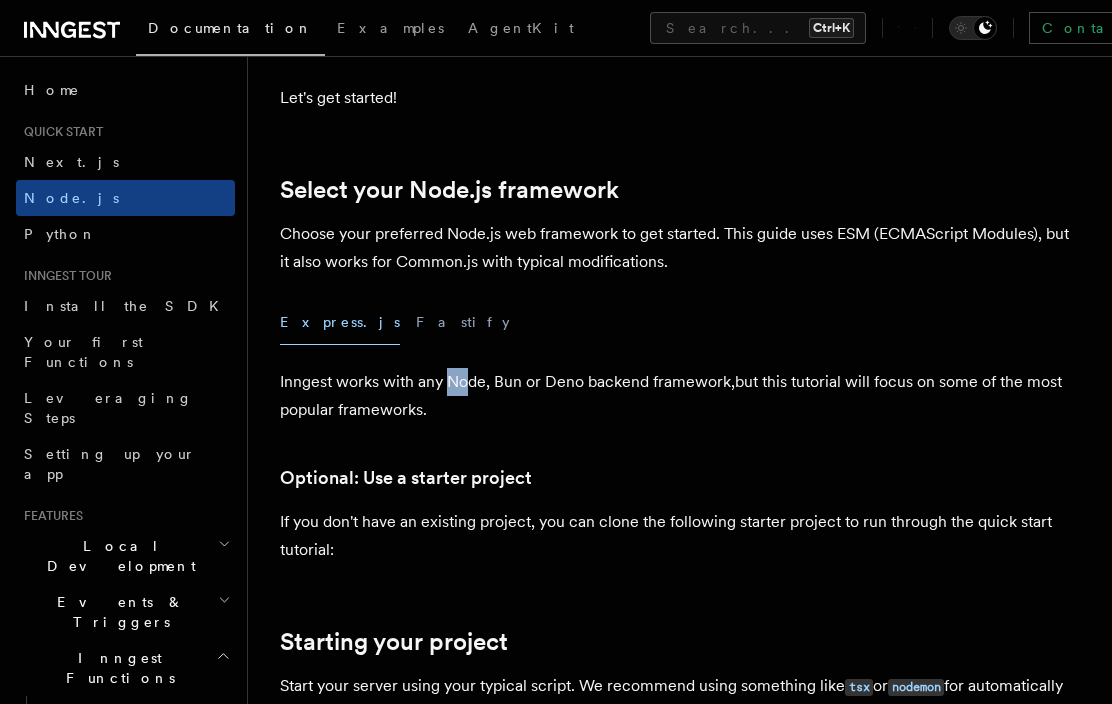 drag, startPoint x: 452, startPoint y: 390, endPoint x: 494, endPoint y: 408, distance: 45.694637 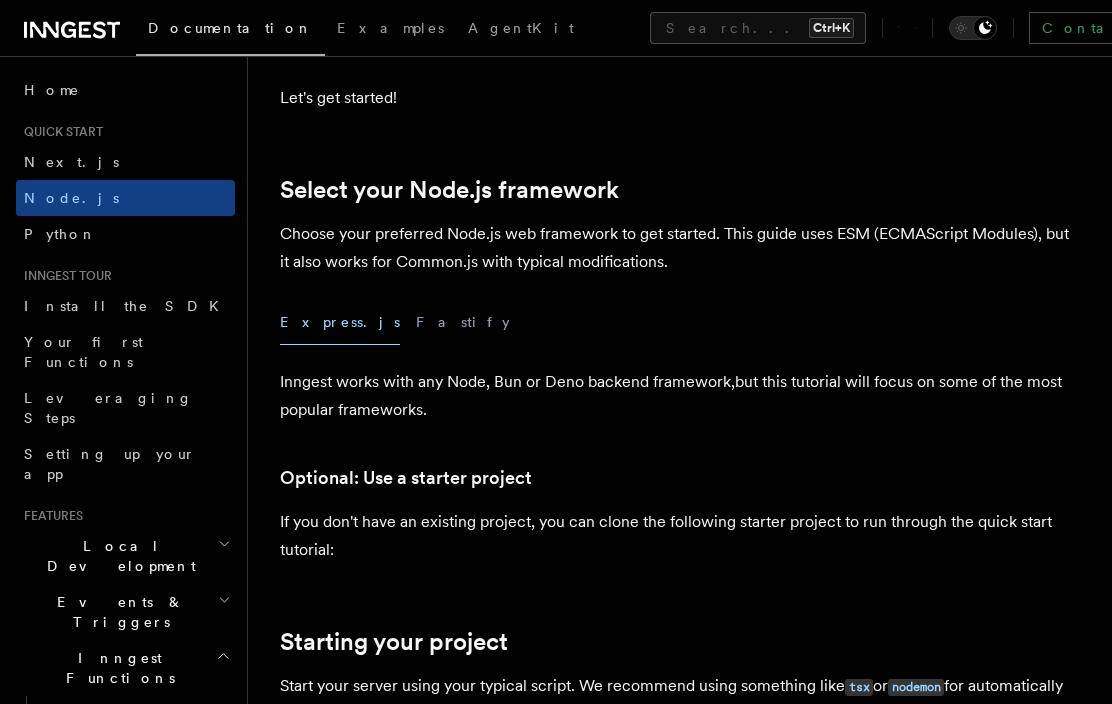 click on "Inngest works with any Node, Bun or Deno backend framework,but this tutorial will focus on some of the most popular frameworks." at bounding box center [680, 396] 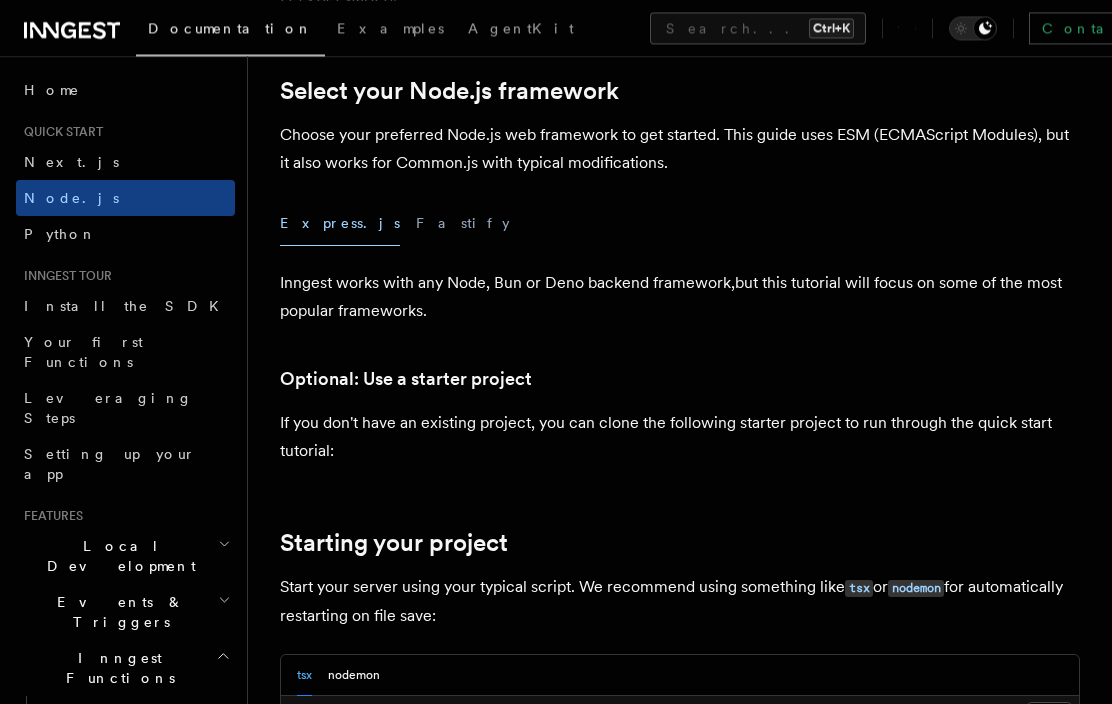 scroll, scrollTop: 510, scrollLeft: 0, axis: vertical 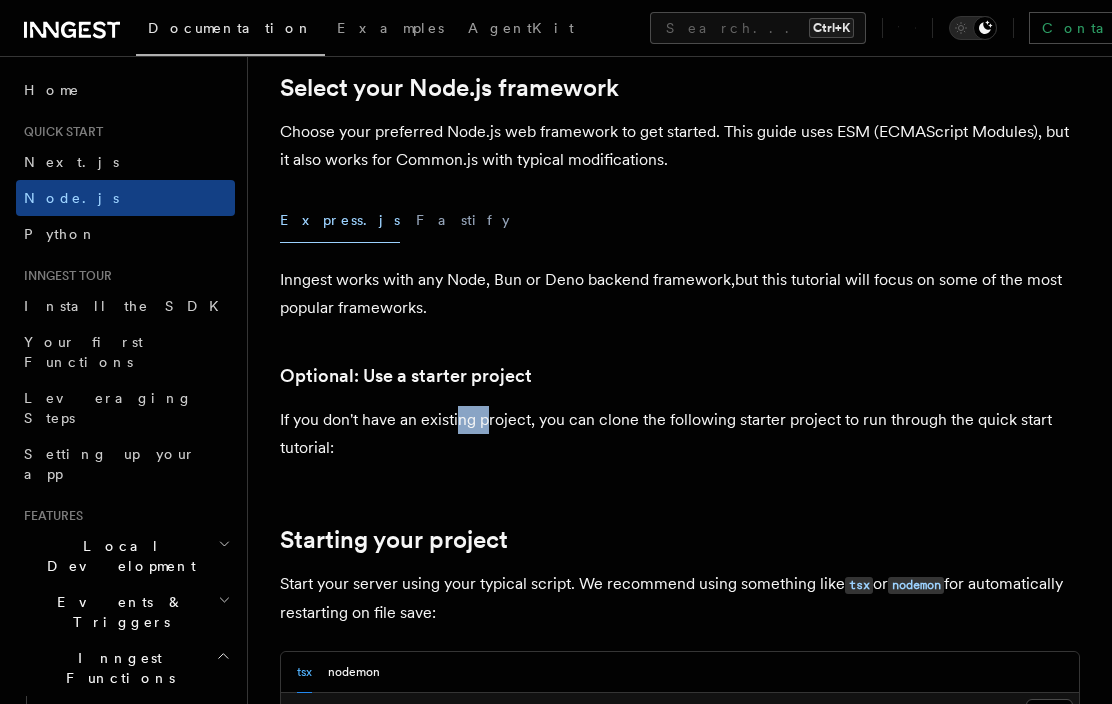 drag, startPoint x: 461, startPoint y: 420, endPoint x: 526, endPoint y: 443, distance: 68.94926 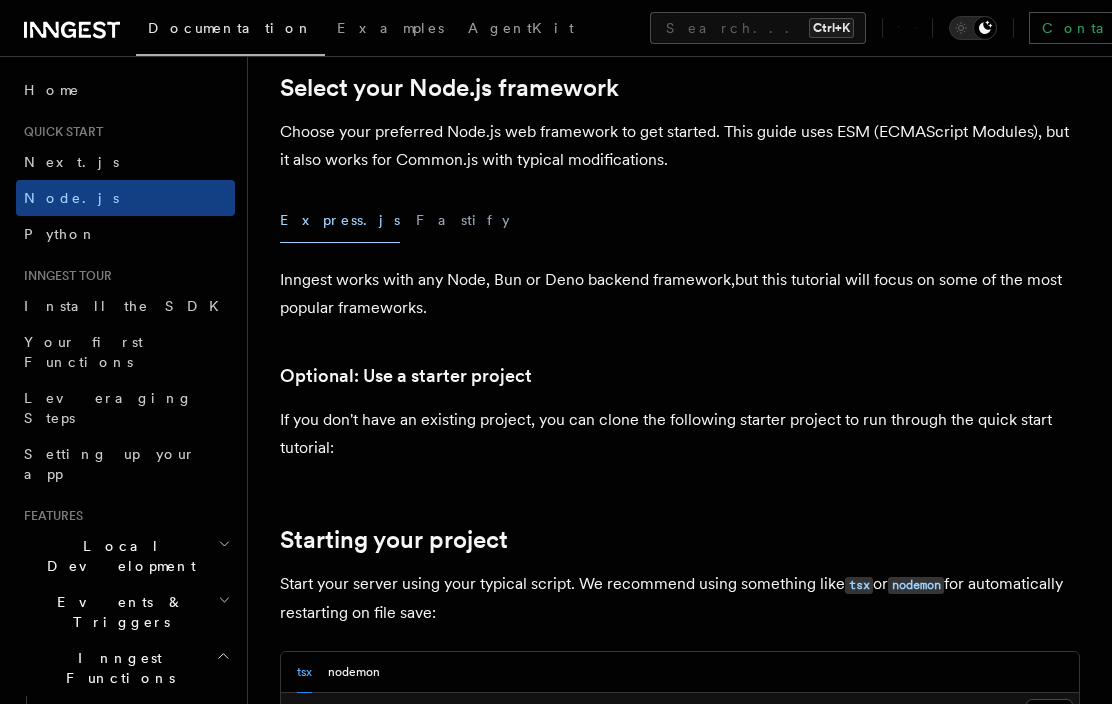 click on "If you don't have an existing project, you can clone the following starter project to run through the quick start tutorial:" at bounding box center (680, 434) 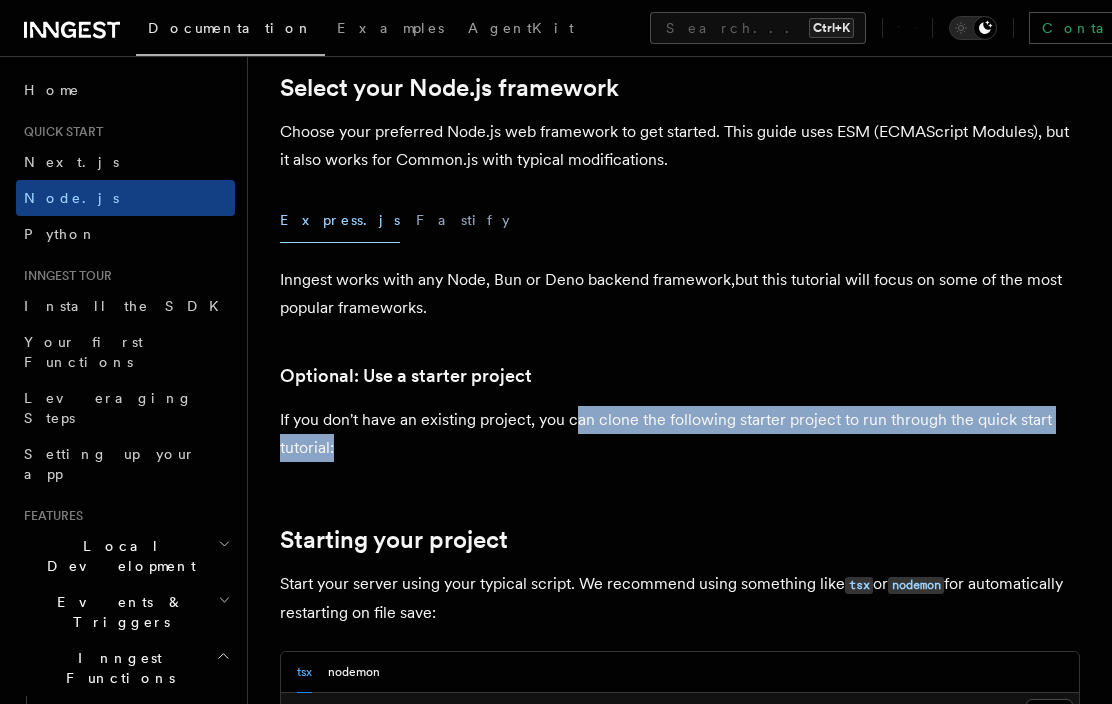 drag, startPoint x: 580, startPoint y: 426, endPoint x: 651, endPoint y: 441, distance: 72.56721 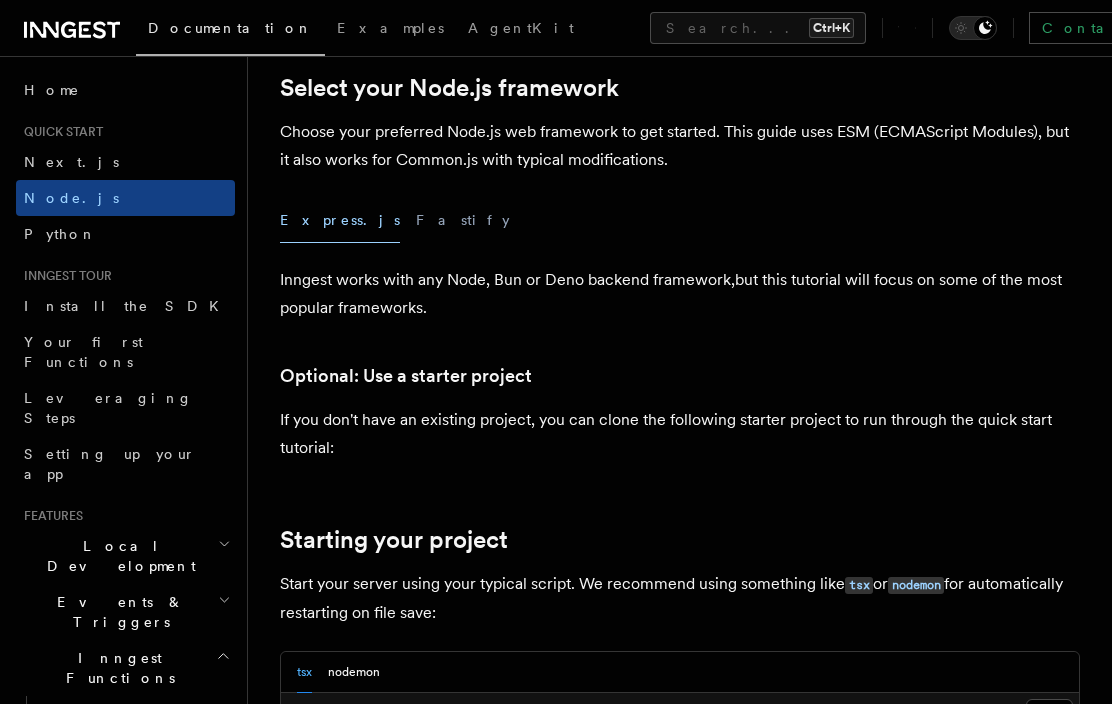 click on "If you don't have an existing project, you can clone the following starter project to run through the quick start tutorial:" at bounding box center (680, 434) 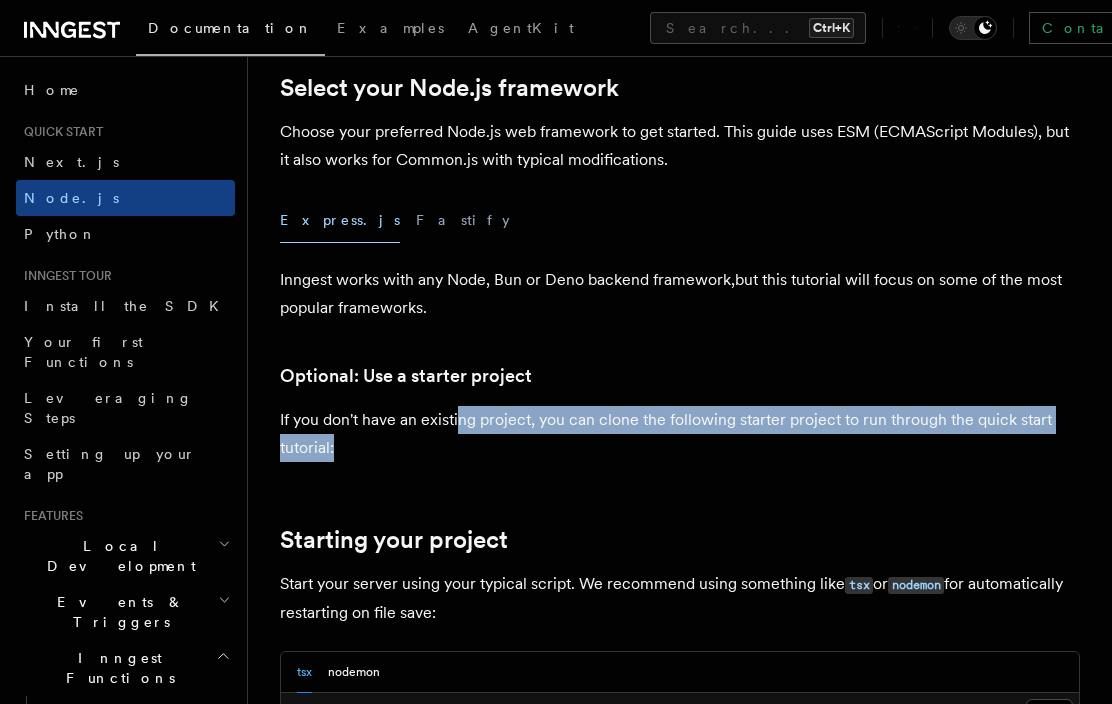 drag, startPoint x: 463, startPoint y: 424, endPoint x: 524, endPoint y: 443, distance: 63.89053 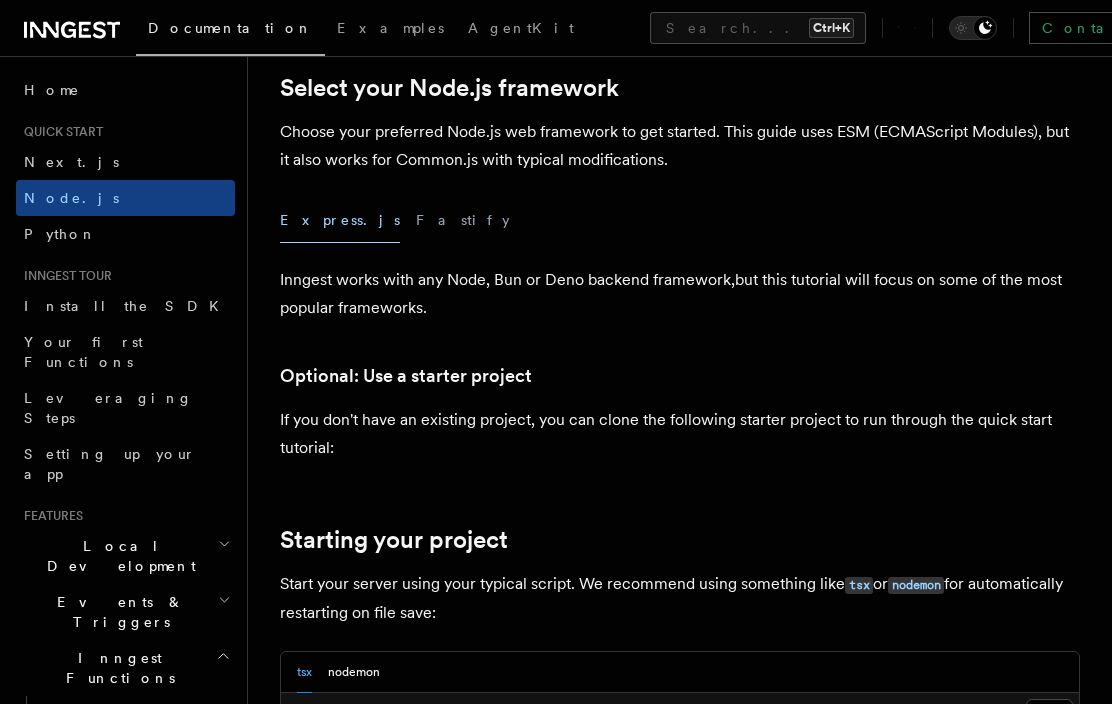 click on "If you don't have an existing project, you can clone the following starter project to run through the quick start tutorial:" at bounding box center [680, 434] 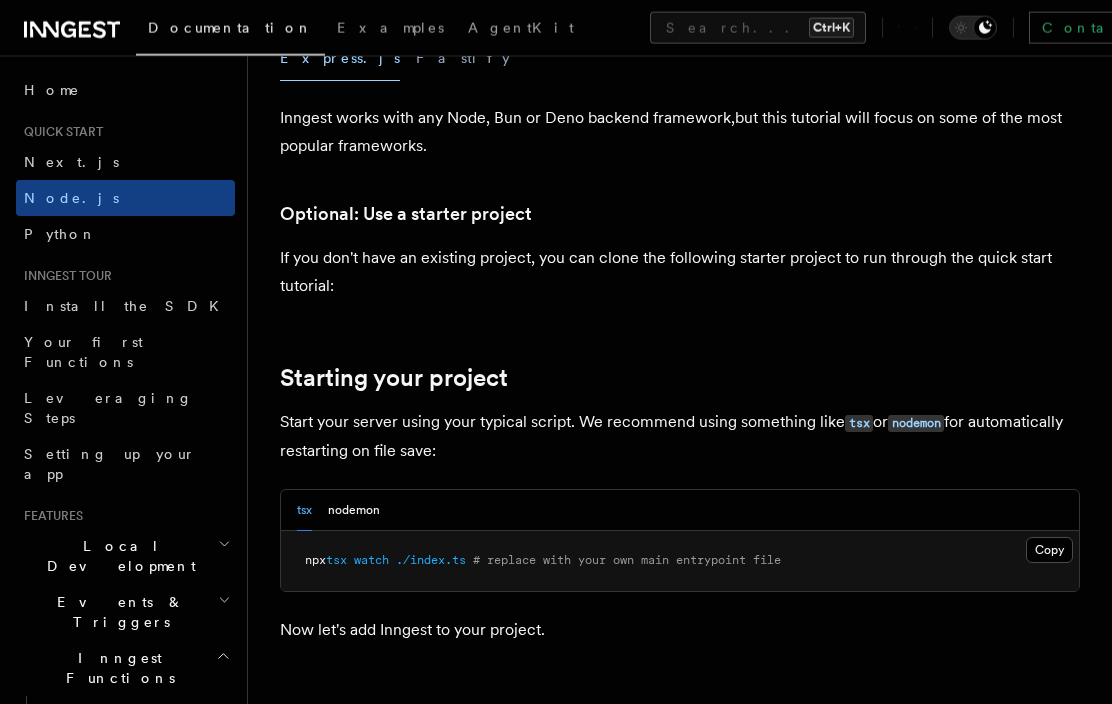 scroll, scrollTop: 714, scrollLeft: 0, axis: vertical 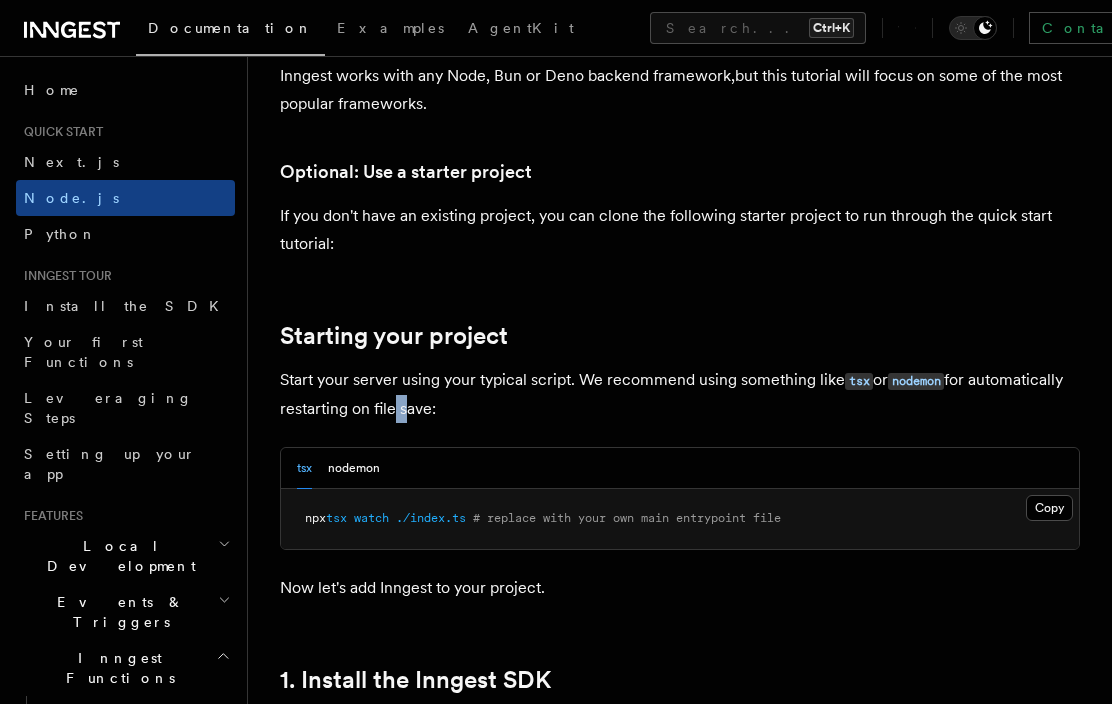 drag, startPoint x: 389, startPoint y: 397, endPoint x: 444, endPoint y: 398, distance: 55.00909 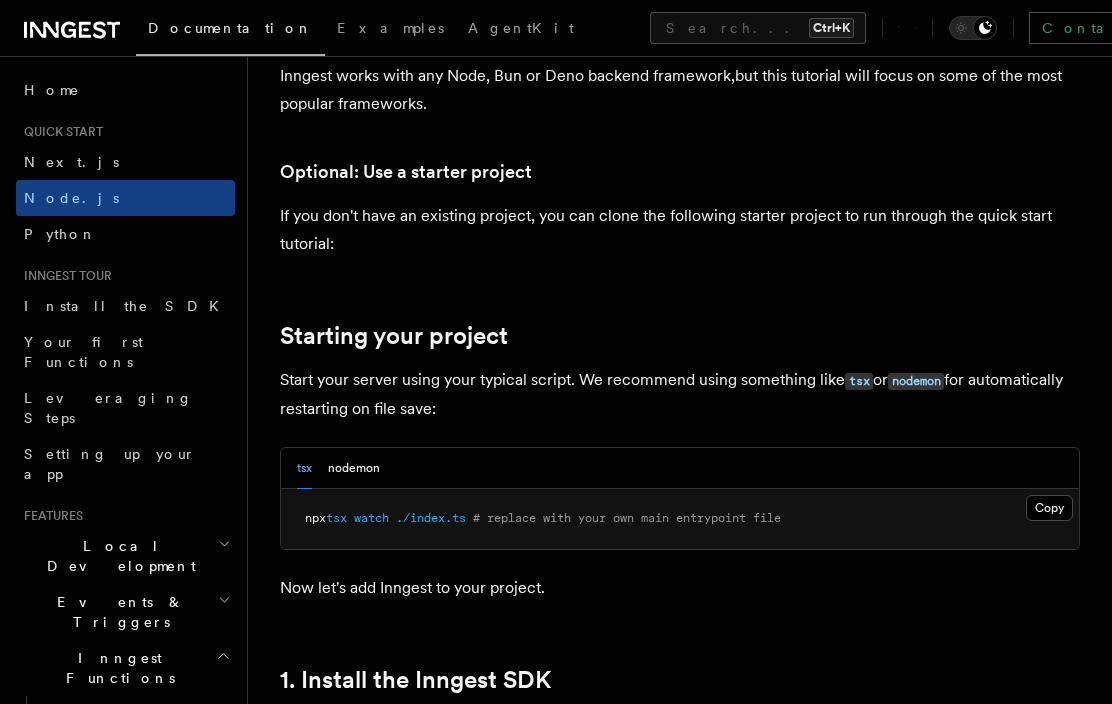 click on "Start your server using your typical script. We recommend using something like  tsx  or  nodemon  for automatically restarting on file save:" at bounding box center [680, 394] 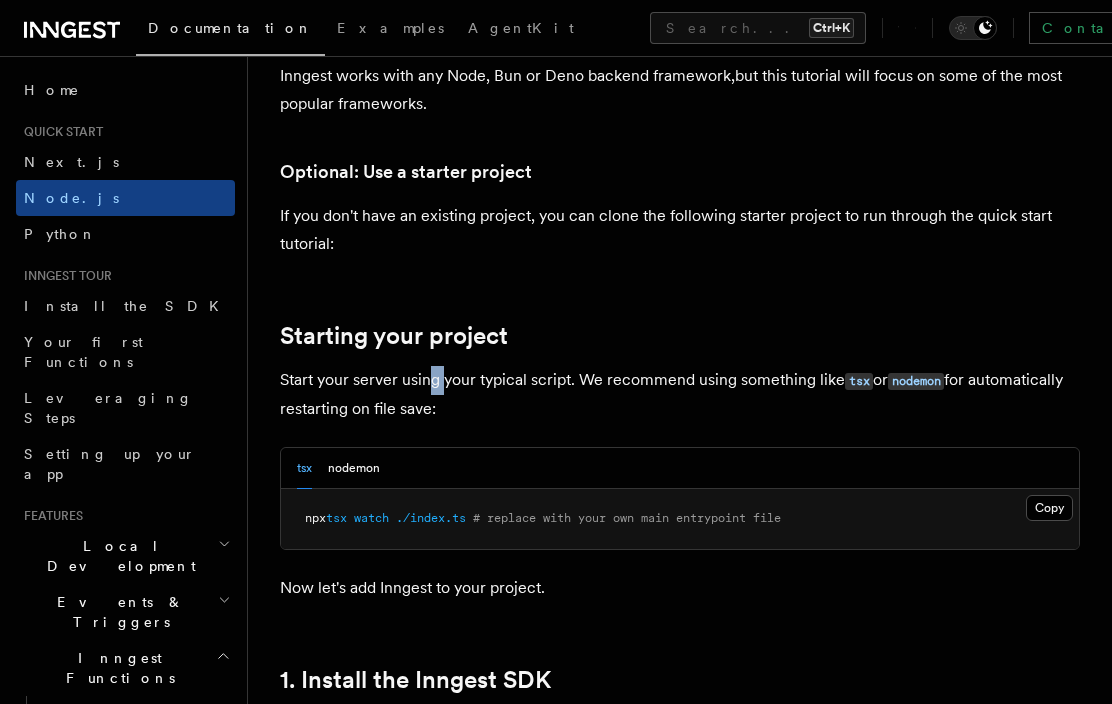 drag, startPoint x: 431, startPoint y: 386, endPoint x: 476, endPoint y: 404, distance: 48.466484 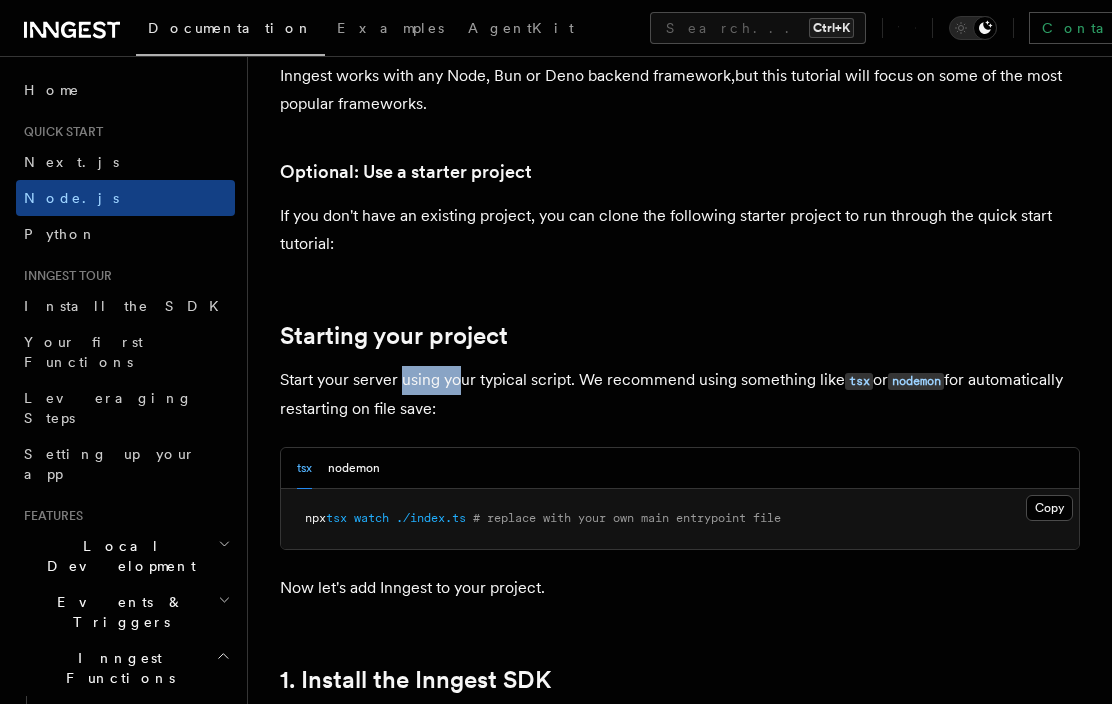 drag, startPoint x: 403, startPoint y: 386, endPoint x: 483, endPoint y: 395, distance: 80.50466 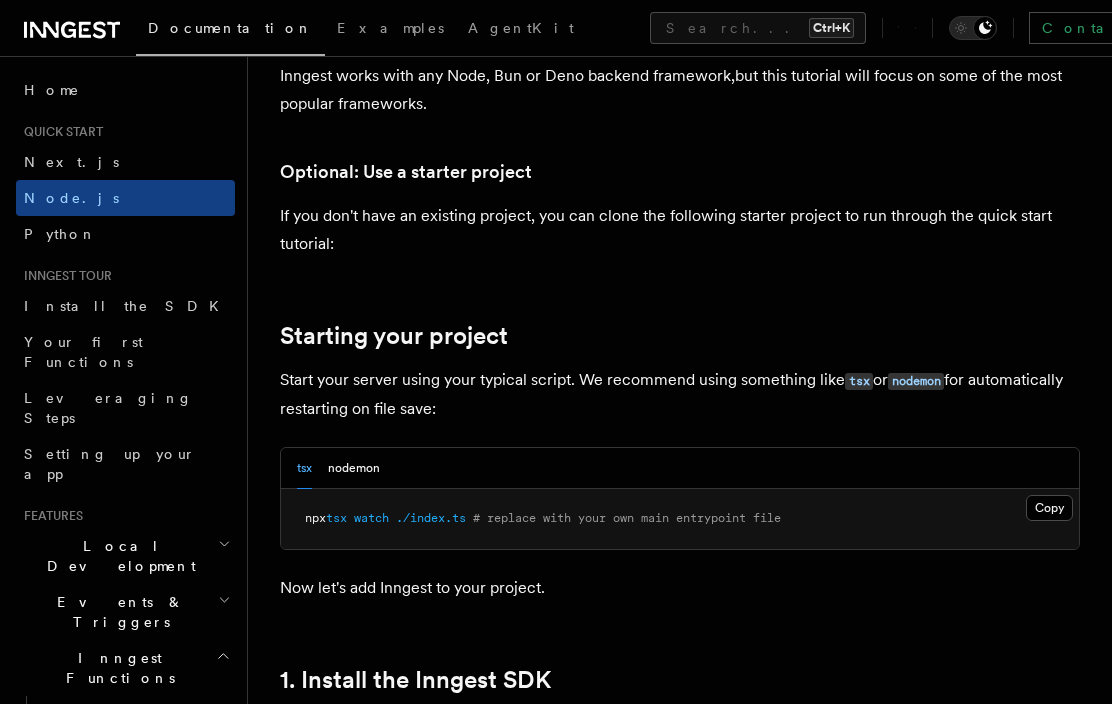 click on "Start your server using your typical script. We recommend using something like  tsx  or  nodemon  for automatically restarting on file save:" at bounding box center [680, 394] 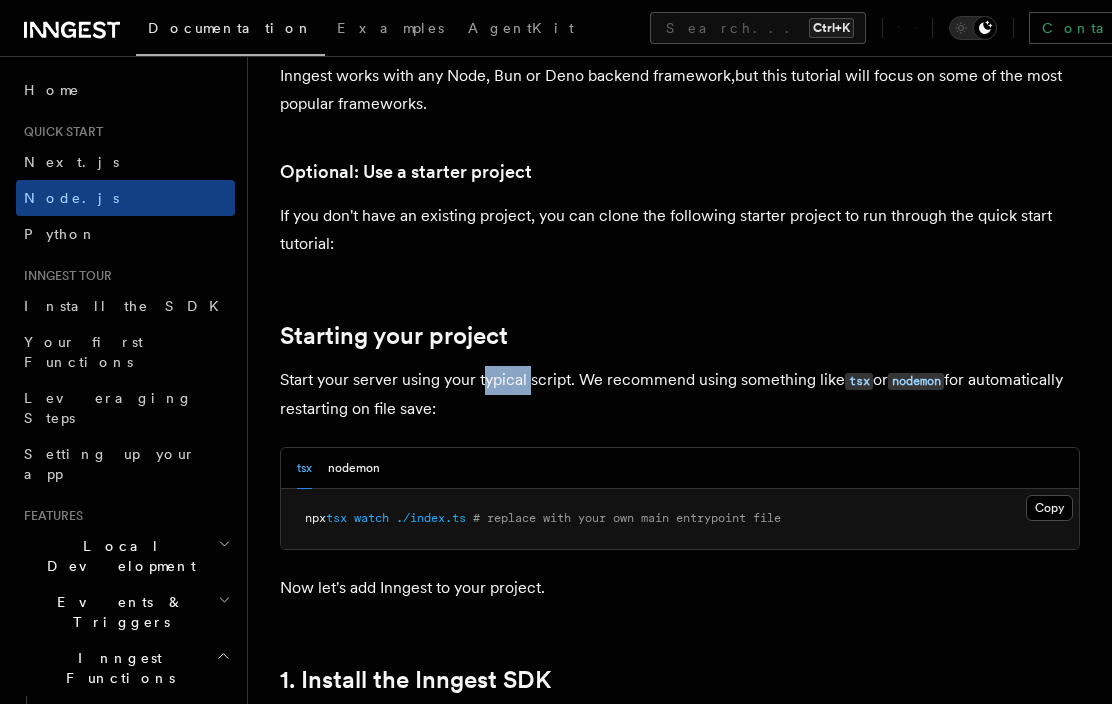 drag, startPoint x: 486, startPoint y: 371, endPoint x: 560, endPoint y: 403, distance: 80.622574 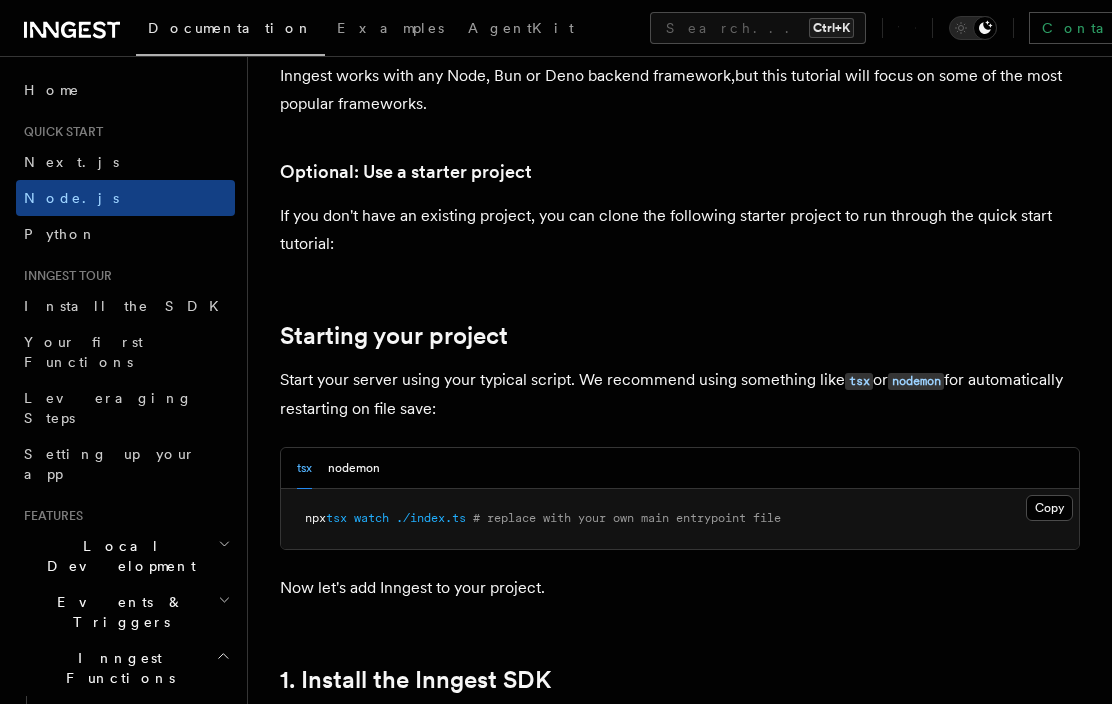 click on "Quick start Node.js Quick Start
In this tutorial you will add Inngest to a Node.js app to easily run background tasks and build complex workflows.
Inngest makes it easy to build, manage, and execute durable functions. Some use cases include scheduling drip marketing campaigns, building payment flows, or chaining LLM interactions.
By the end of this ten-minute tutorial you will:
Set up and run Inngest on your machine.
Write your first Inngest function.
Trigger your function from your app and through Inngest Dev Server.
Let's get started!
Select your Node.js framework
Choose your preferred Node.js web framework to get started. This guide uses ESM (ECMAScript Modules), but it also works for Common.js with typical modifications.
Express.js Fastify Inngest works with any Node, Bun or Deno backend framework,but this tutorial will focus on some of the most popular frameworks. Optional: Use a starter project Starting your project tsx  or  nodemon  for automatically restarting on file save: tsx" at bounding box center (680, 6068) 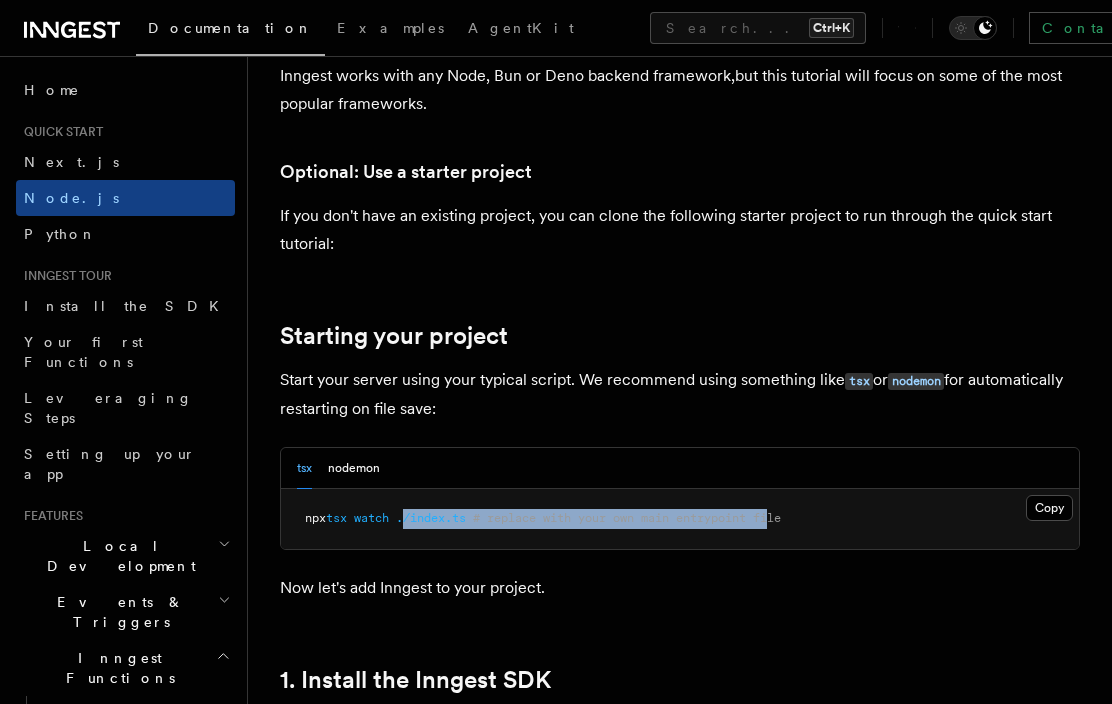 drag, startPoint x: 412, startPoint y: 509, endPoint x: 794, endPoint y: 560, distance: 385.3894 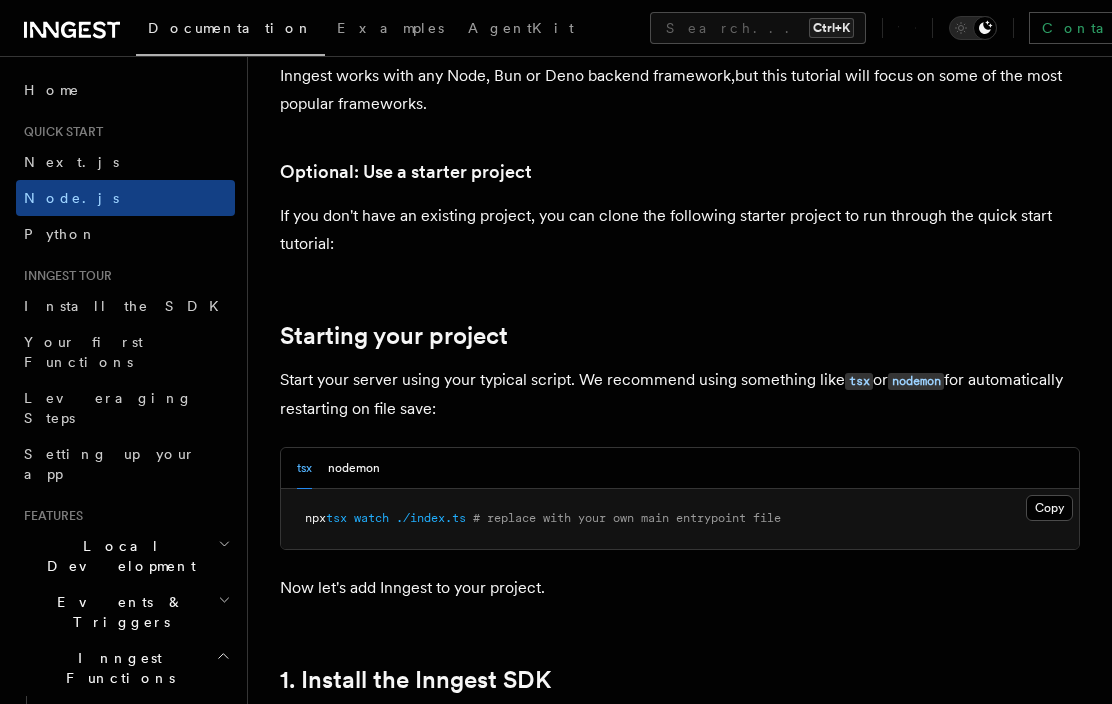 click on "Quick start Node.js Quick Start
In this tutorial you will add Inngest to a Node.js app to easily run background tasks and build complex workflows.
Inngest makes it easy to build, manage, and execute durable functions. Some use cases include scheduling drip marketing campaigns, building payment flows, or chaining LLM interactions.
By the end of this ten-minute tutorial you will:
Set up and run Inngest on your machine.
Write your first Inngest function.
Trigger your function from your app and through Inngest Dev Server.
Let's get started!
Select your Node.js framework
Choose your preferred Node.js web framework to get started. This guide uses ESM (ECMAScript Modules), but it also works for Common.js with typical modifications.
Express.js Fastify Inngest works with any Node, Bun or Deno backend framework,but this tutorial will focus on some of the most popular frameworks. Optional: Use a starter project Starting your project tsx  or  nodemon  for automatically restarting on file save: tsx" at bounding box center (680, 6068) 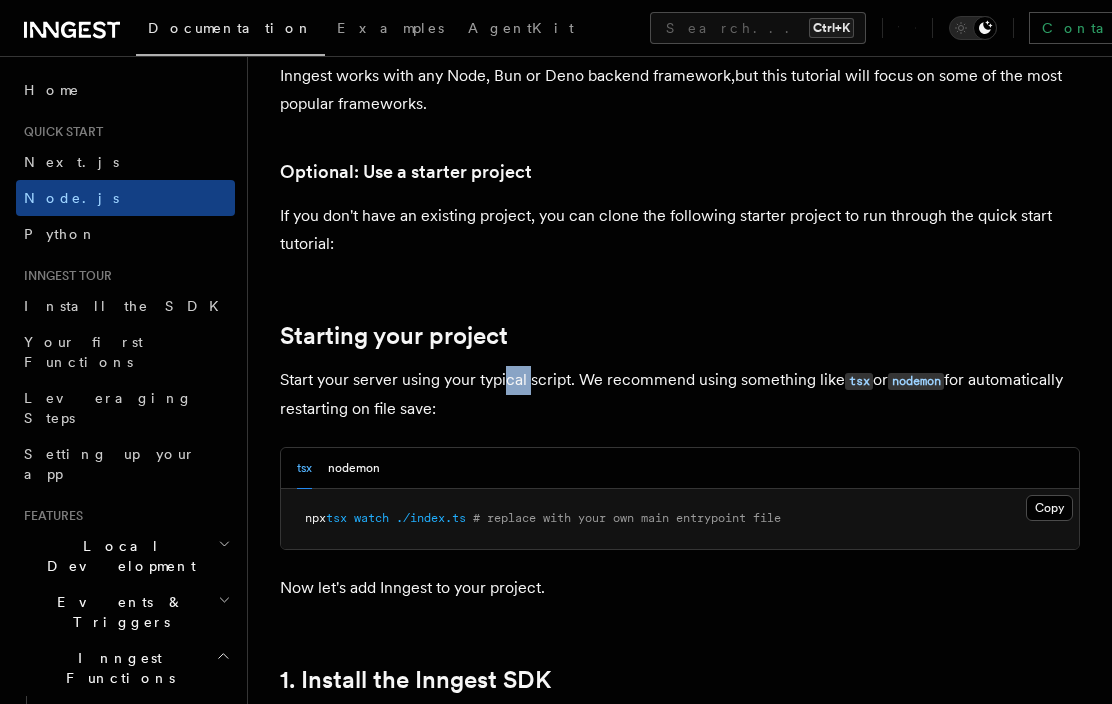 drag, startPoint x: 506, startPoint y: 383, endPoint x: 546, endPoint y: 403, distance: 44.72136 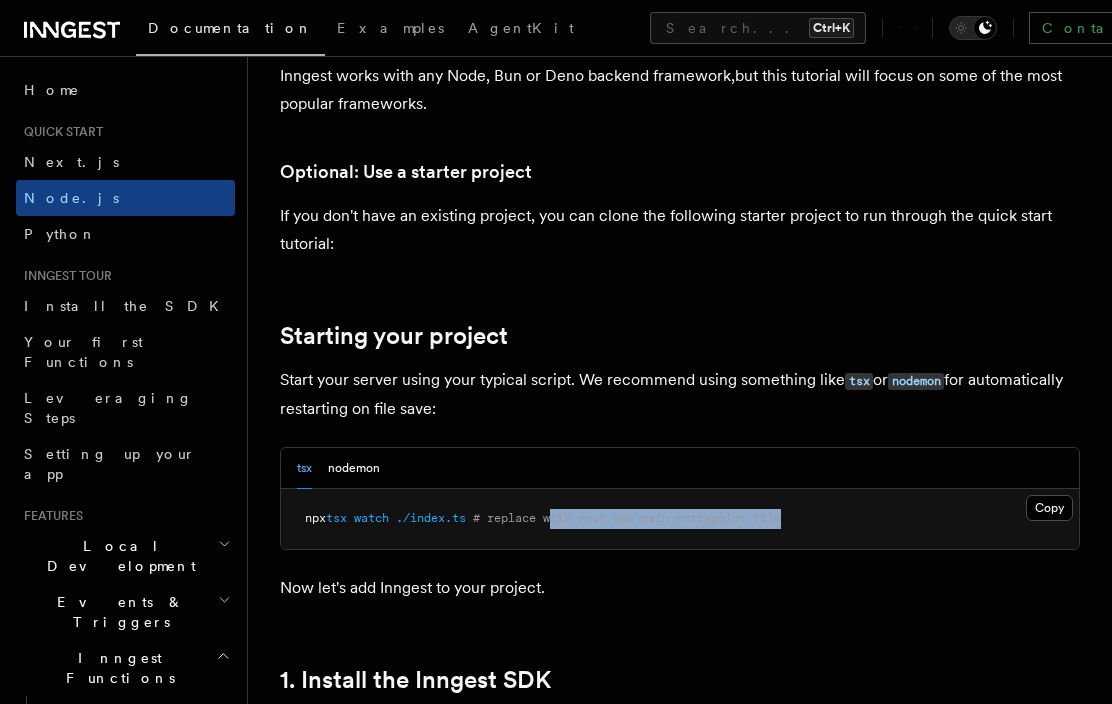 drag, startPoint x: 564, startPoint y: 513, endPoint x: 905, endPoint y: 517, distance: 341.02347 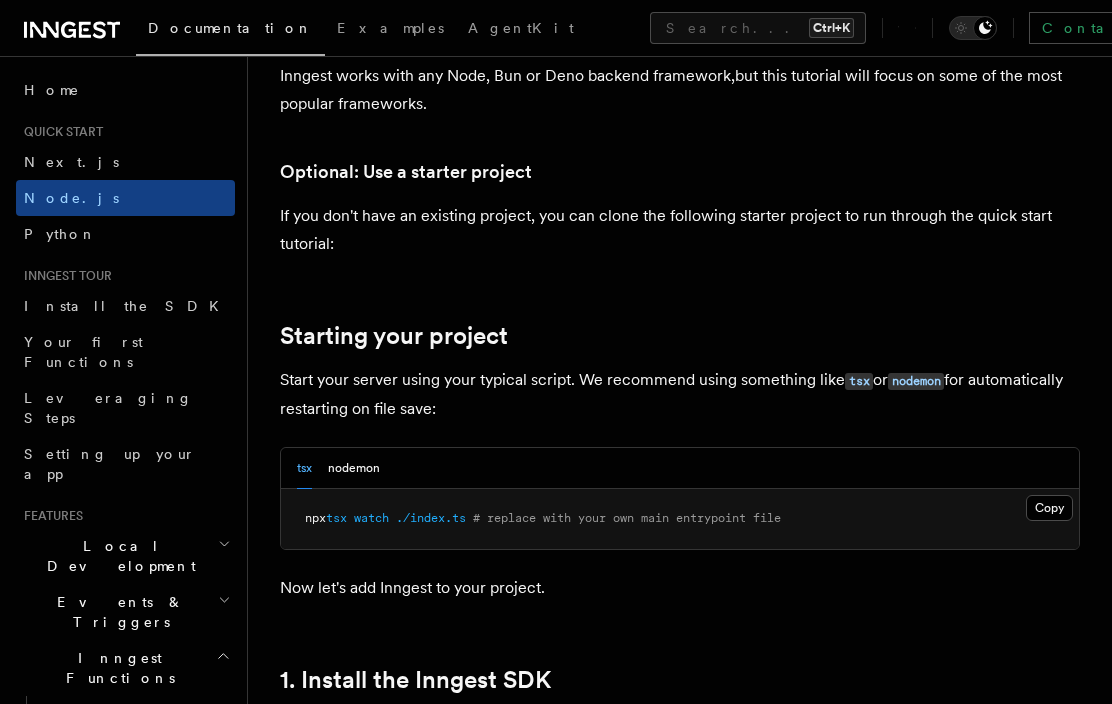 click on "npx  tsx   watch   ./index.ts   # replace with your own main entrypoint file" at bounding box center [680, 519] 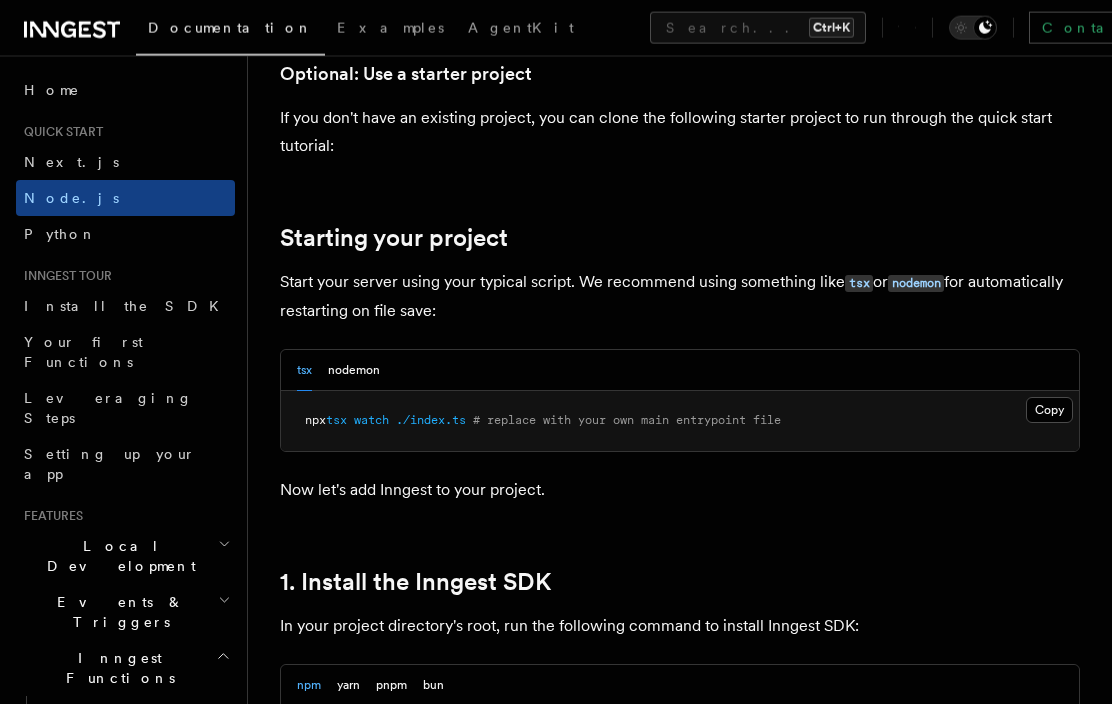 scroll, scrollTop: 816, scrollLeft: 0, axis: vertical 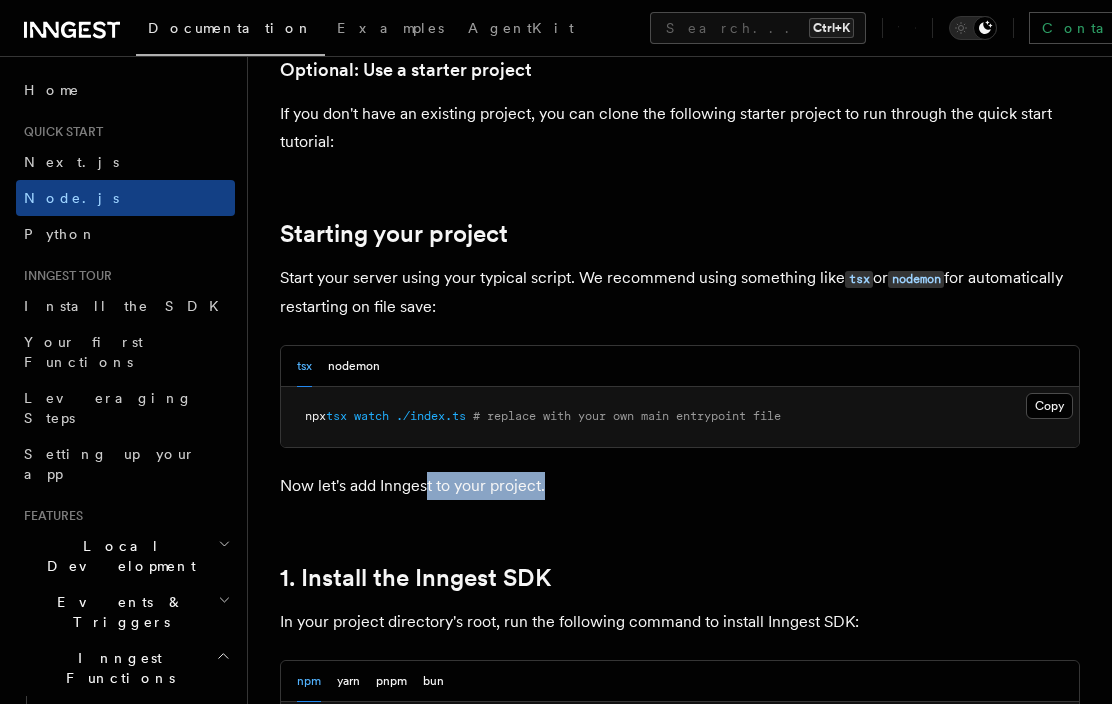 drag, startPoint x: 428, startPoint y: 485, endPoint x: 758, endPoint y: 450, distance: 331.85086 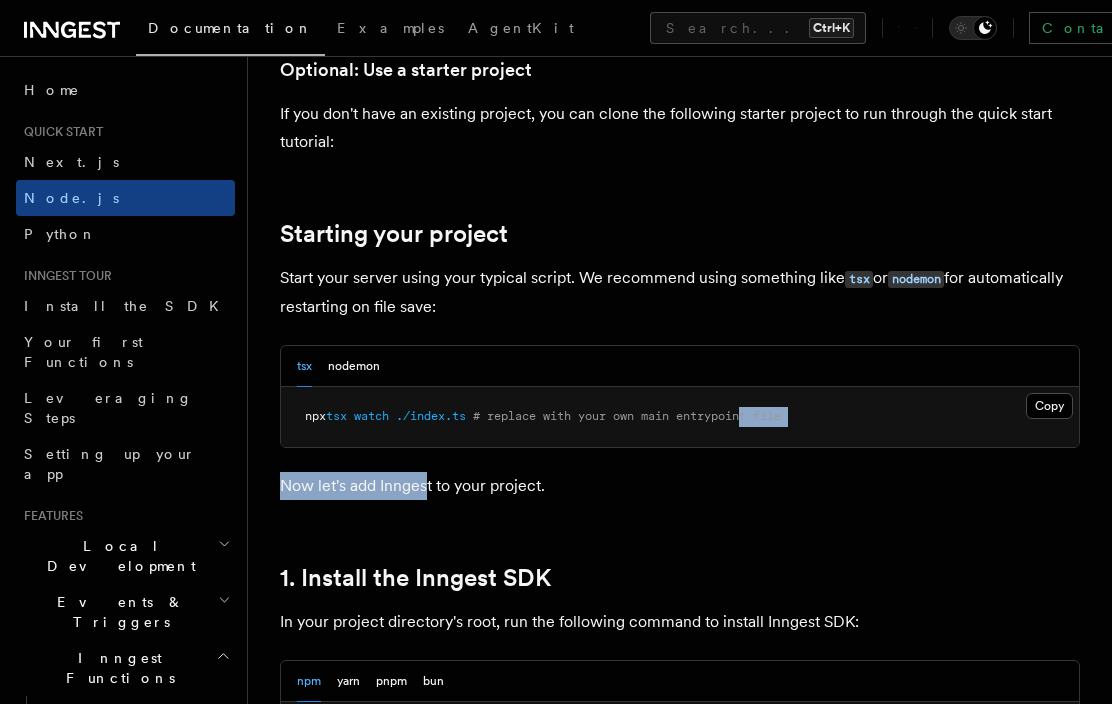 click on "npx  tsx   watch   ./index.ts   # replace with your own main entrypoint file" at bounding box center [680, 417] 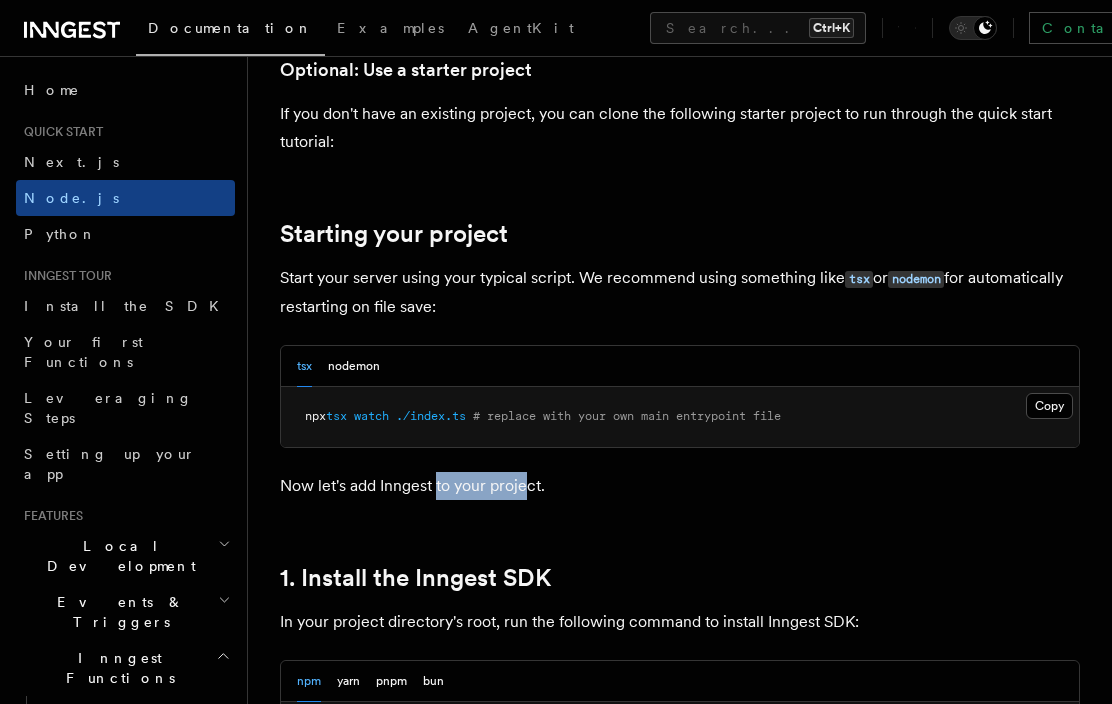 drag 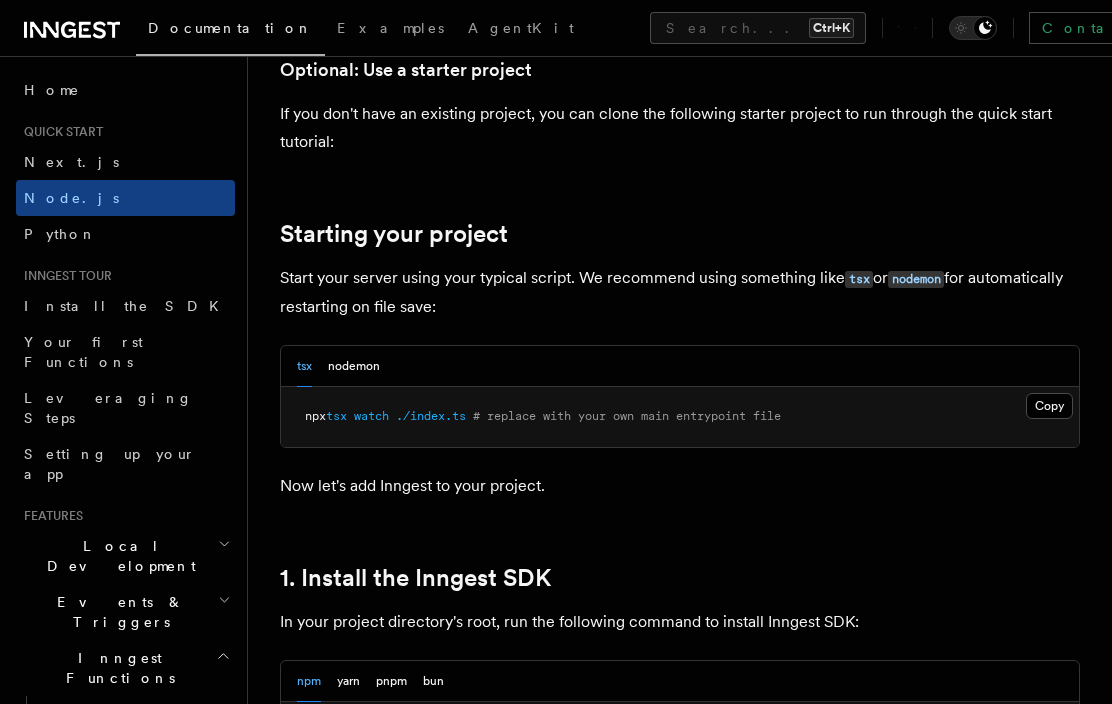 click on "Quick start Node.js Quick Start
In this tutorial you will add Inngest to a Node.js app to easily run background tasks and build complex workflows.
Inngest makes it easy to build, manage, and execute durable functions. Some use cases include scheduling drip marketing campaigns, building payment flows, or chaining LLM interactions.
By the end of this ten-minute tutorial you will:
Set up and run Inngest on your machine.
Write your first Inngest function.
Trigger your function from your app and through Inngest Dev Server.
Let's get started!
Select your Node.js framework
Choose your preferred Node.js web framework to get started. This guide uses ESM (ECMAScript Modules), but it also works for Common.js with typical modifications.
Express.js Fastify Inngest works with any Node, Bun or Deno backend framework,but this tutorial will focus on some of the most popular frameworks. Optional: Use a starter project Starting your project tsx  or  nodemon  for automatically restarting on file save: tsx" at bounding box center (680, 5966) 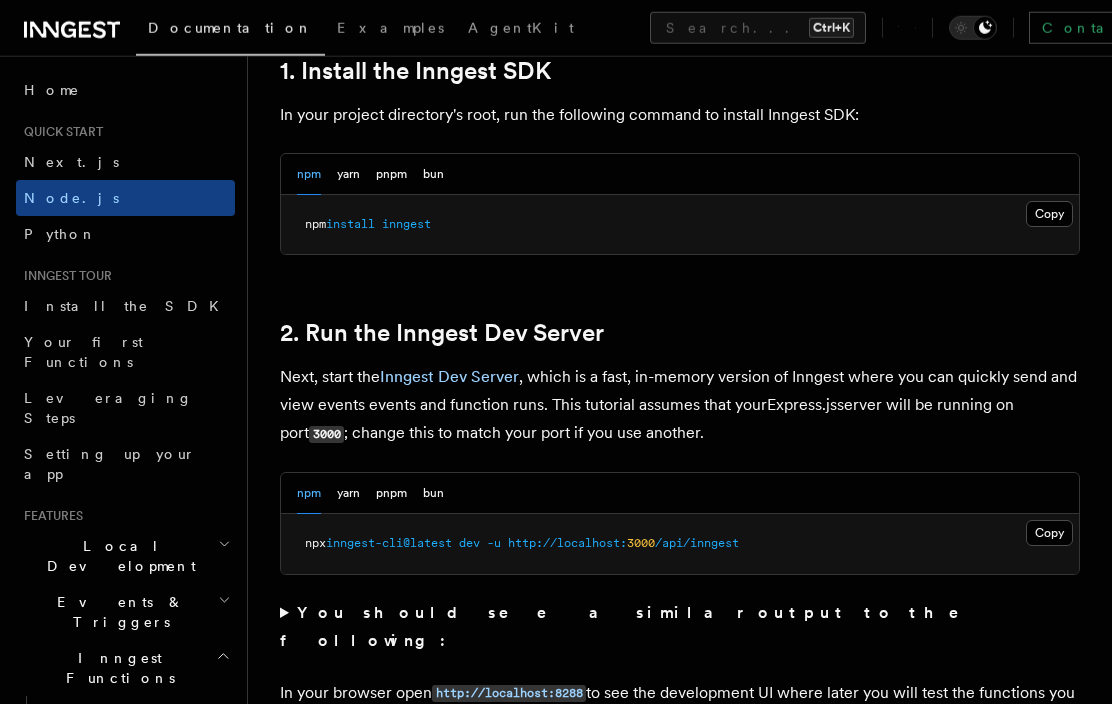 scroll, scrollTop: 1326, scrollLeft: 0, axis: vertical 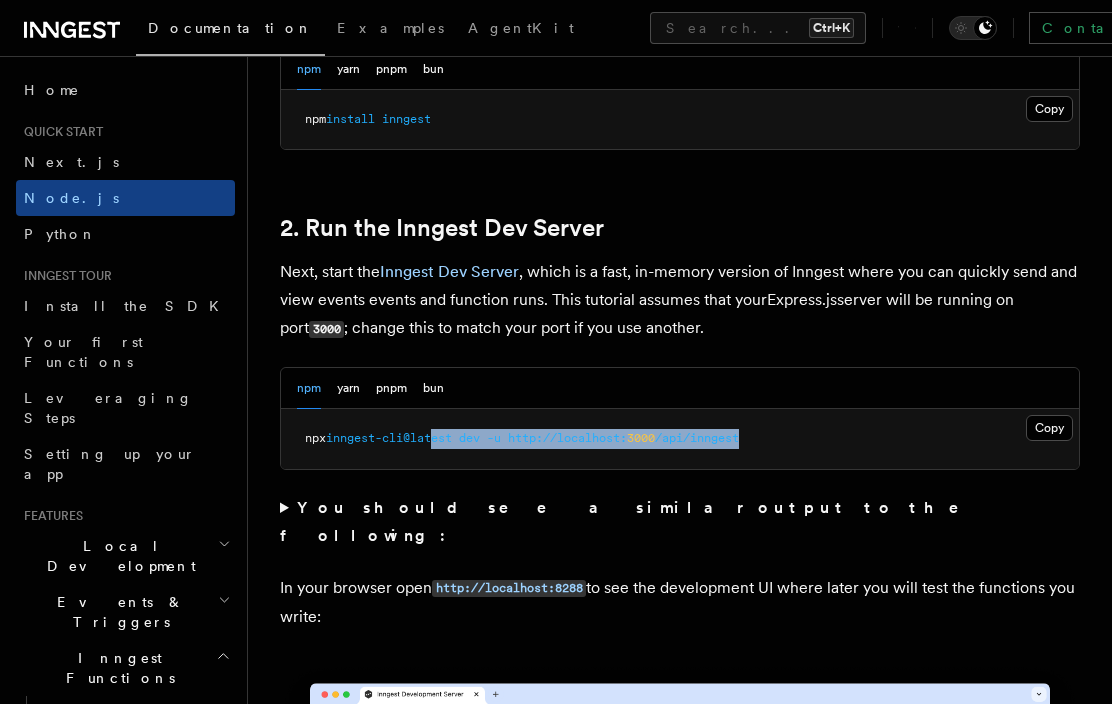 drag, startPoint x: 439, startPoint y: 444, endPoint x: 801, endPoint y: 470, distance: 362.9325 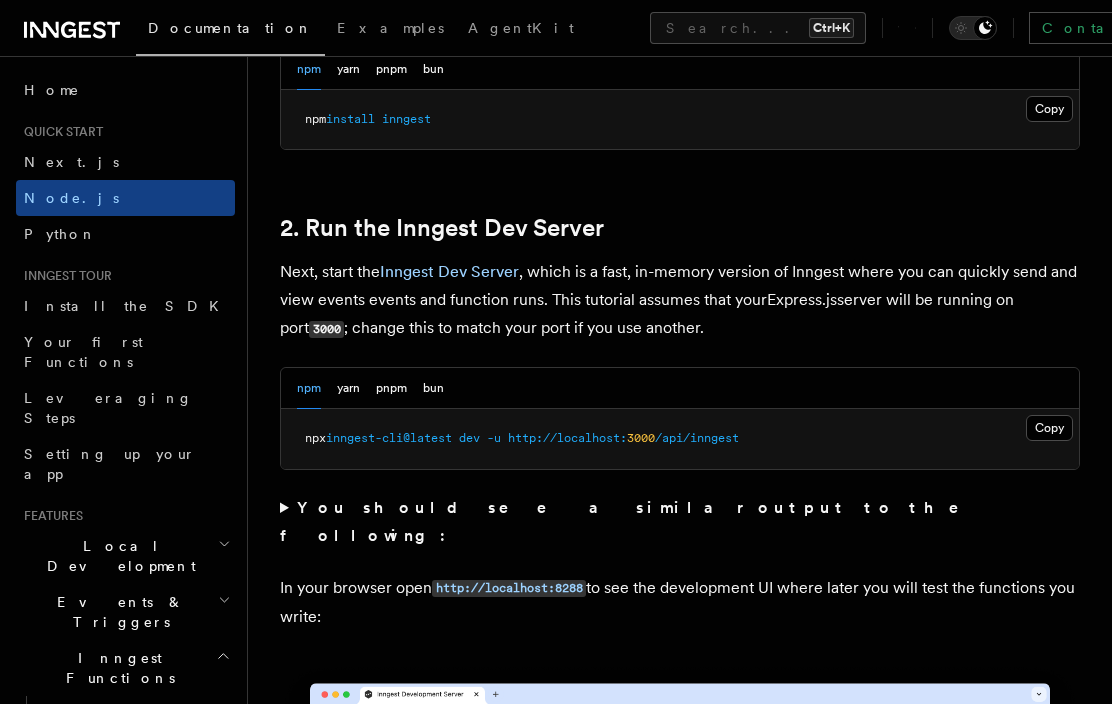 click on "npx  inngest-cli@latest   dev   -u   http://localhost: 3000 /api/inngest" at bounding box center (680, 439) 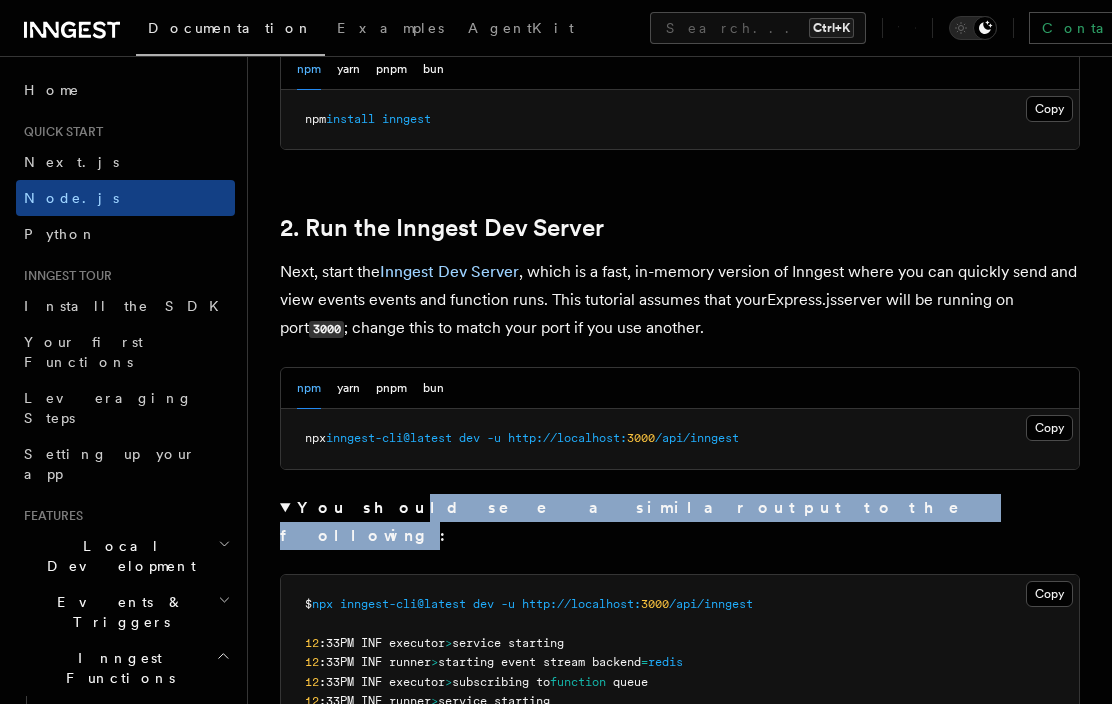 drag, startPoint x: 359, startPoint y: 506, endPoint x: 638, endPoint y: 523, distance: 279.51746 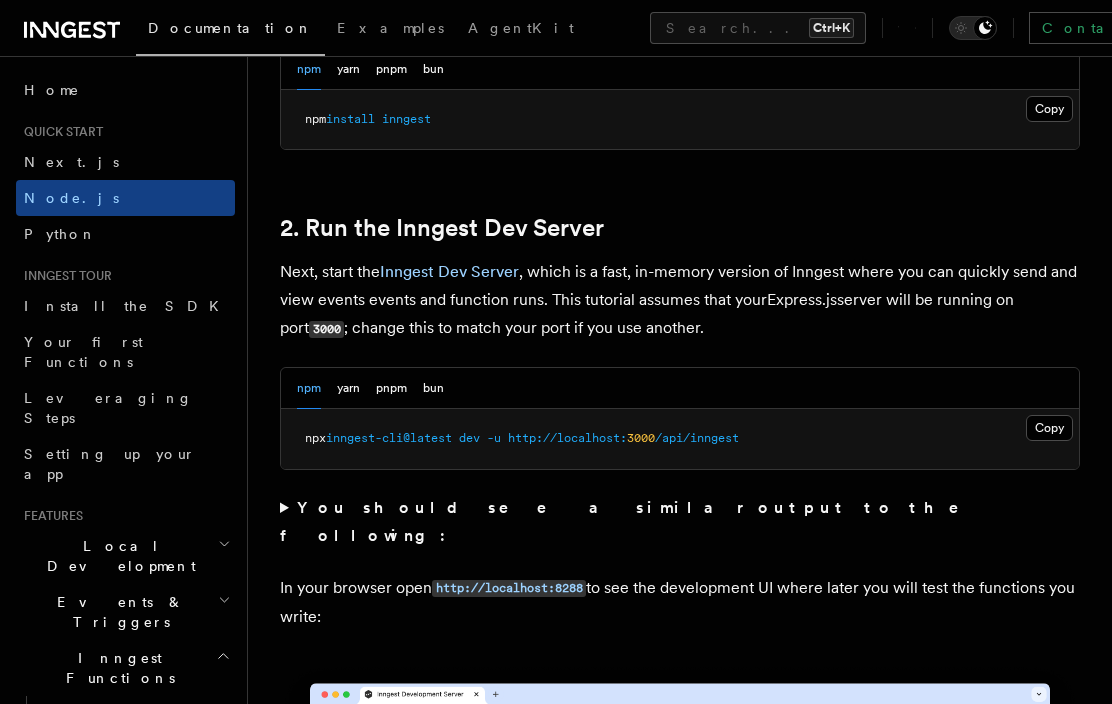 click on "You should see a similar output to the following:" at bounding box center (680, 522) 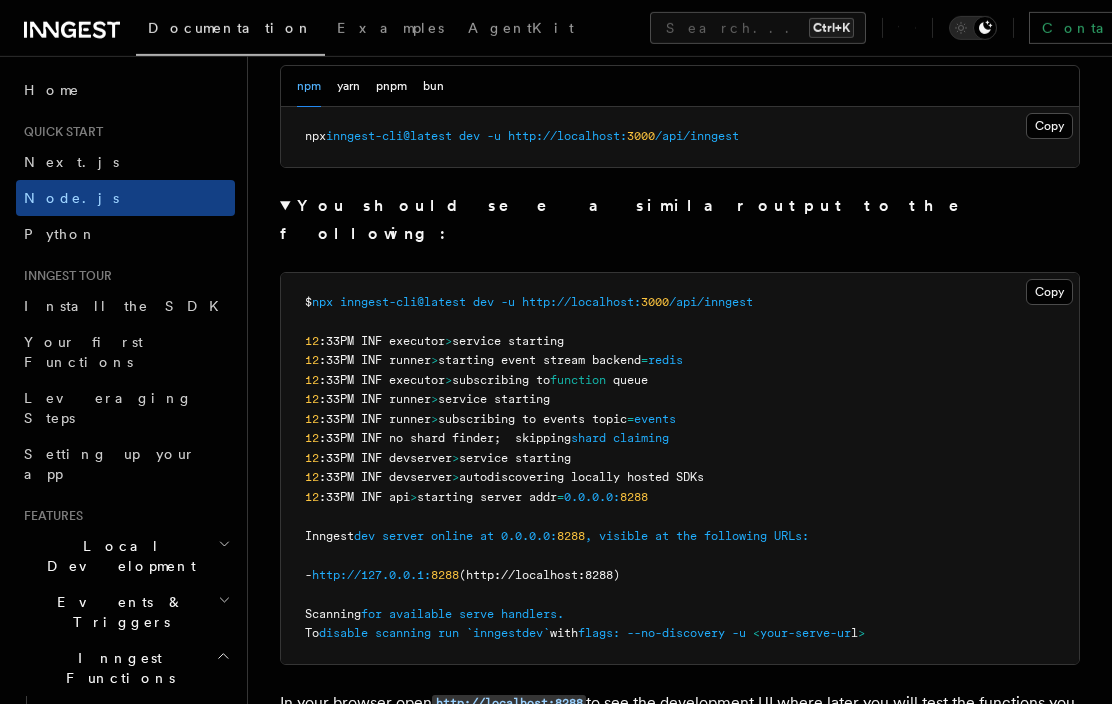 scroll, scrollTop: 1734, scrollLeft: 0, axis: vertical 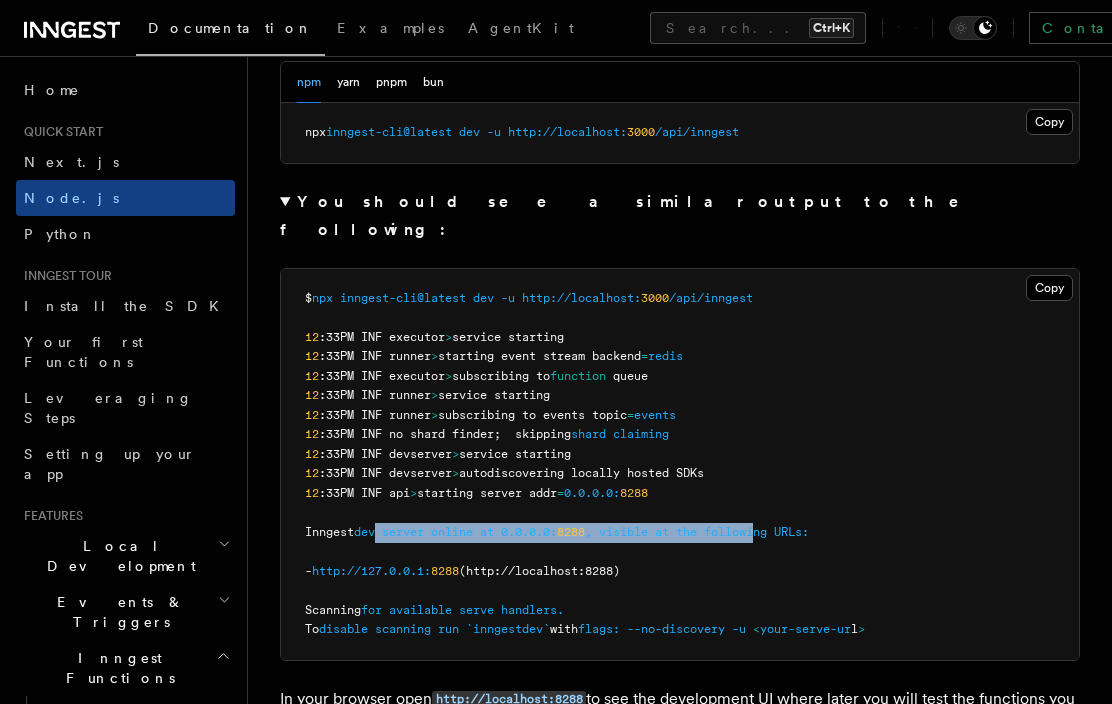 drag, startPoint x: 442, startPoint y: 513, endPoint x: 829, endPoint y: 506, distance: 387.0633 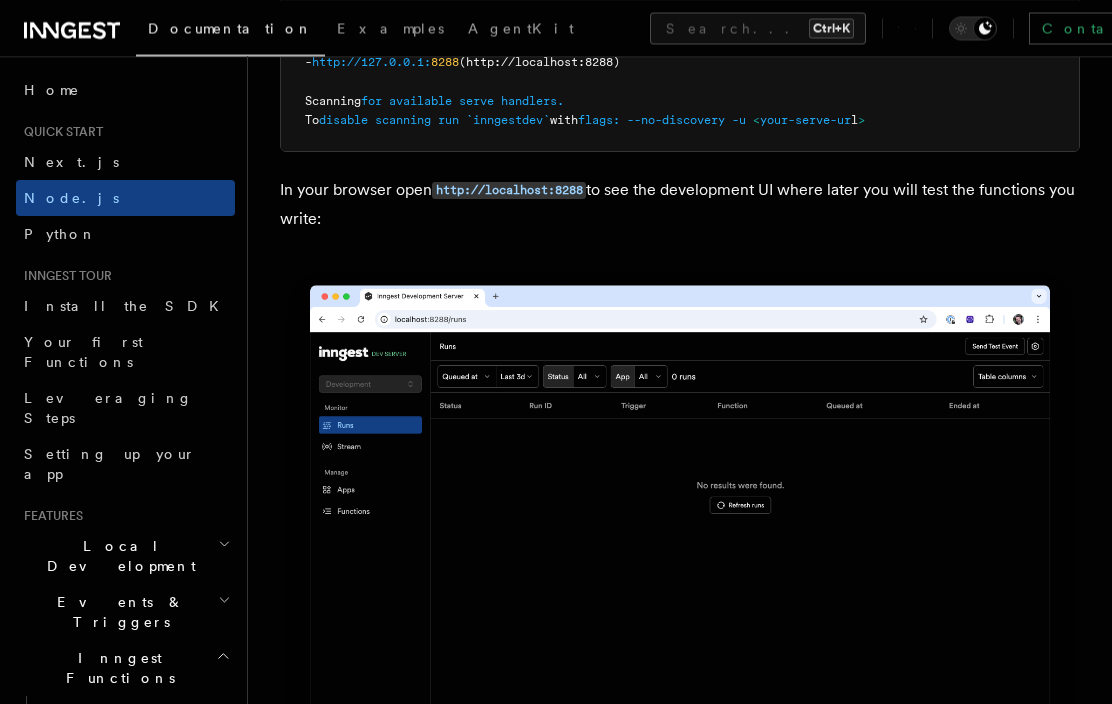 scroll, scrollTop: 2244, scrollLeft: 0, axis: vertical 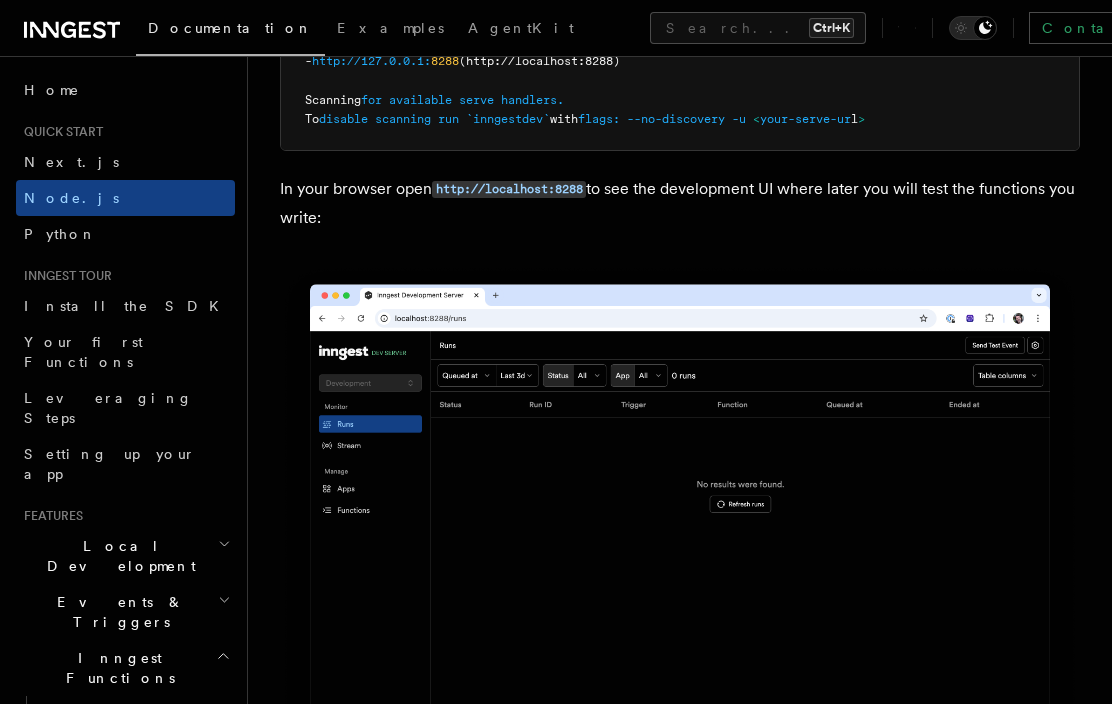 drag, startPoint x: 601, startPoint y: 171, endPoint x: 732, endPoint y: 195, distance: 133.18033 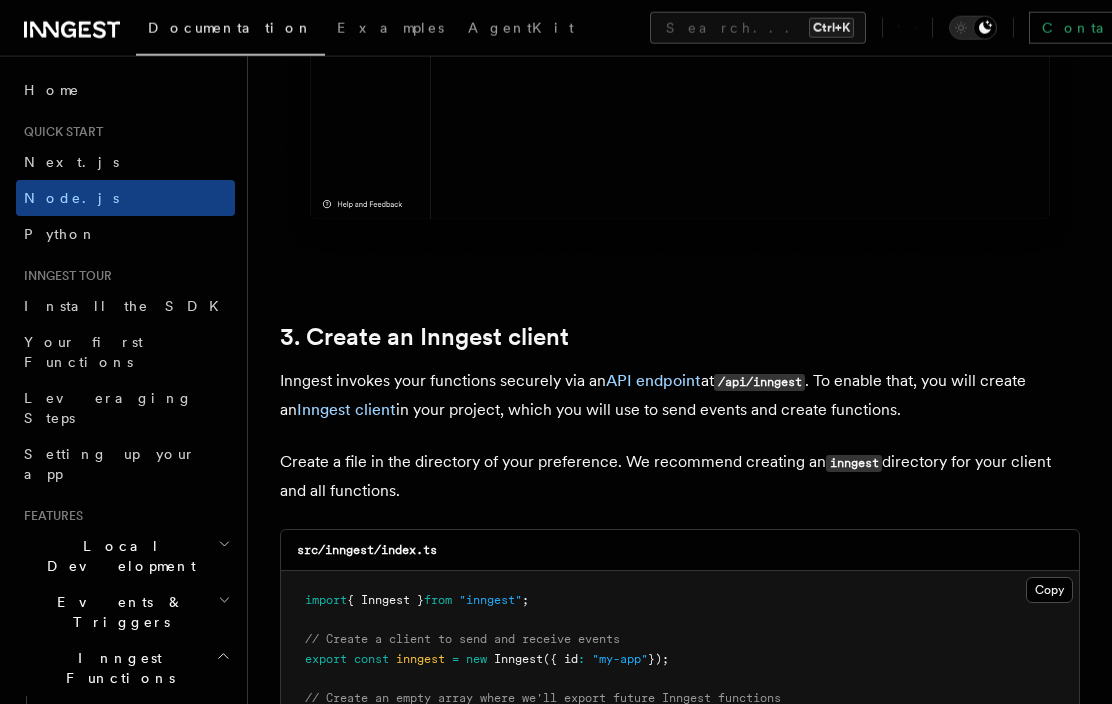 scroll, scrollTop: 2754, scrollLeft: 0, axis: vertical 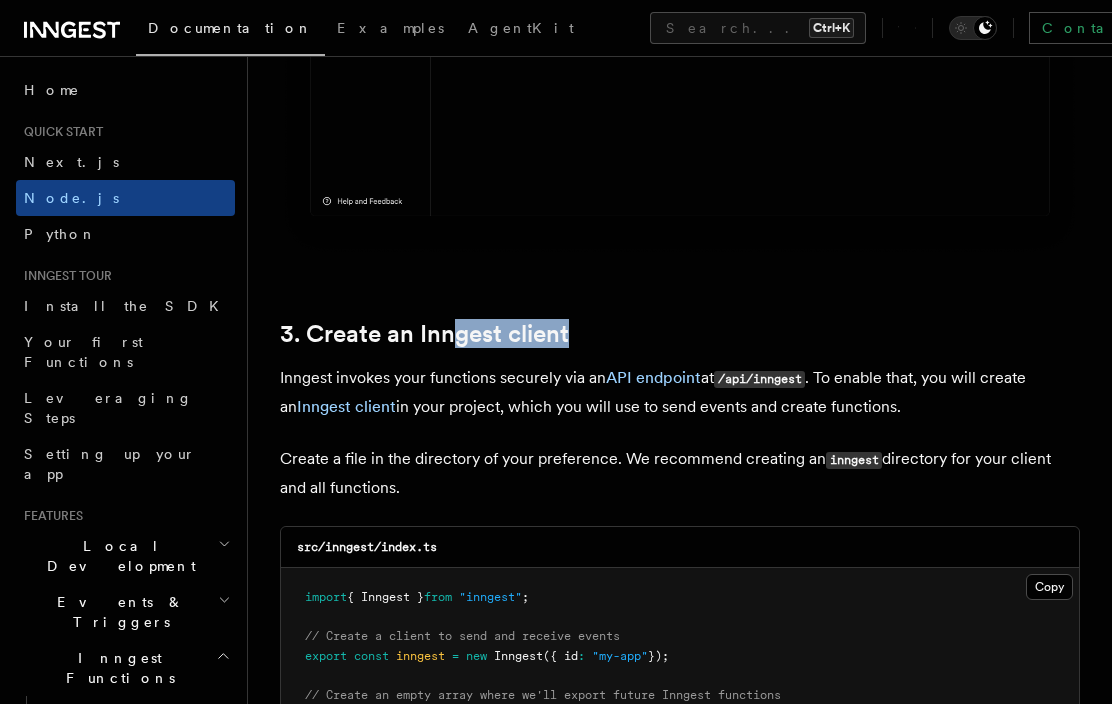drag, startPoint x: 452, startPoint y: 325, endPoint x: 628, endPoint y: 312, distance: 176.47946 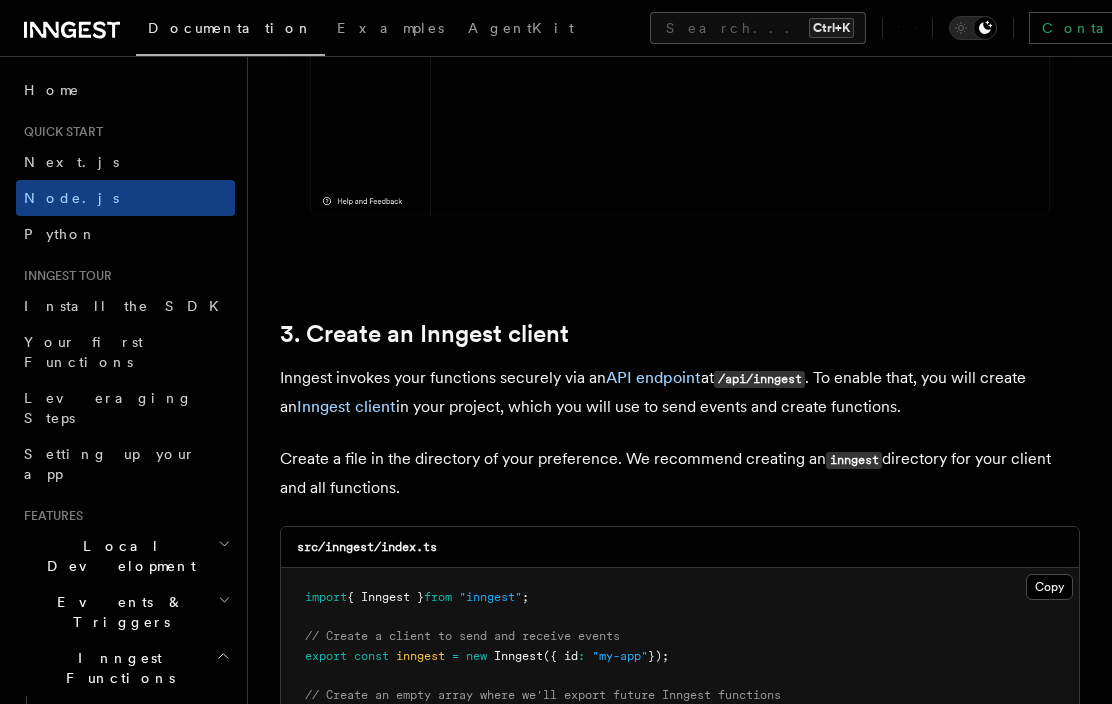 click on "3. Create an Inngest client" at bounding box center (680, 334) 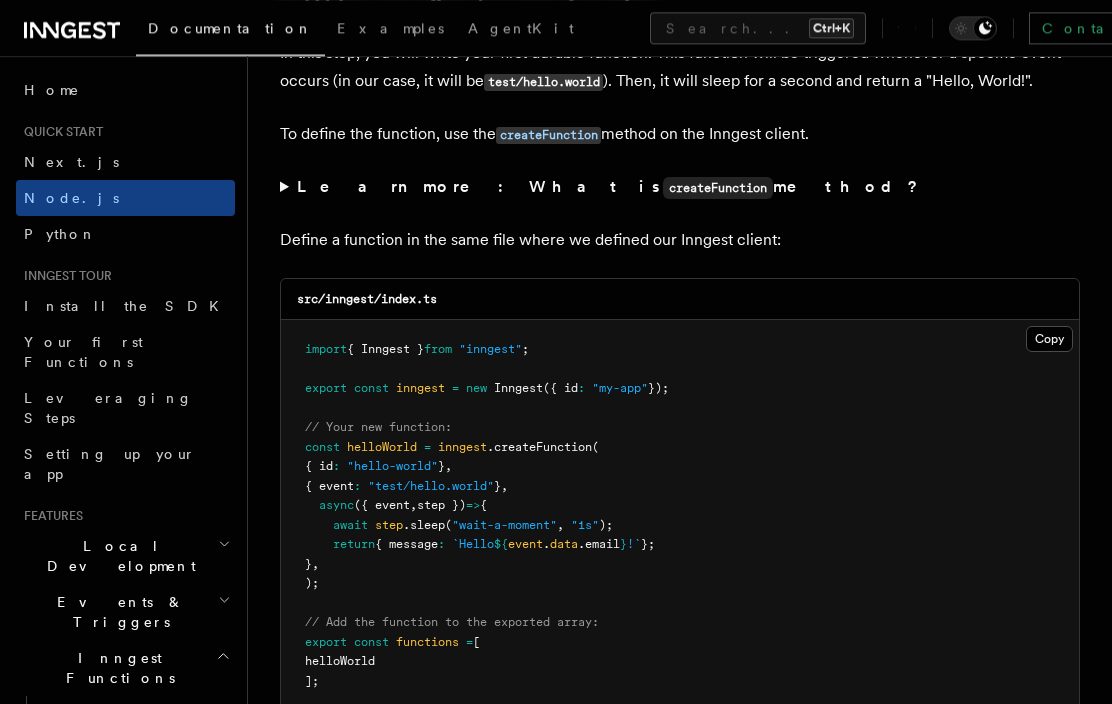scroll, scrollTop: 4284, scrollLeft: 0, axis: vertical 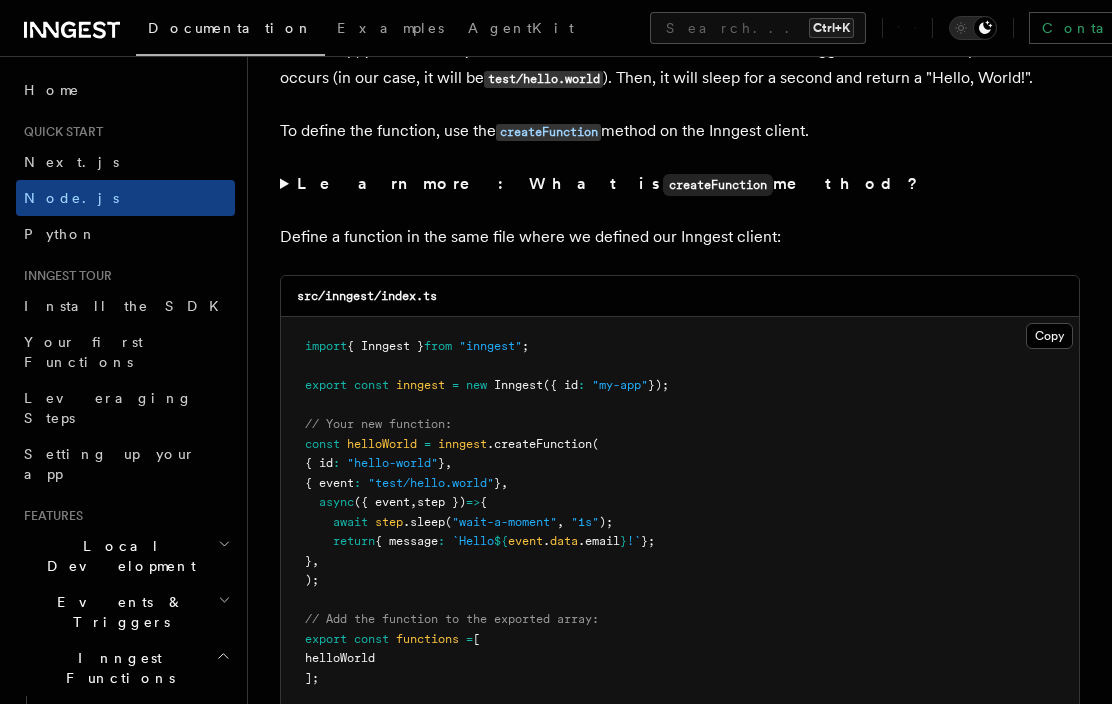 drag, startPoint x: 423, startPoint y: 511, endPoint x: 463, endPoint y: 595, distance: 93.03763 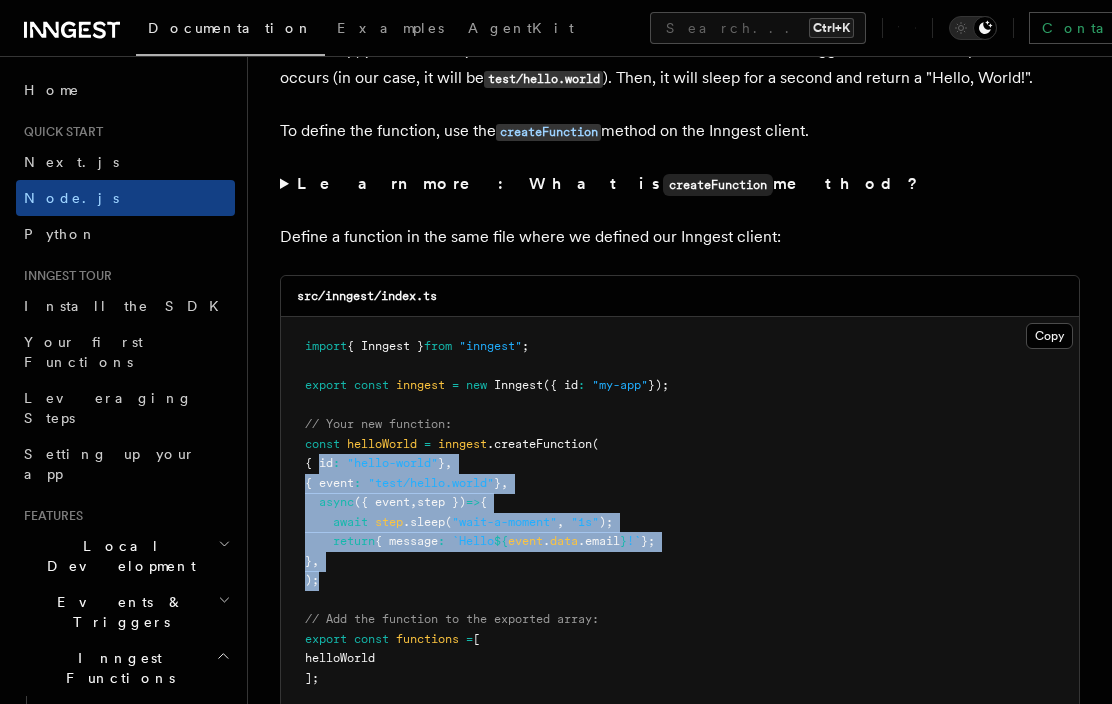 drag, startPoint x: 319, startPoint y: 440, endPoint x: 425, endPoint y: 559, distance: 159.36436 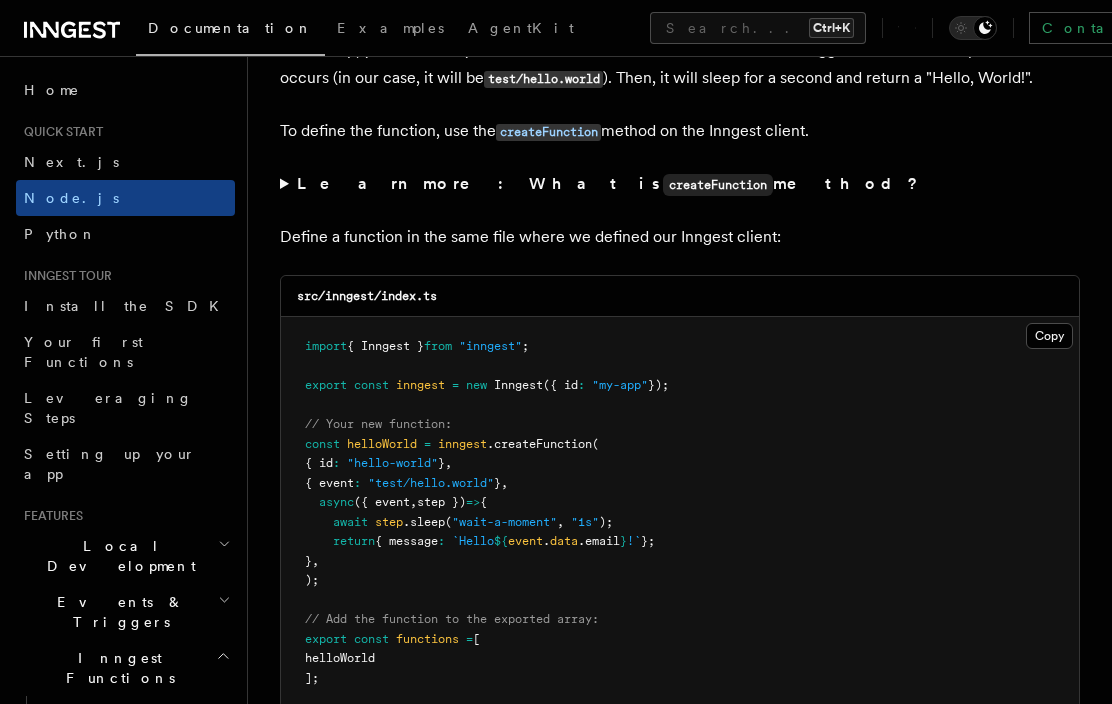 click on "import  { Inngest }  from   "inngest" ;
export   const   inngest   =   new   Inngest ({ id :   "my-app"  });
// Your new function:
const   helloWorld   =   inngest .createFunction (
{ id :   "hello-world"  } ,
{ event :   "test/hello.world"  } ,
async  ({ event ,  step })  =>  {
await   step .sleep ( "wait-a-moment" ,   "1s" );
return  { message :   `Hello  ${ event . data .email } !`  };
} ,
);
// Add the function to the exported array:
export   const   functions   =  [
helloWorld
];" at bounding box center (680, 512) 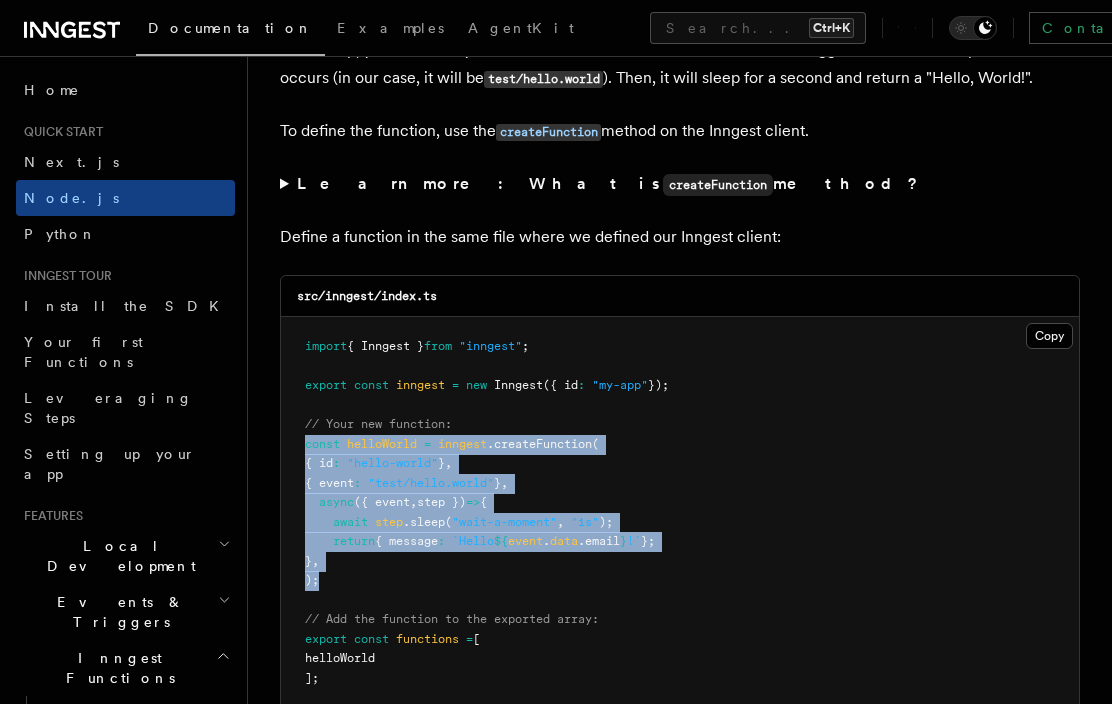 drag, startPoint x: 441, startPoint y: 566, endPoint x: 300, endPoint y: 419, distance: 203.69095 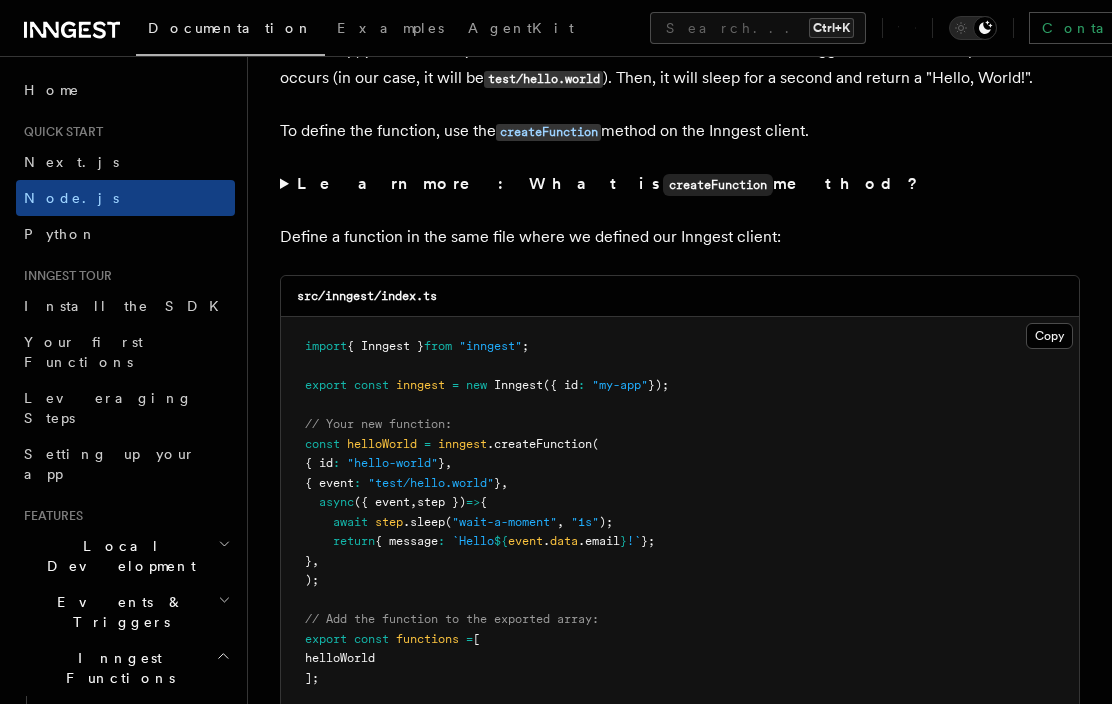 click on "import  { Inngest }  from   "inngest" ;
export   const   inngest   =   new   Inngest ({ id :   "my-app"  });
// Your new function:
const   helloWorld   =   inngest .createFunction (
{ id :   "hello-world"  } ,
{ event :   "test/hello.world"  } ,
async  ({ event ,  step })  =>  {
await   step .sleep ( "wait-a-moment" ,   "1s" );
return  { message :   `Hello  ${ event . data .email } !`  };
} ,
);
// Add the function to the exported array:
export   const   functions   =  [
helloWorld
];" at bounding box center [680, 512] 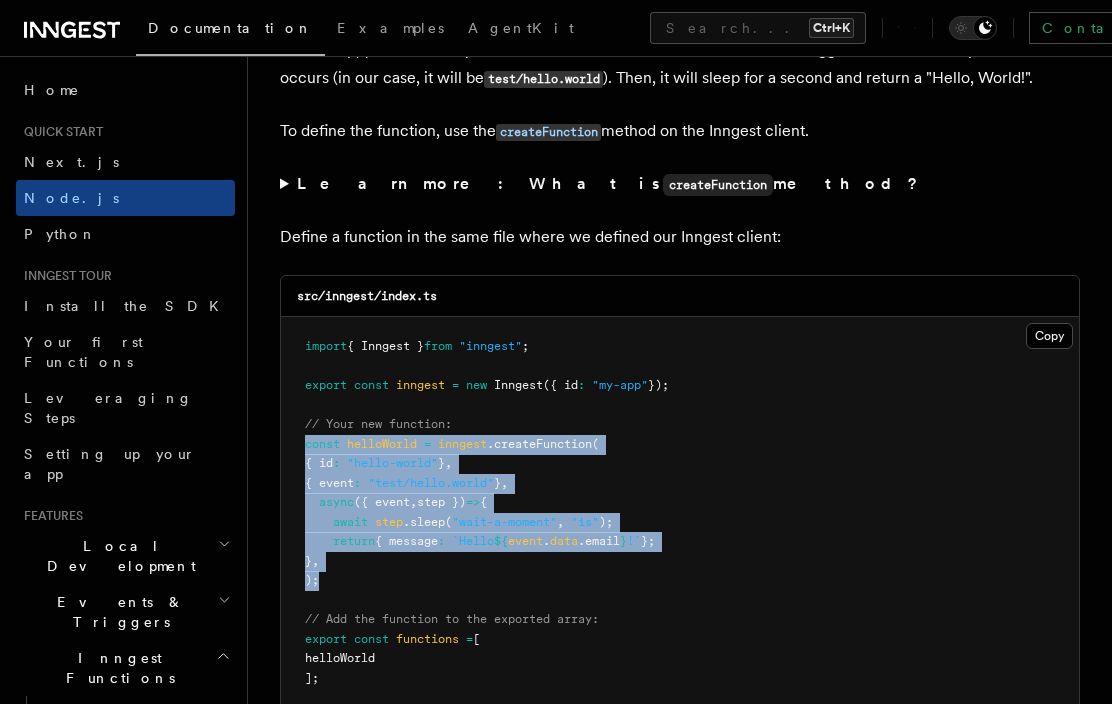 drag, startPoint x: 305, startPoint y: 423, endPoint x: 416, endPoint y: 564, distance: 179.44916 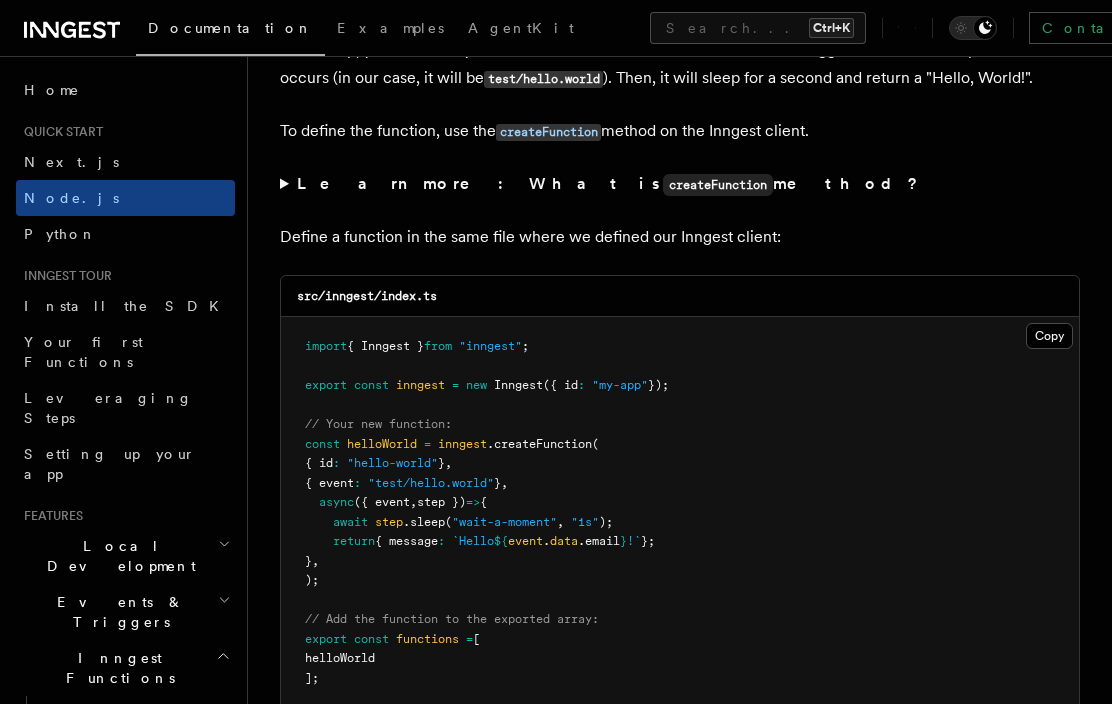 click on "import  { Inngest }  from   "inngest" ;
export   const   inngest   =   new   Inngest ({ id :   "my-app"  });
// Your new function:
const   helloWorld   =   inngest .createFunction (
{ id :   "hello-world"  } ,
{ event :   "test/hello.world"  } ,
async  ({ event ,  step })  =>  {
await   step .sleep ( "wait-a-moment" ,   "1s" );
return  { message :   `Hello  ${ event . data .email } !`  };
} ,
);
// Add the function to the exported array:
export   const   functions   =  [
helloWorld
];" at bounding box center [680, 512] 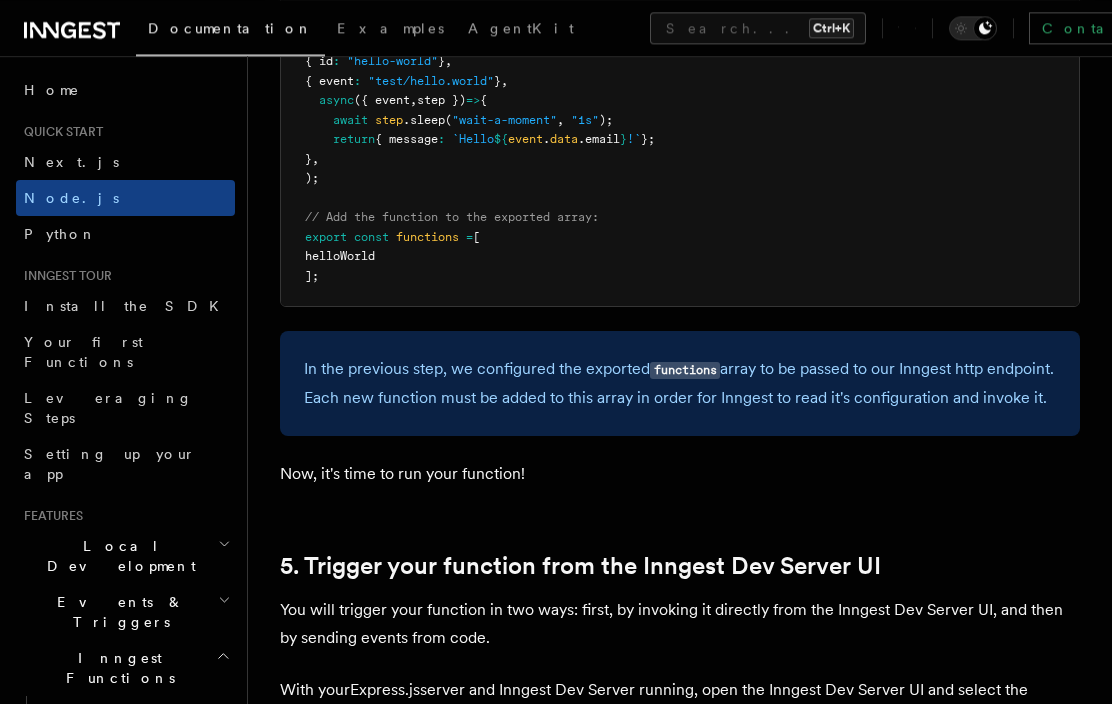 scroll, scrollTop: 4692, scrollLeft: 0, axis: vertical 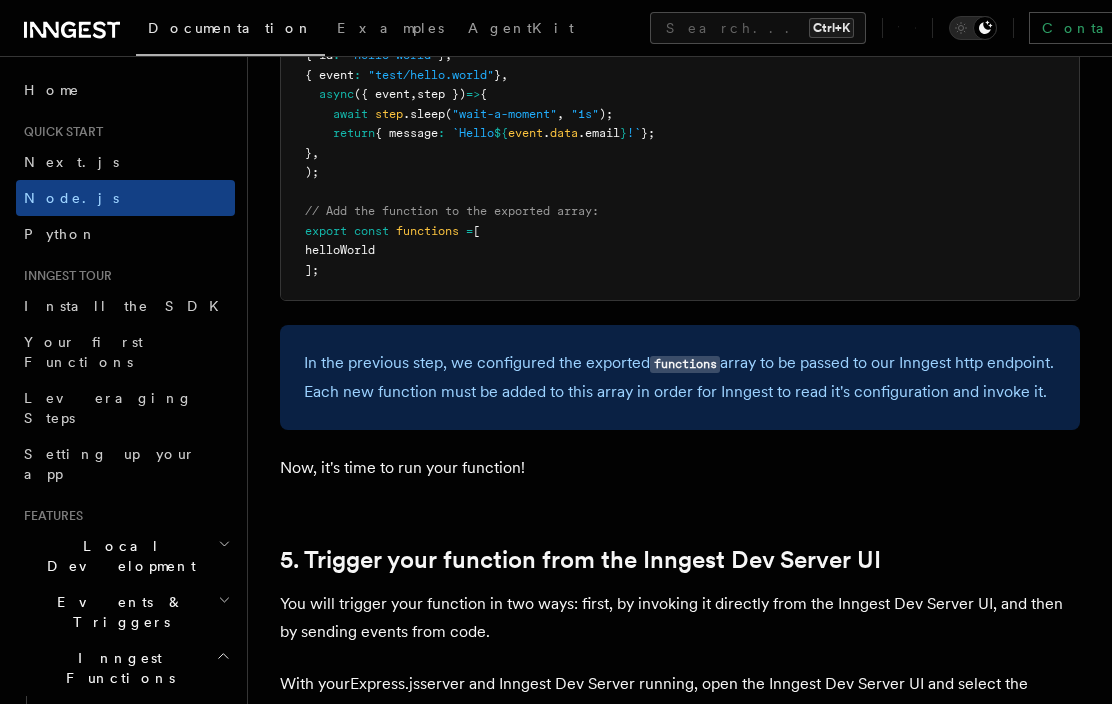drag, startPoint x: 389, startPoint y: 337, endPoint x: 477, endPoint y: 406, distance: 111.82576 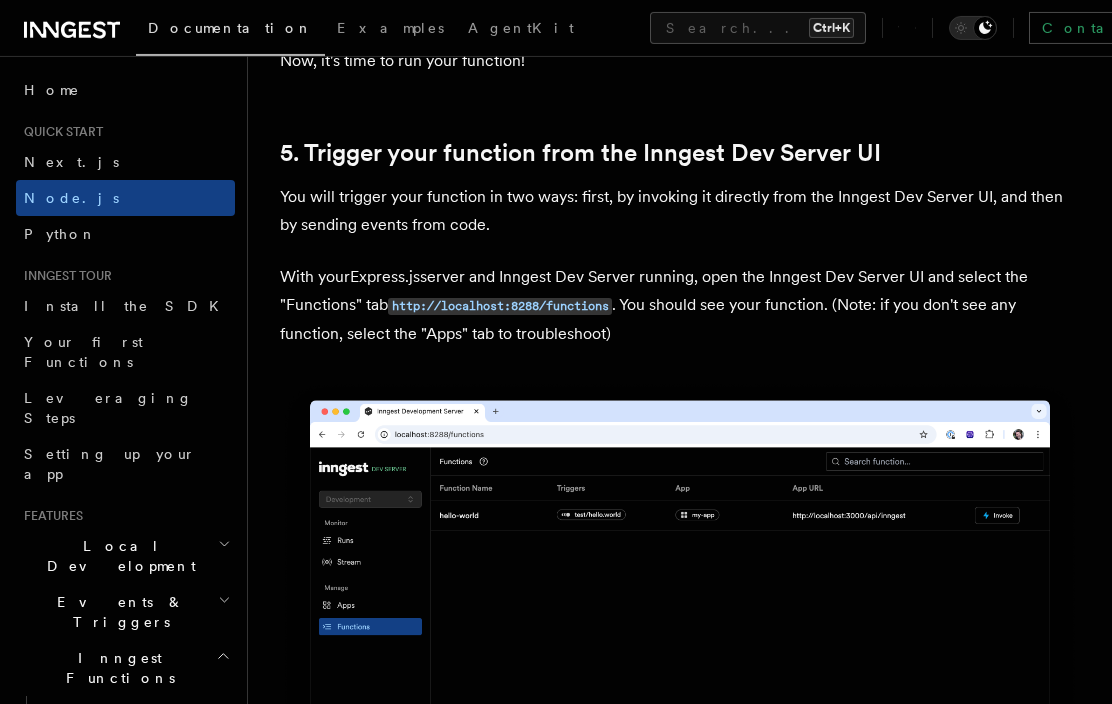 scroll, scrollTop: 5100, scrollLeft: 0, axis: vertical 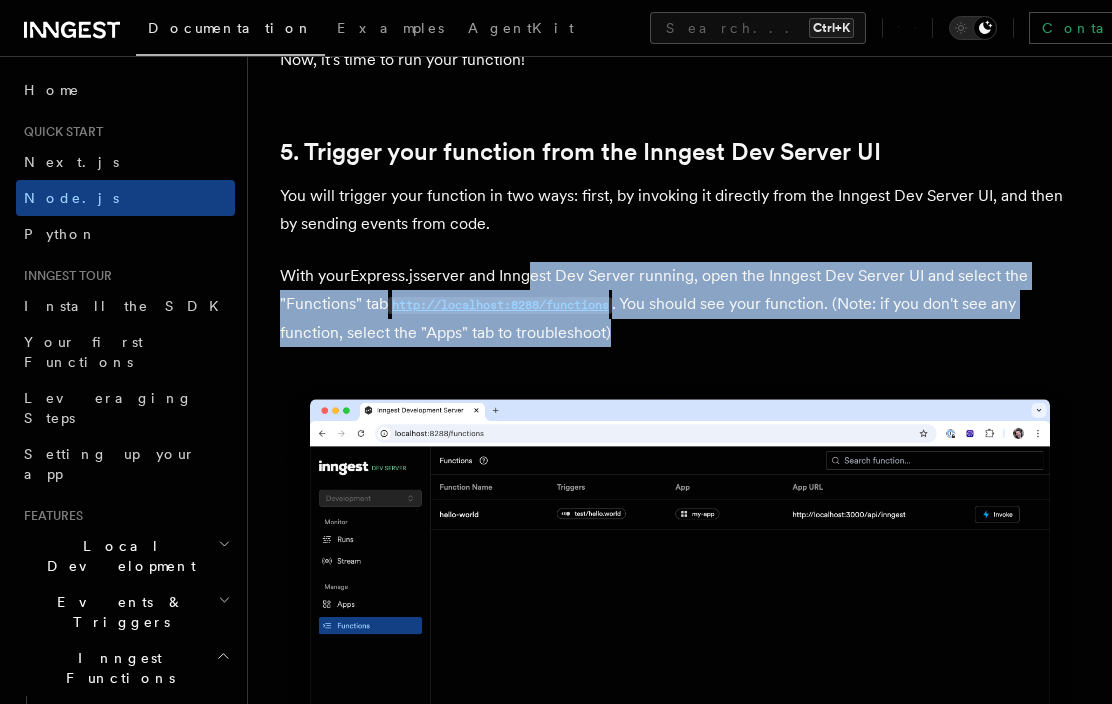 drag, startPoint x: 525, startPoint y: 274, endPoint x: 727, endPoint y: 338, distance: 211.8962 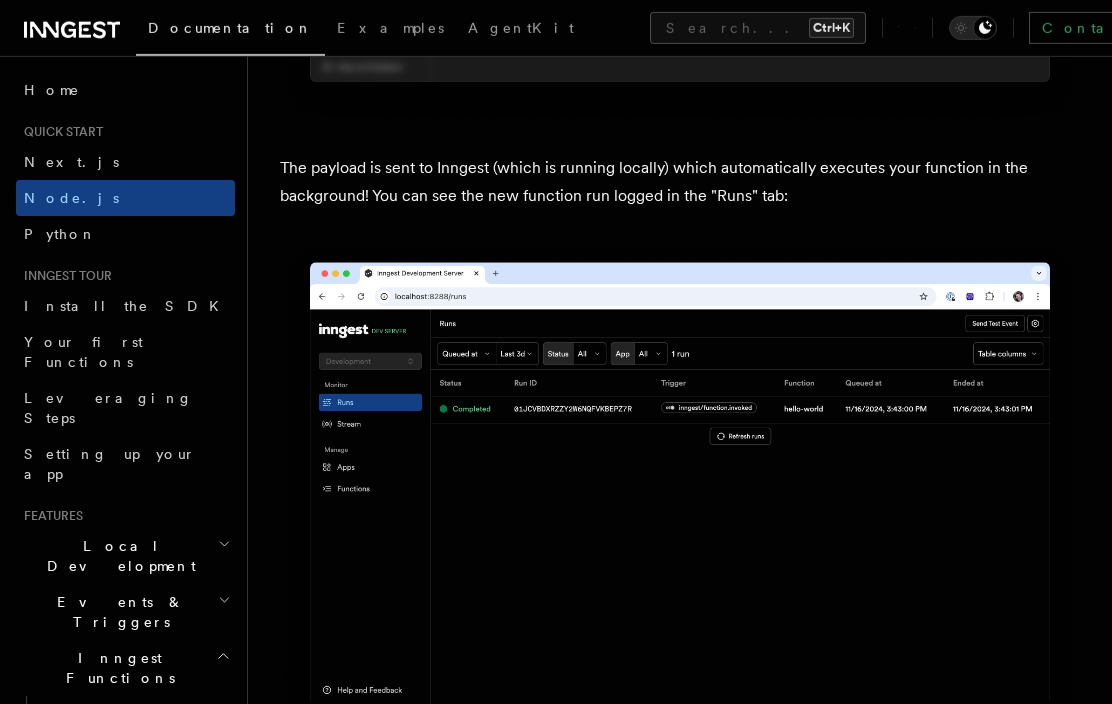scroll, scrollTop: 7242, scrollLeft: 0, axis: vertical 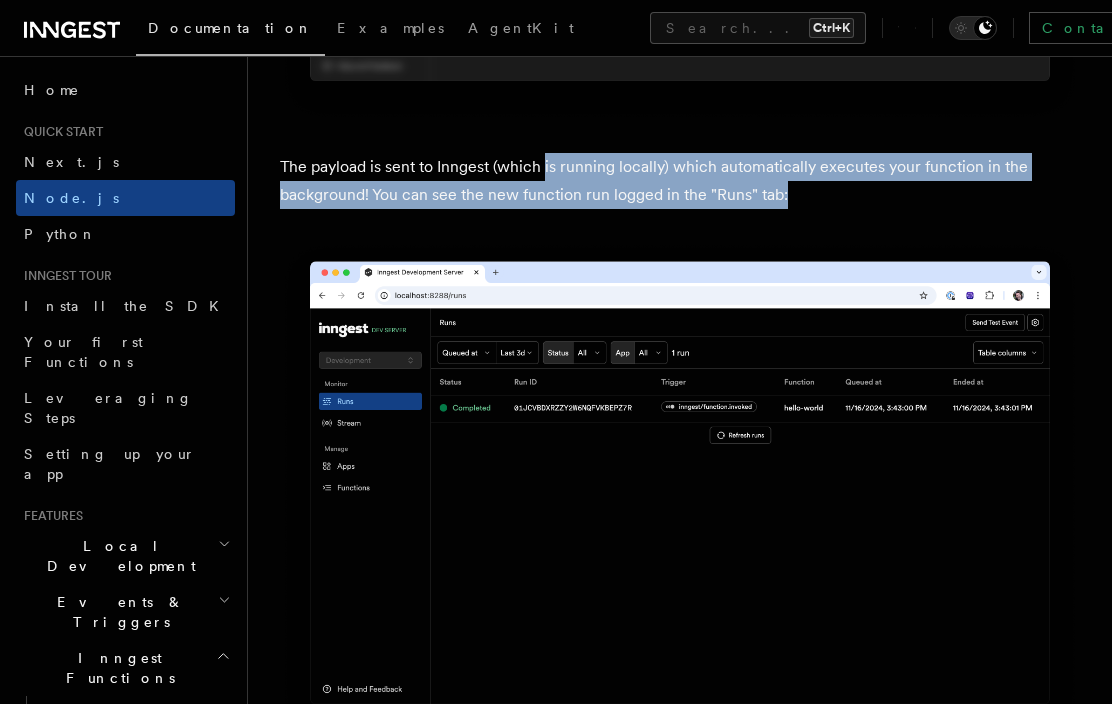 drag, startPoint x: 552, startPoint y: 153, endPoint x: 895, endPoint y: 204, distance: 346.7708 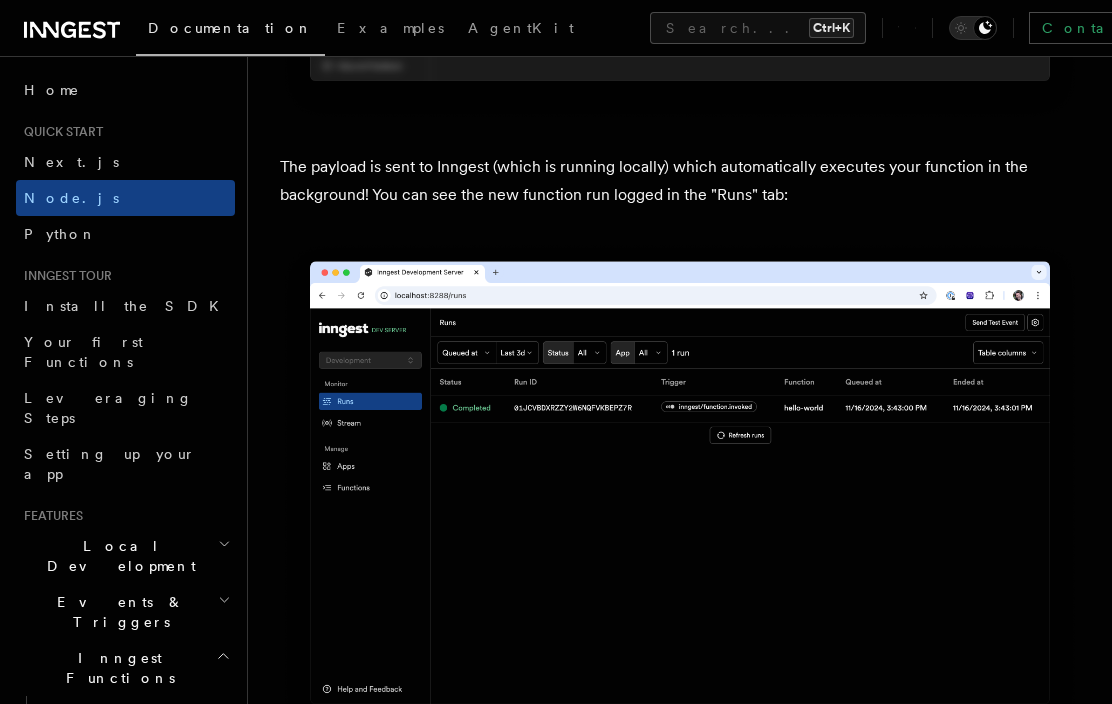 click on "The payload is sent to Inngest (which is running locally) which automatically executes your function in the background! You can see the new function run logged in the "Runs" tab:" at bounding box center (680, 181) 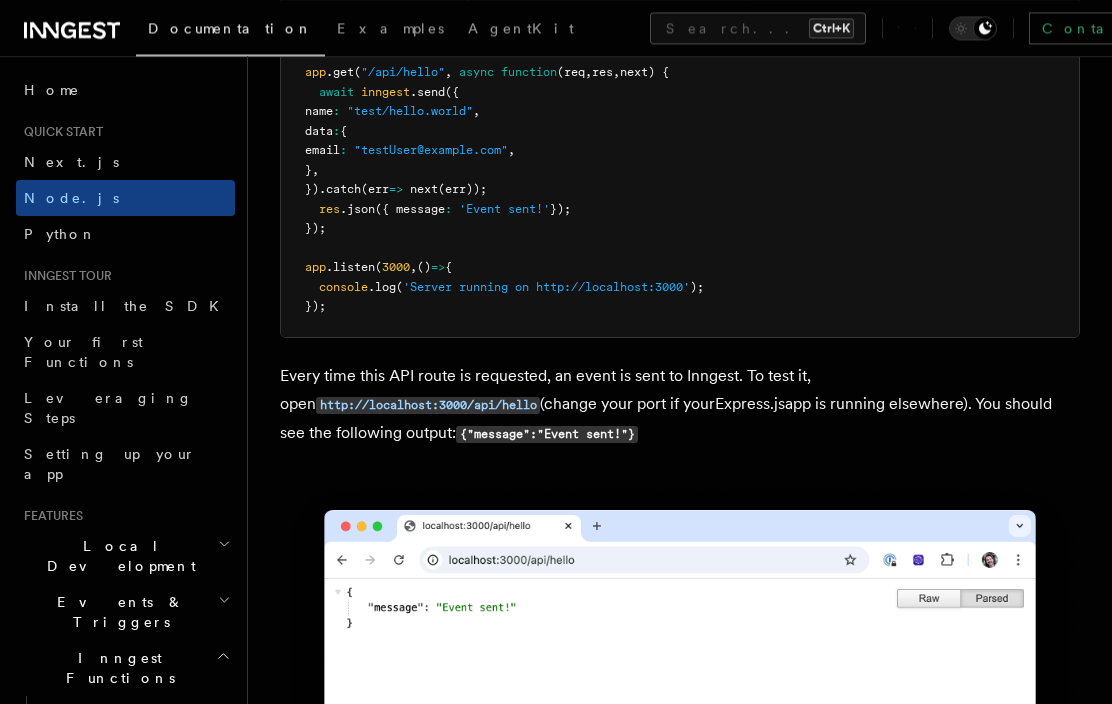 scroll, scrollTop: 11322, scrollLeft: 0, axis: vertical 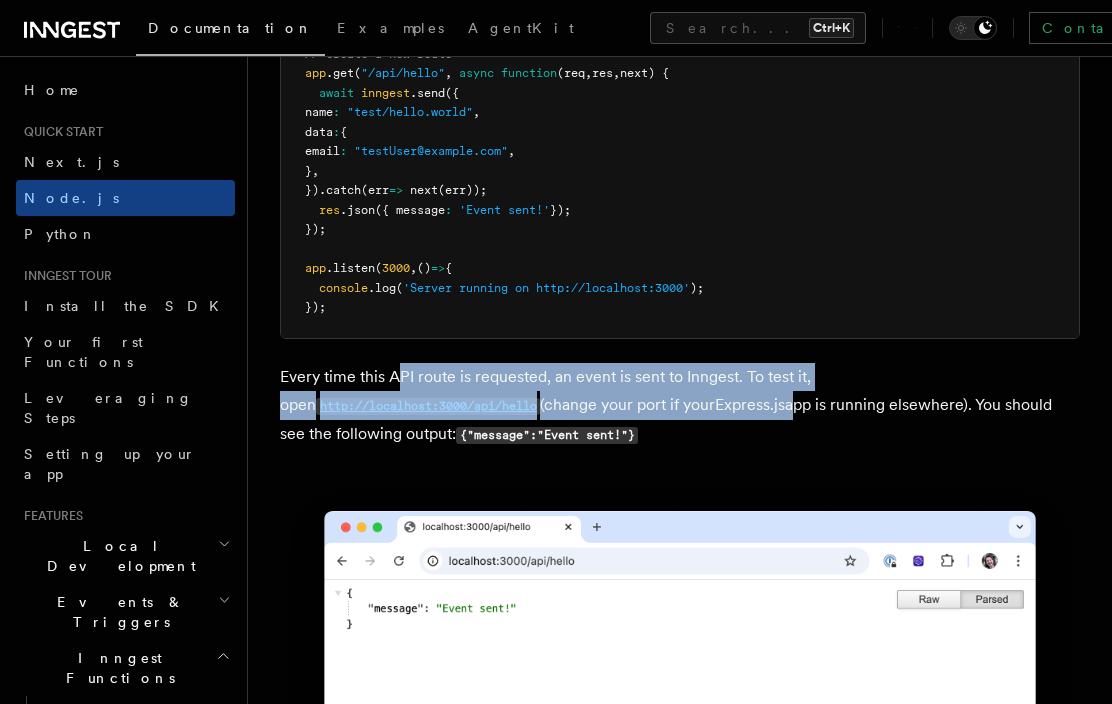 drag, startPoint x: 397, startPoint y: 390, endPoint x: 576, endPoint y: 425, distance: 182.3897 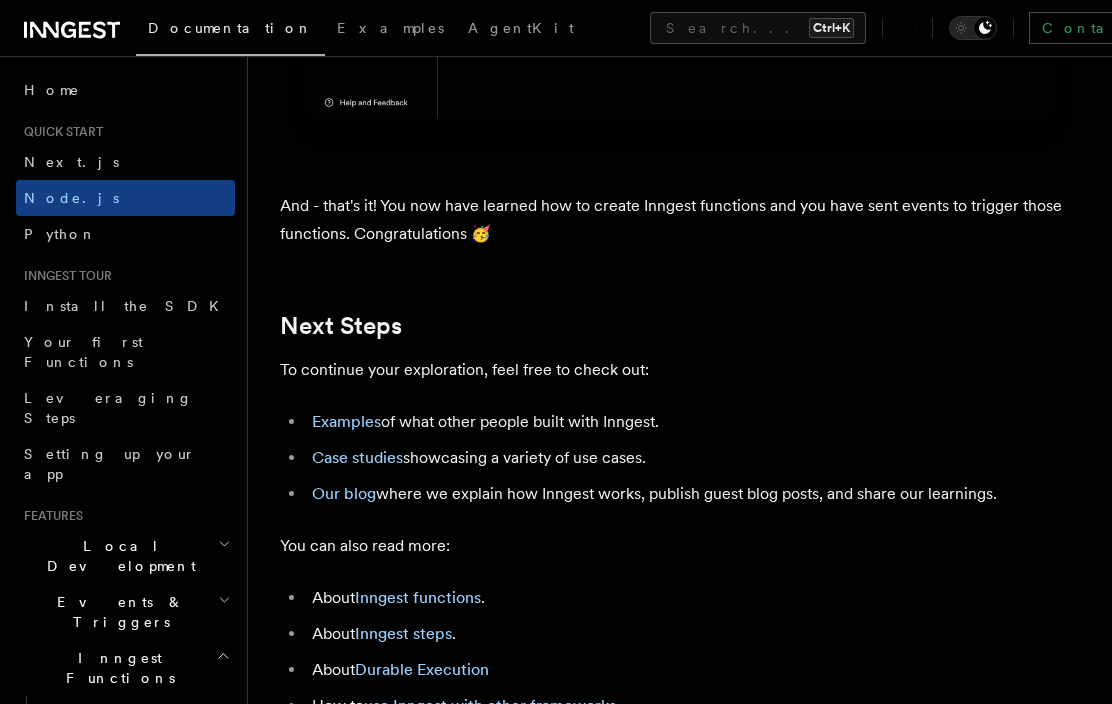 scroll, scrollTop: 12750, scrollLeft: 0, axis: vertical 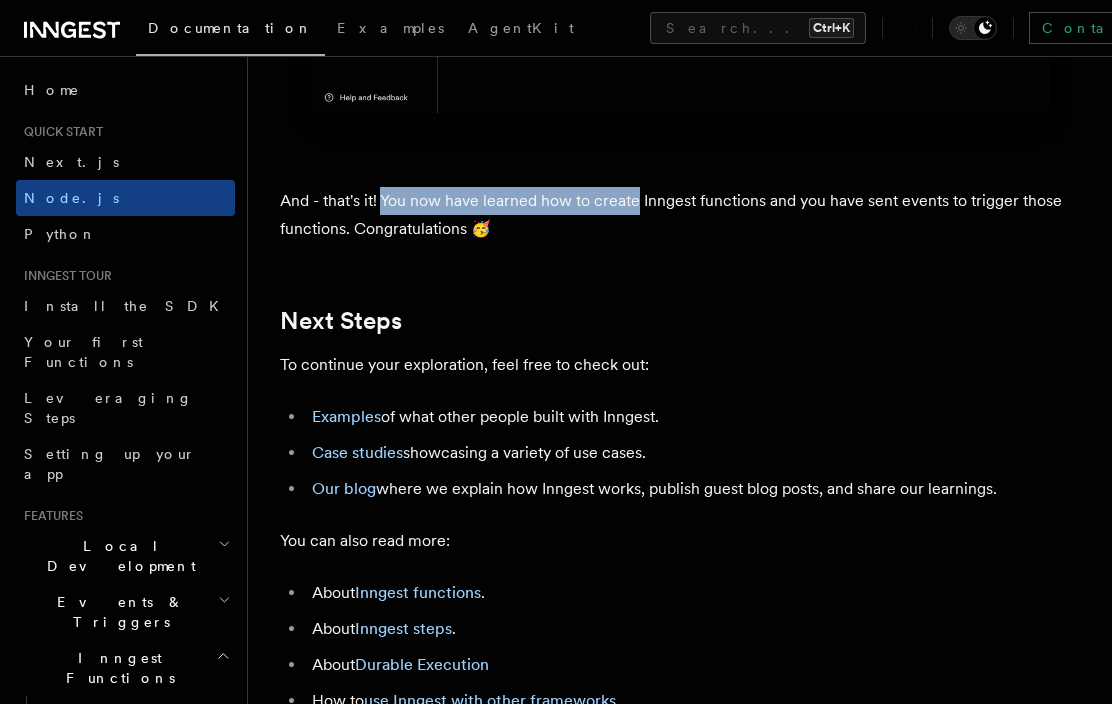 drag, startPoint x: 422, startPoint y: 231, endPoint x: 640, endPoint y: 214, distance: 218.66183 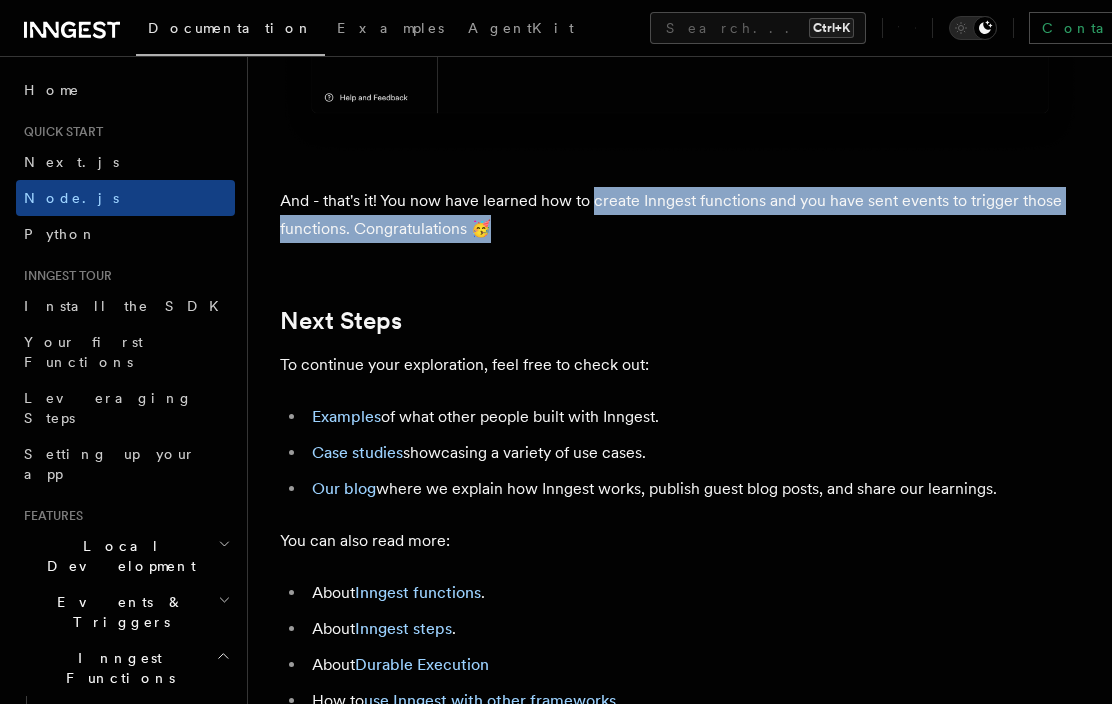 drag, startPoint x: 596, startPoint y: 225, endPoint x: 701, endPoint y: 245, distance: 106.887794 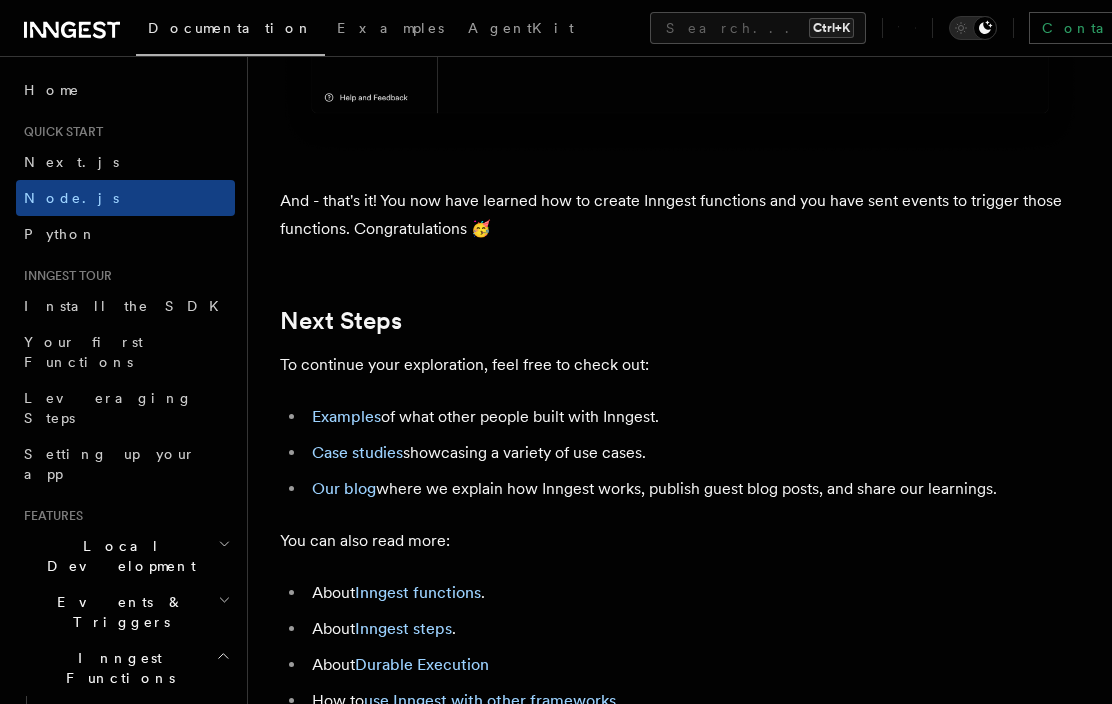 click on "And - that's it! You now have learned how to create Inngest functions and you have sent events to trigger those functions. Congratulations 🥳" at bounding box center (680, 215) 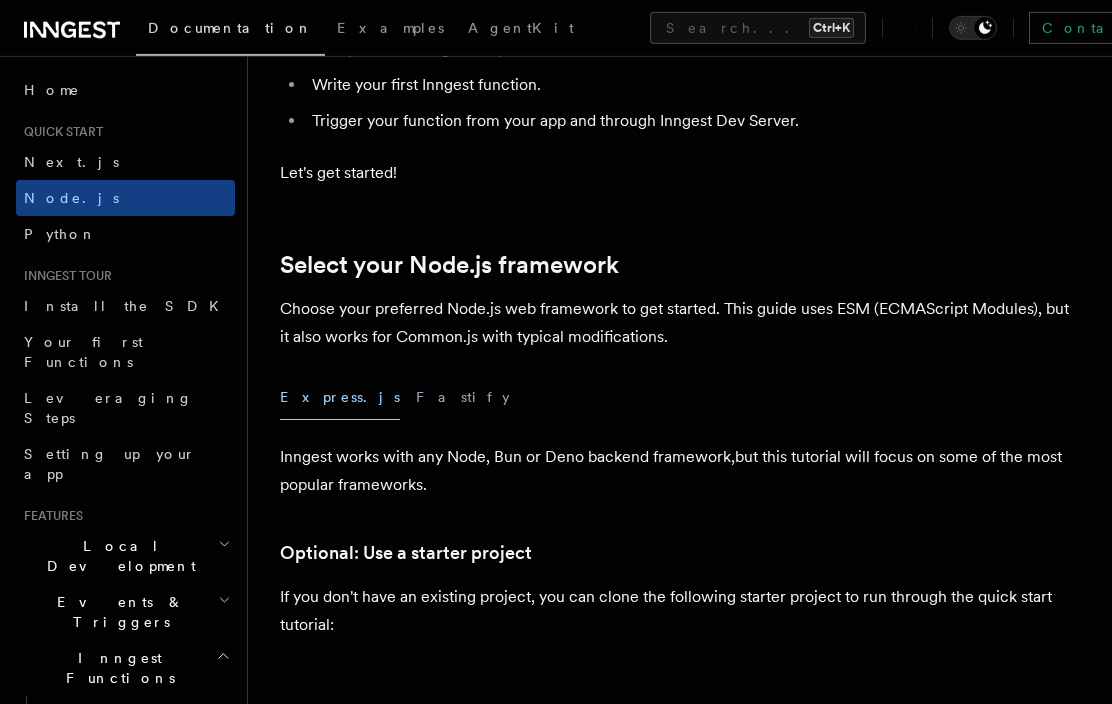 scroll, scrollTop: 0, scrollLeft: 0, axis: both 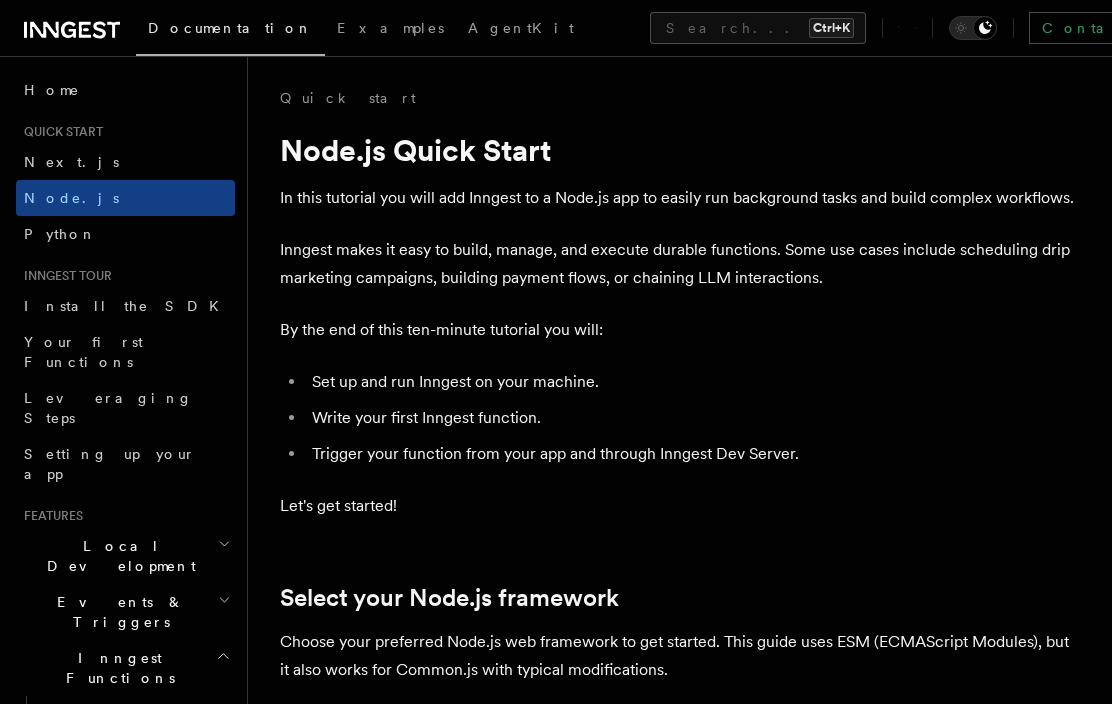 drag, startPoint x: 580, startPoint y: 626, endPoint x: 598, endPoint y: -8, distance: 634.2555 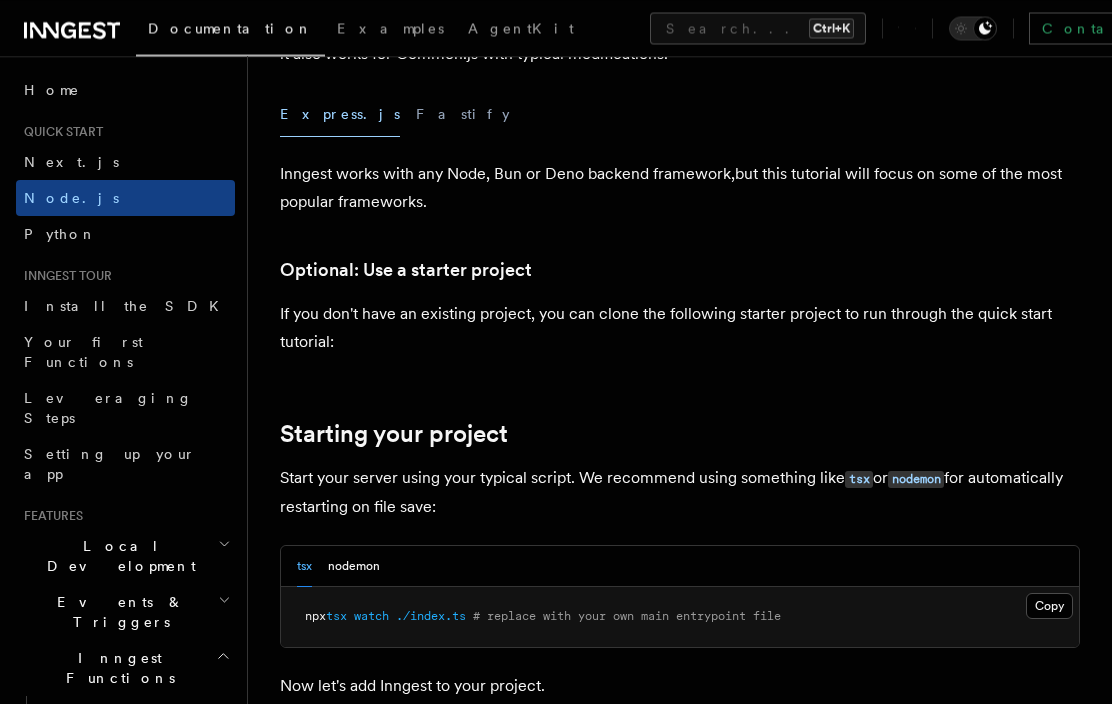 scroll, scrollTop: 612, scrollLeft: 0, axis: vertical 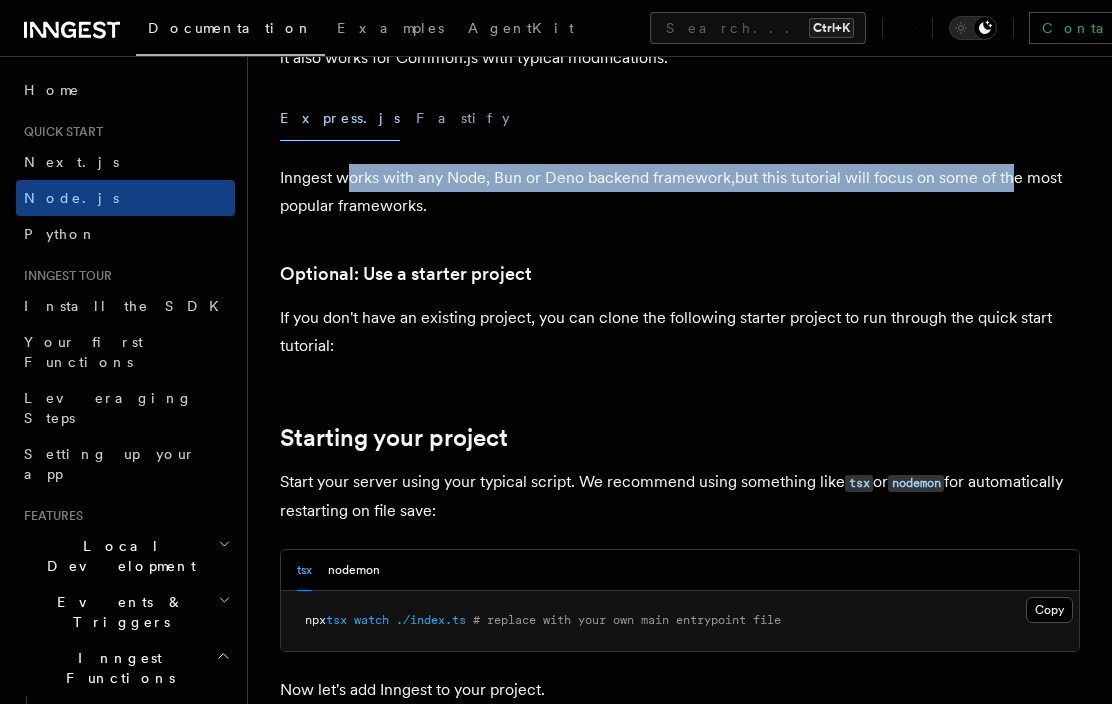 drag, startPoint x: 362, startPoint y: 181, endPoint x: 1014, endPoint y: 189, distance: 652.0491 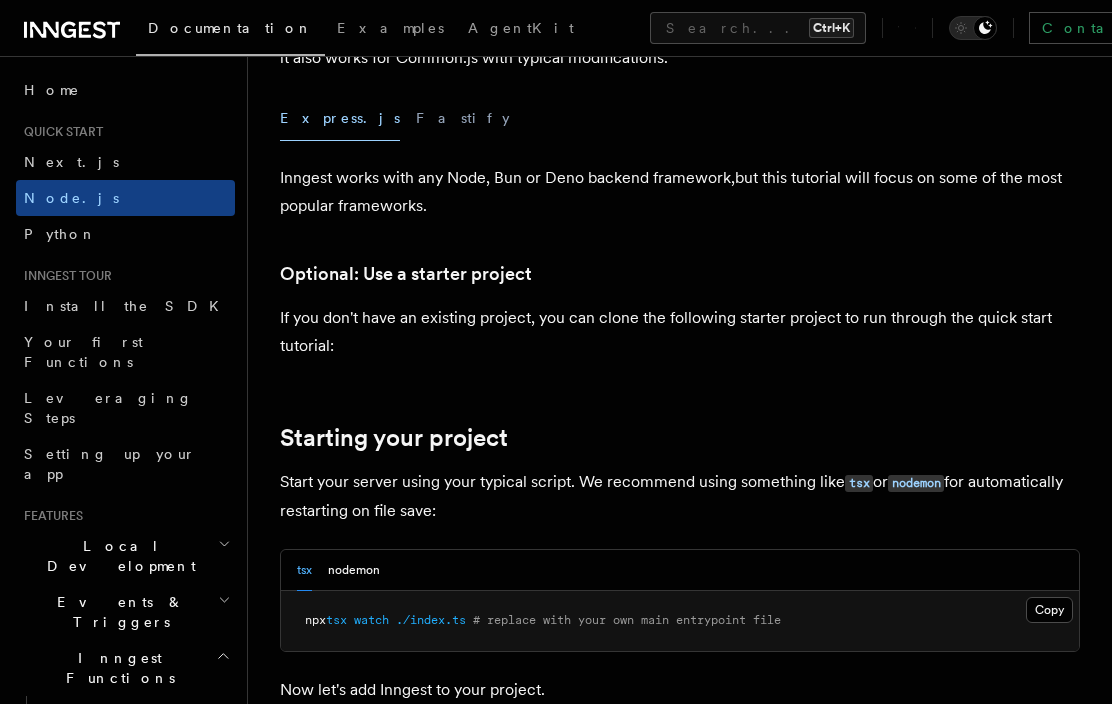 click on "Inngest works with any Node, Bun or Deno backend framework,but this tutorial will focus on some of the most popular frameworks." at bounding box center [680, 192] 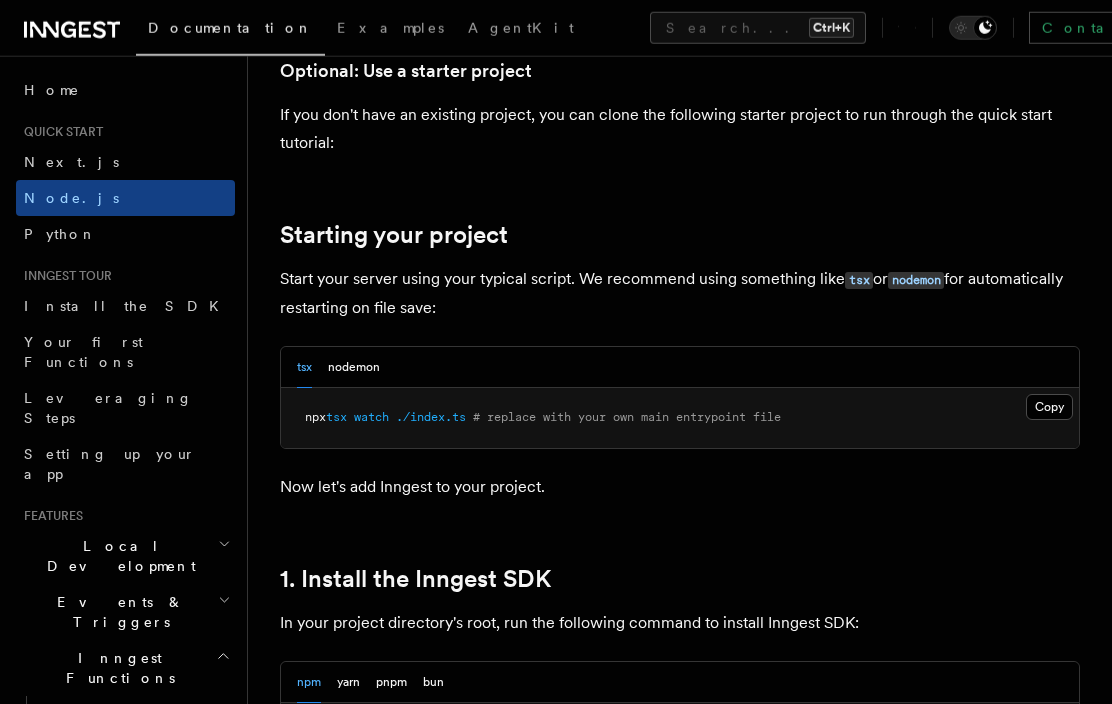 scroll, scrollTop: 816, scrollLeft: 0, axis: vertical 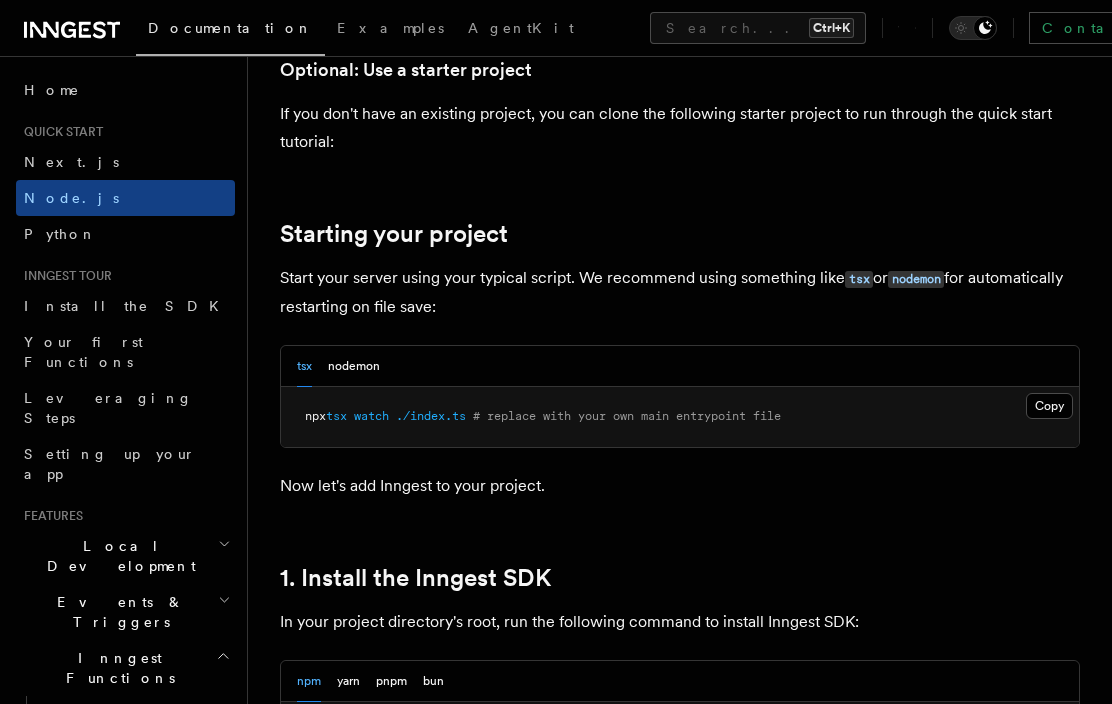 drag, startPoint x: 982, startPoint y: 286, endPoint x: 1002, endPoint y: 302, distance: 25.612497 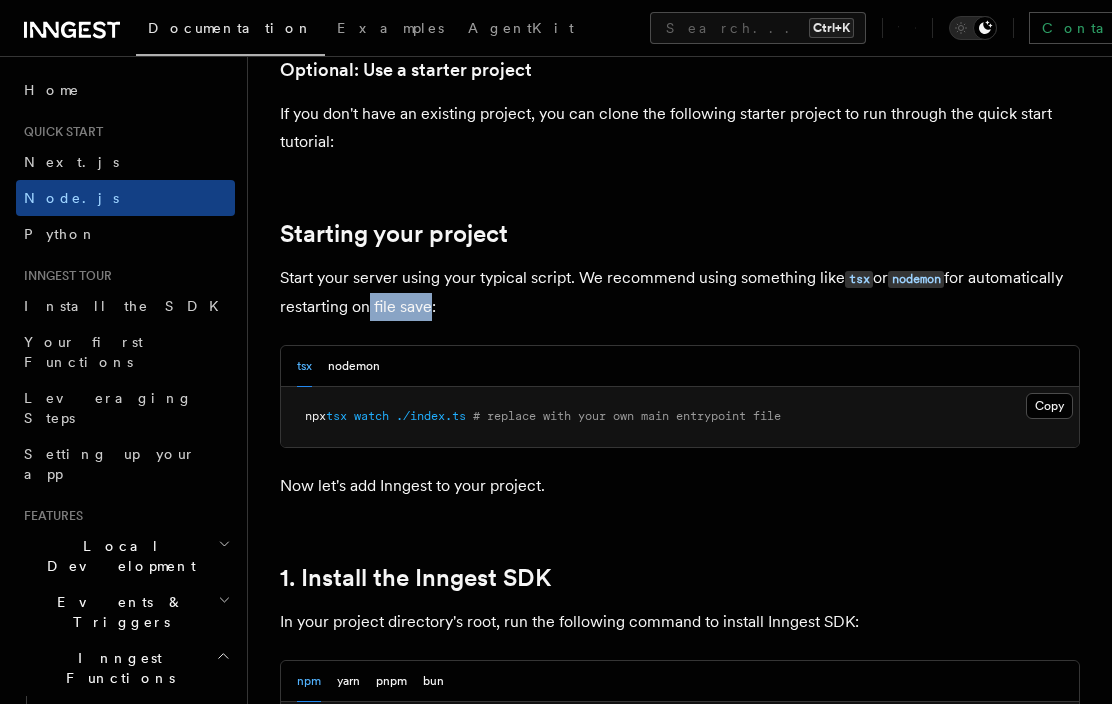 drag, startPoint x: 363, startPoint y: 307, endPoint x: 487, endPoint y: 308, distance: 124.004036 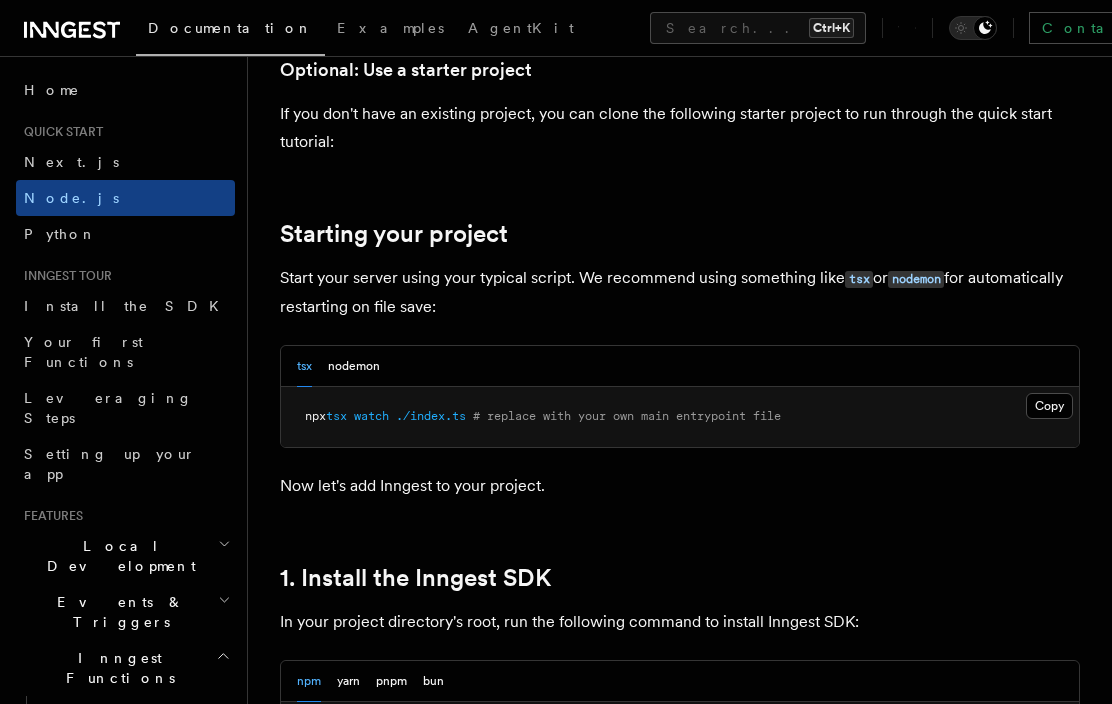 click on "Start your server using your typical script. We recommend using something like  tsx  or  nodemon  for automatically restarting on file save:" at bounding box center [680, 292] 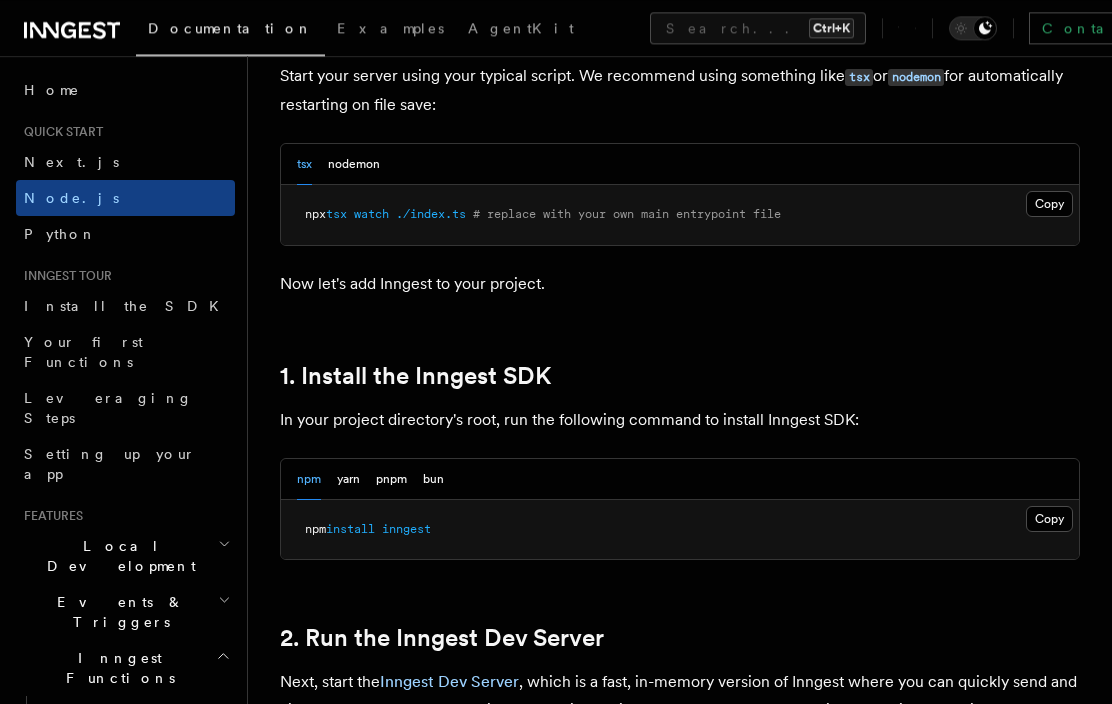 scroll, scrollTop: 1020, scrollLeft: 0, axis: vertical 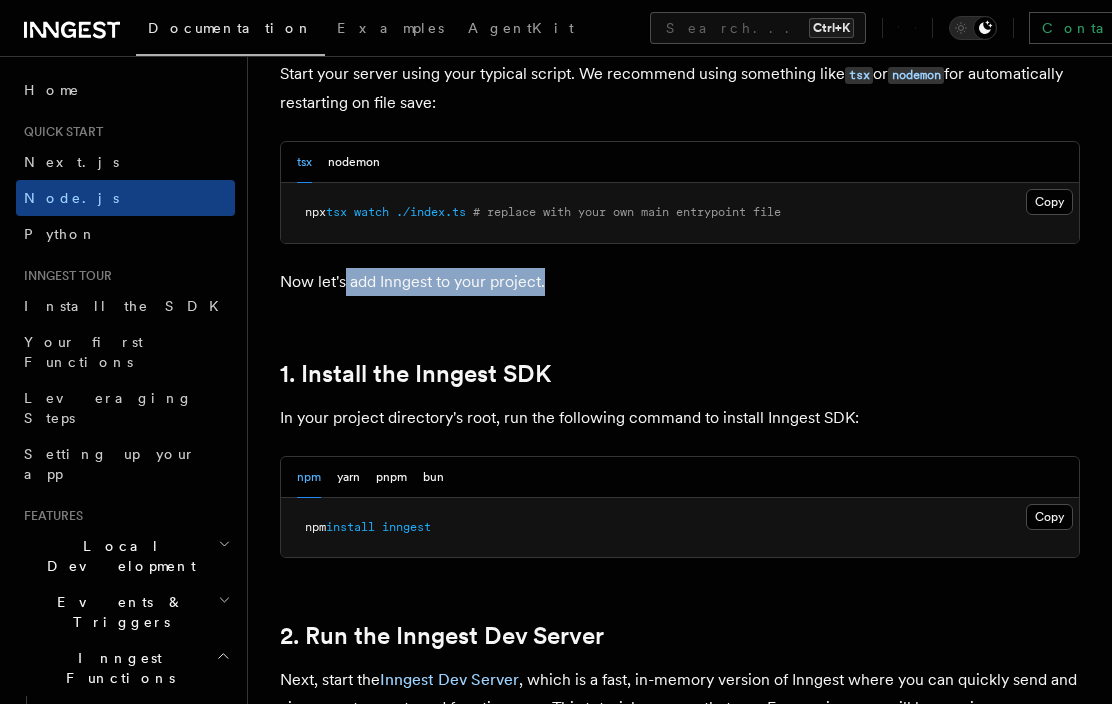drag, startPoint x: 430, startPoint y: 283, endPoint x: 628, endPoint y: 265, distance: 198.8165 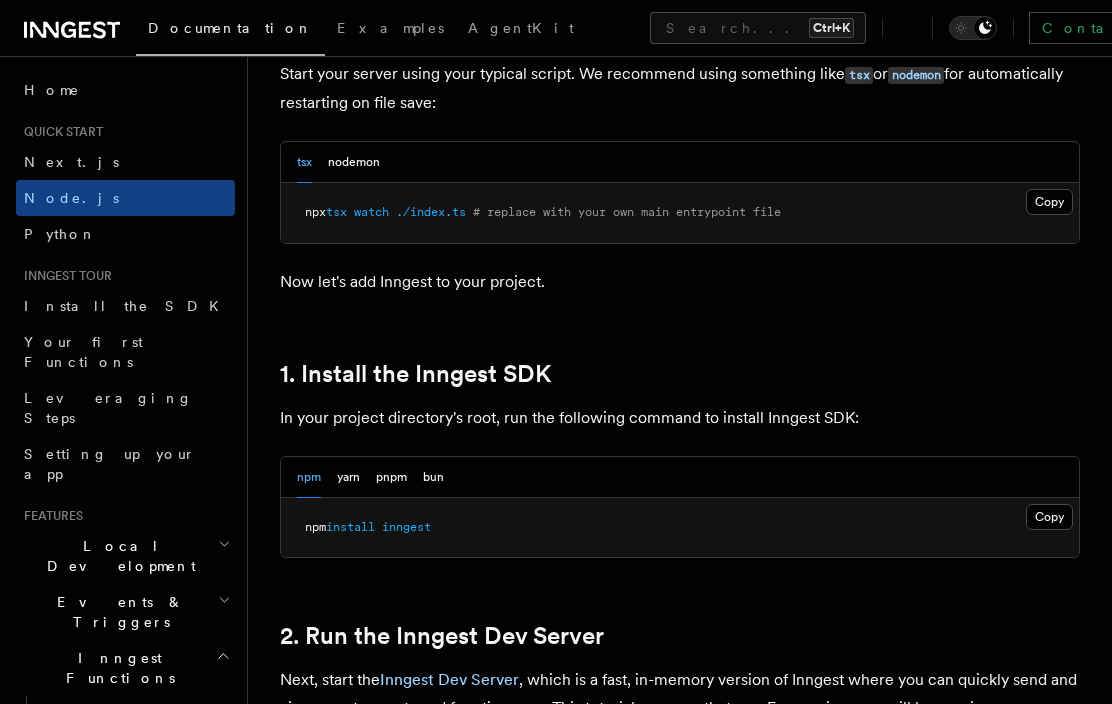 click on "Quick start Node.js Quick Start
In this tutorial you will add Inngest to a Node.js app to easily run background tasks and build complex workflows.
Inngest makes it easy to build, manage, and execute durable functions. Some use cases include scheduling drip marketing campaigns, building payment flows, or chaining LLM interactions.
By the end of this ten-minute tutorial you will:
Set up and run Inngest on your machine.
Write your first Inngest function.
Trigger your function from your app and through Inngest Dev Server.
Let's get started!
Select your Node.js framework
Choose your preferred Node.js web framework to get started. This guide uses ESM (ECMAScript Modules), but it also works for Common.js with typical modifications.
Express.js Fastify Inngest works with any Node, Bun or Deno backend framework,but this tutorial will focus on some of the most popular frameworks. Optional: Use a starter project Starting your project tsx  or  nodemon  for automatically restarting on file save: tsx" at bounding box center [680, 5971] 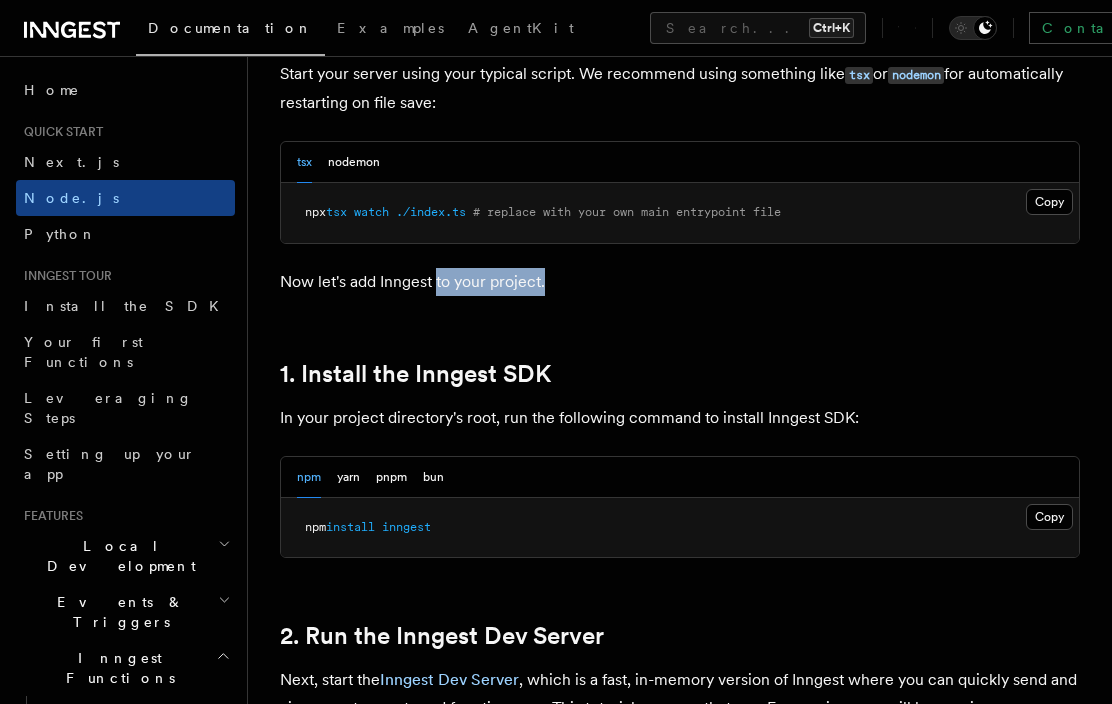 drag, startPoint x: 436, startPoint y: 293, endPoint x: 602, endPoint y: 292, distance: 166.003 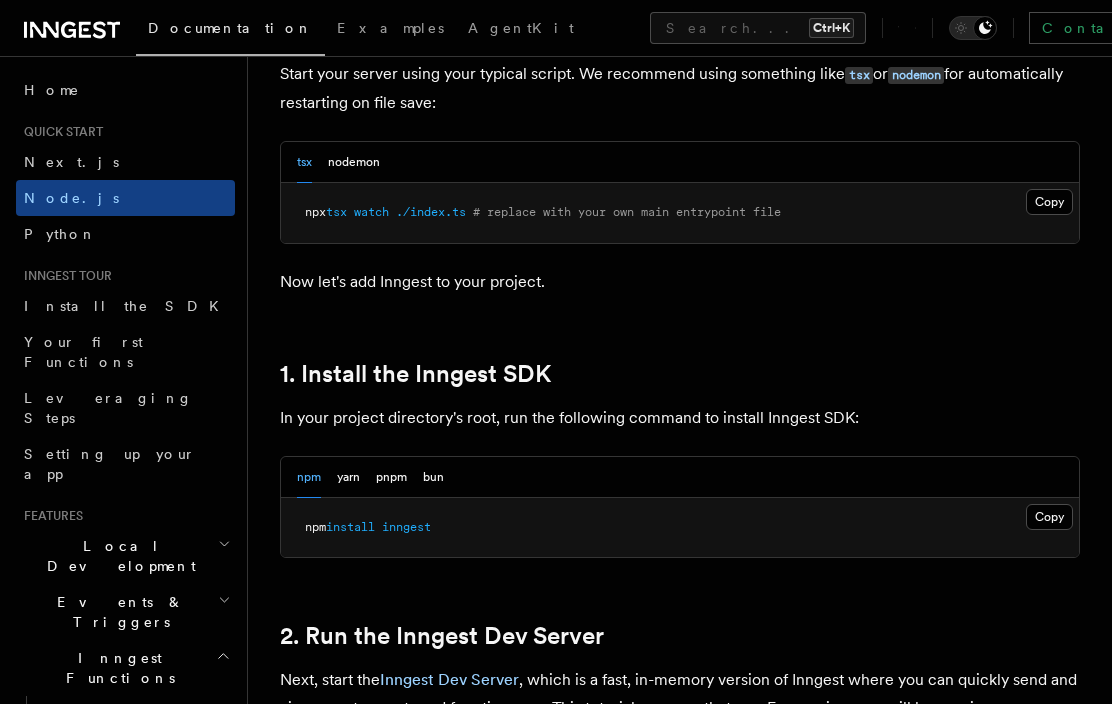 click on "Now let's add Inngest to your project." at bounding box center (680, 282) 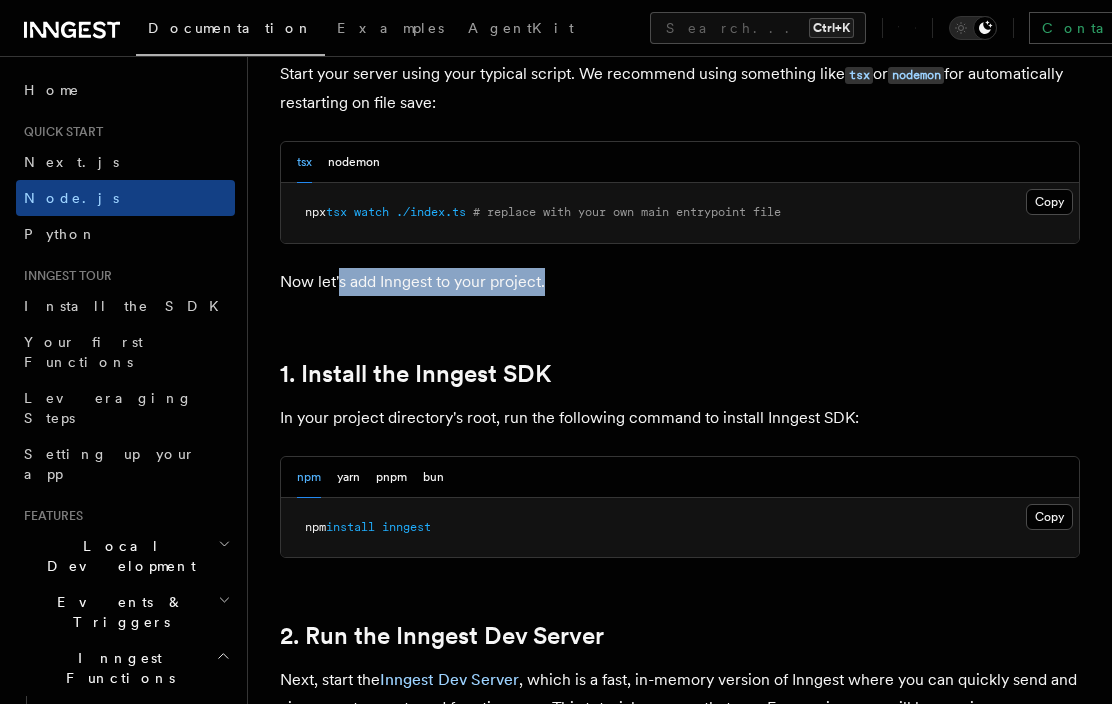 drag, startPoint x: 341, startPoint y: 290, endPoint x: 615, endPoint y: 277, distance: 274.30823 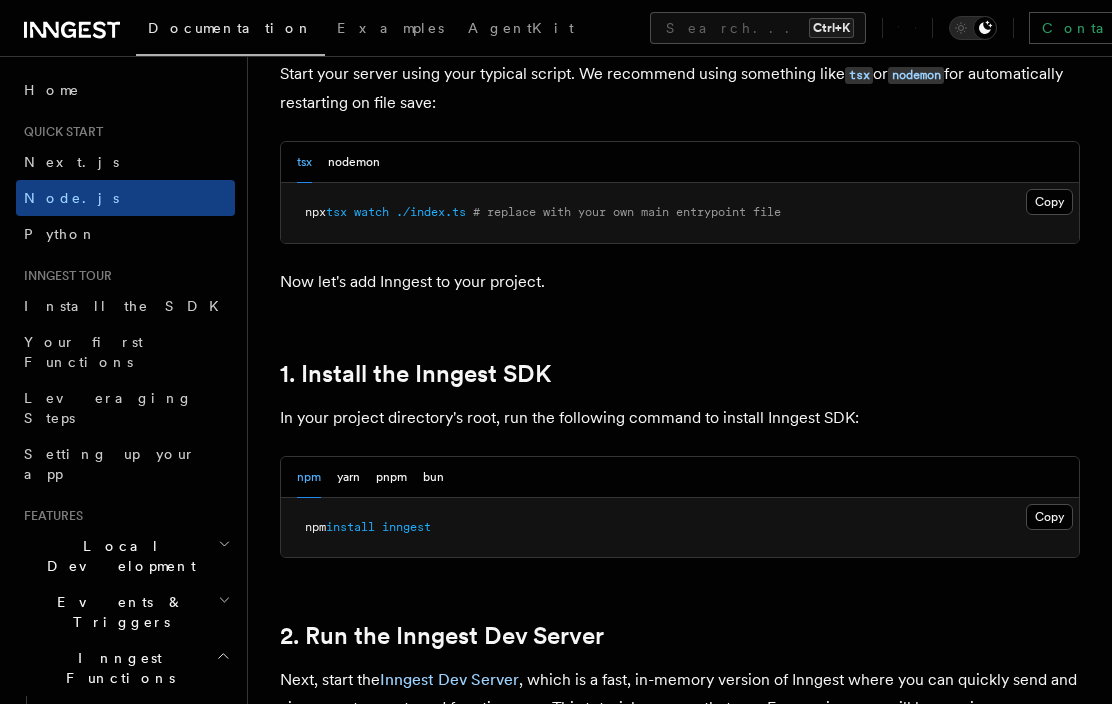click on "Now let's add Inngest to your project." at bounding box center (680, 282) 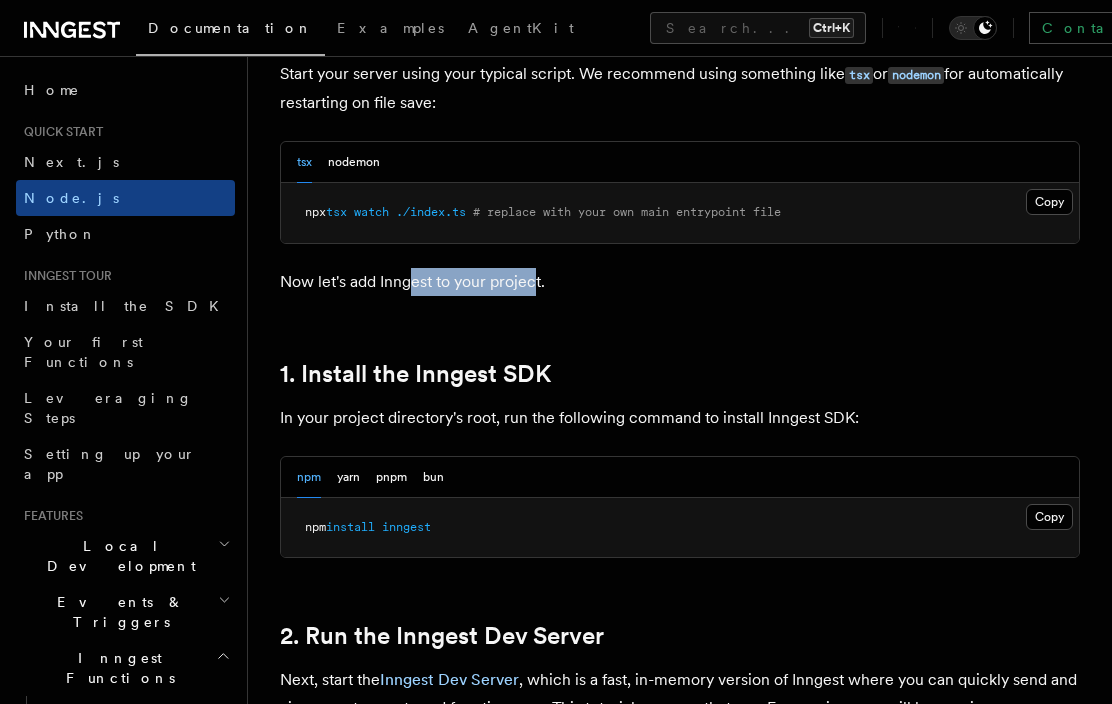 drag, startPoint x: 411, startPoint y: 288, endPoint x: 593, endPoint y: 277, distance: 182.3321 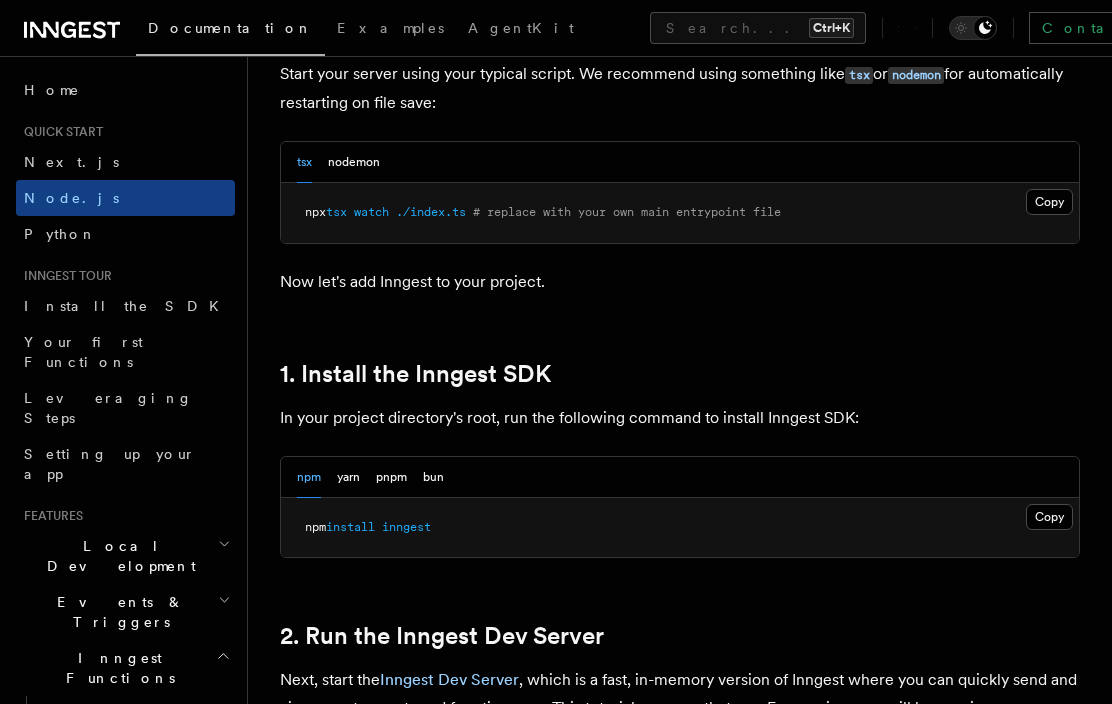 click on "Now let's add Inngest to your project." at bounding box center [680, 282] 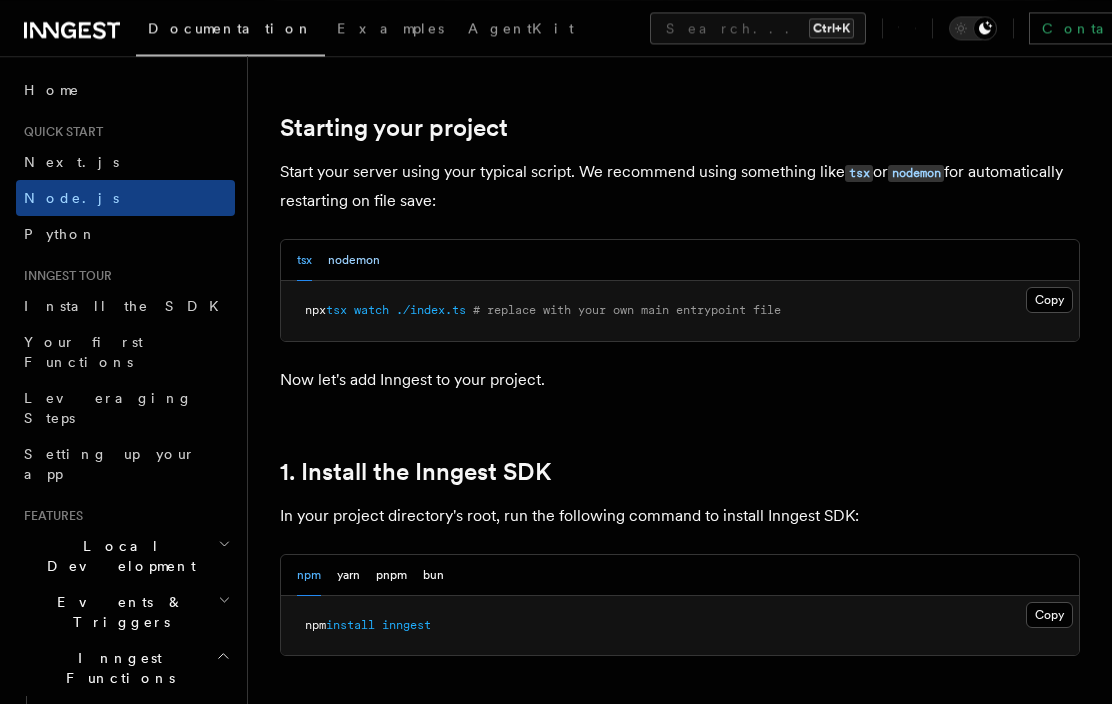 scroll, scrollTop: 918, scrollLeft: 0, axis: vertical 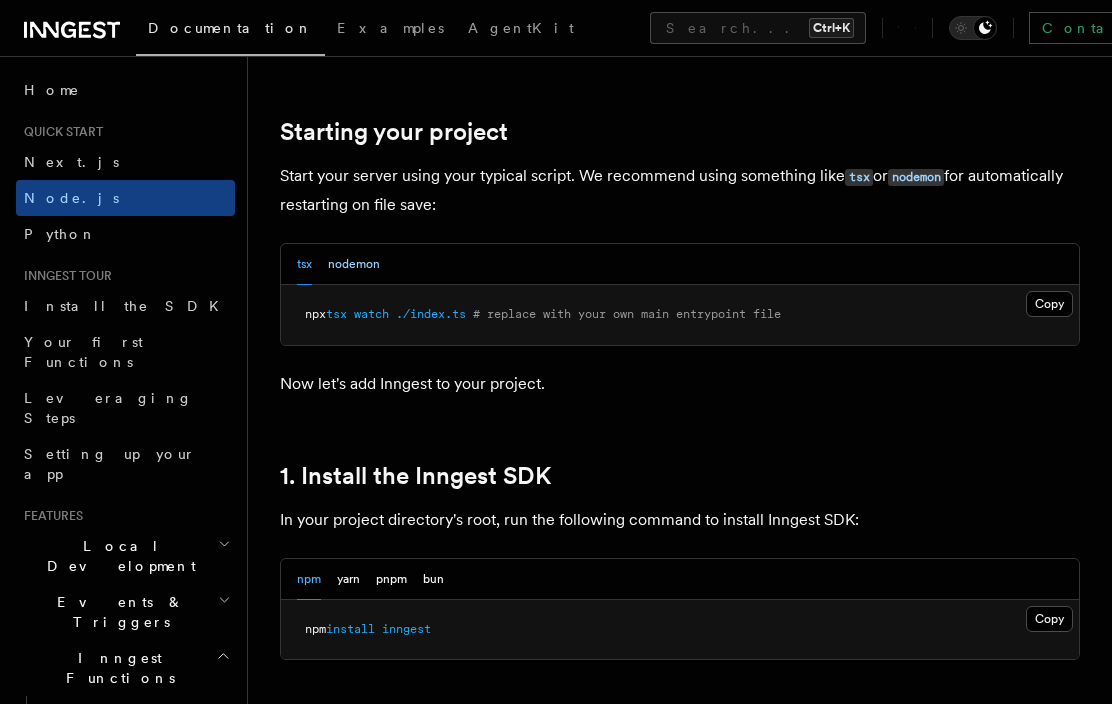 click on "nodemon" at bounding box center [354, 264] 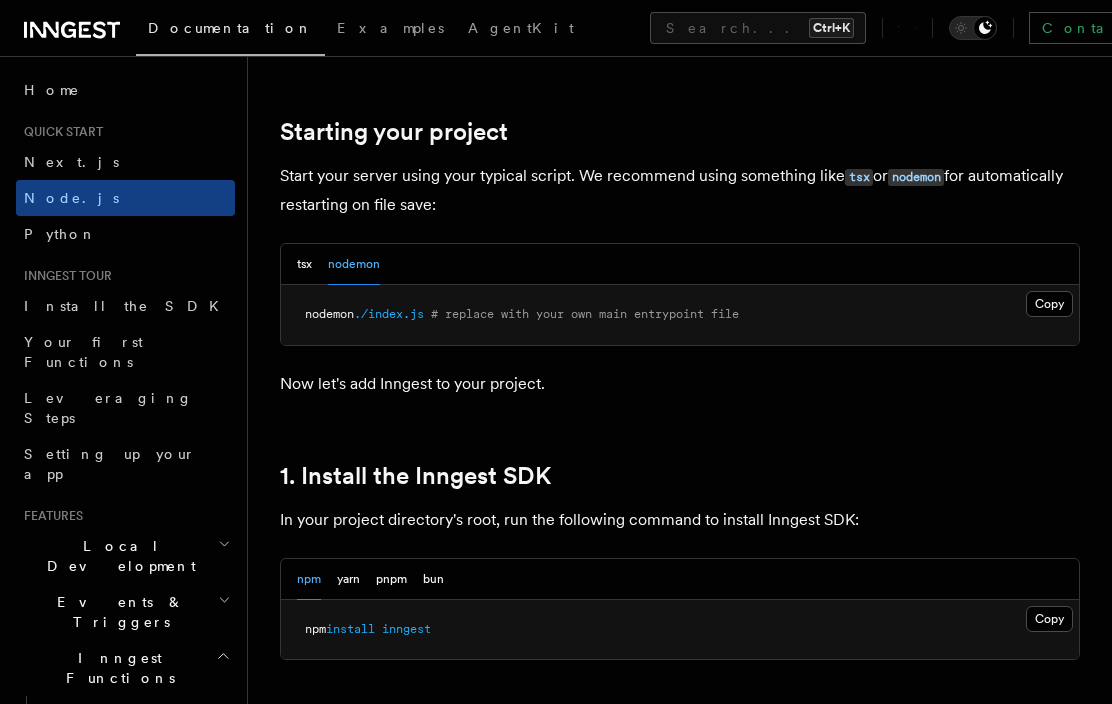 click on "tsx nodemon" at bounding box center [680, 264] 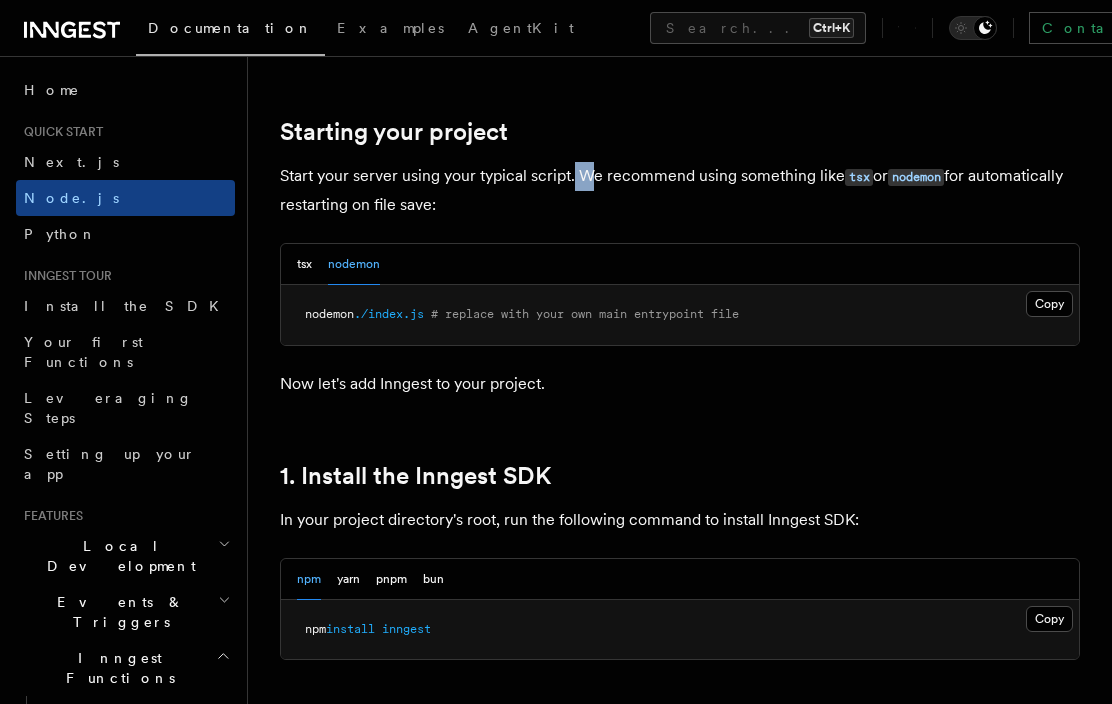 drag, startPoint x: 575, startPoint y: 169, endPoint x: 603, endPoint y: 190, distance: 35 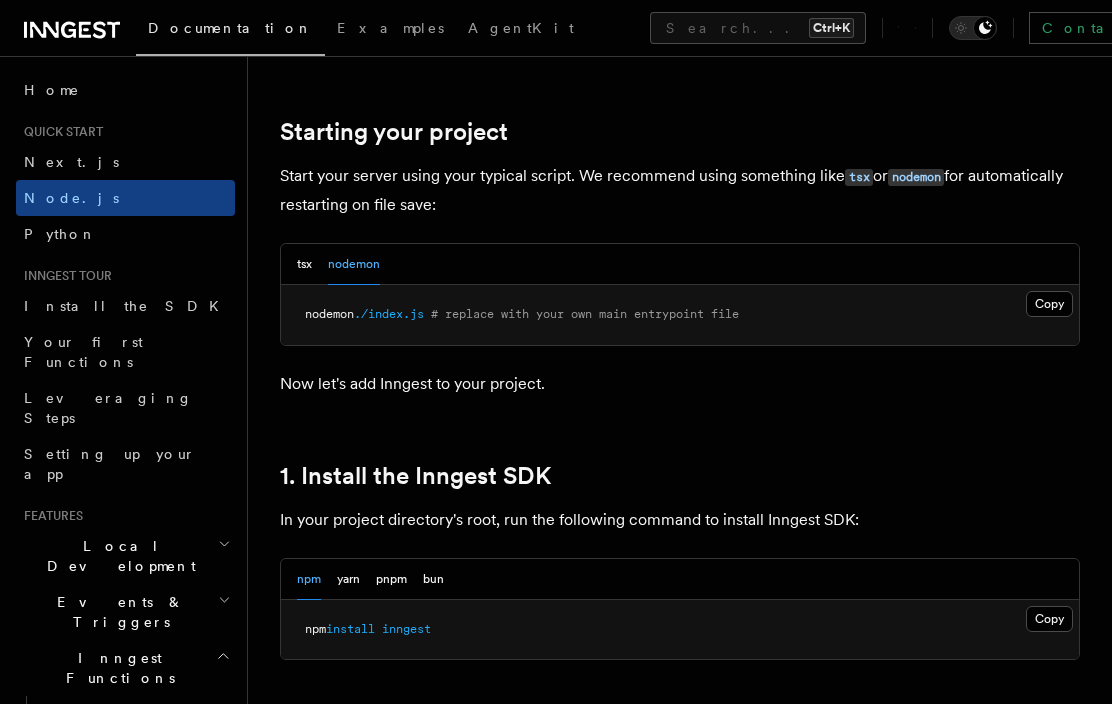 click on "Start your server using your typical script. We recommend using something like  tsx  or  nodemon  for automatically restarting on file save:" at bounding box center [680, 190] 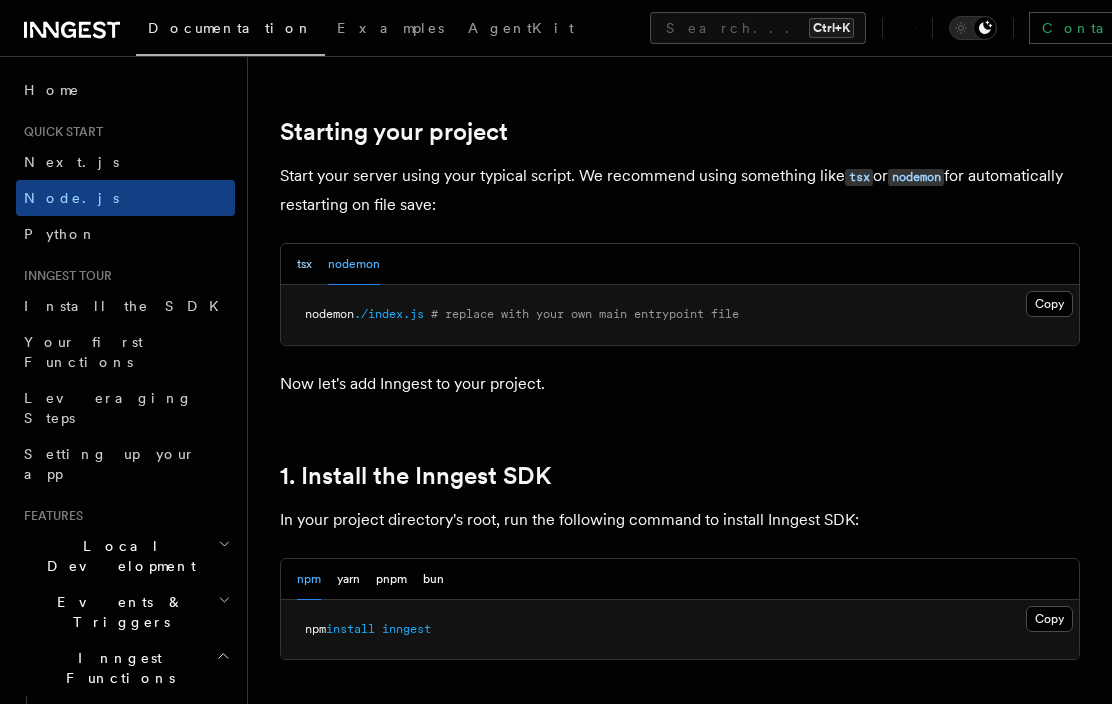 click on "tsx" at bounding box center (304, 264) 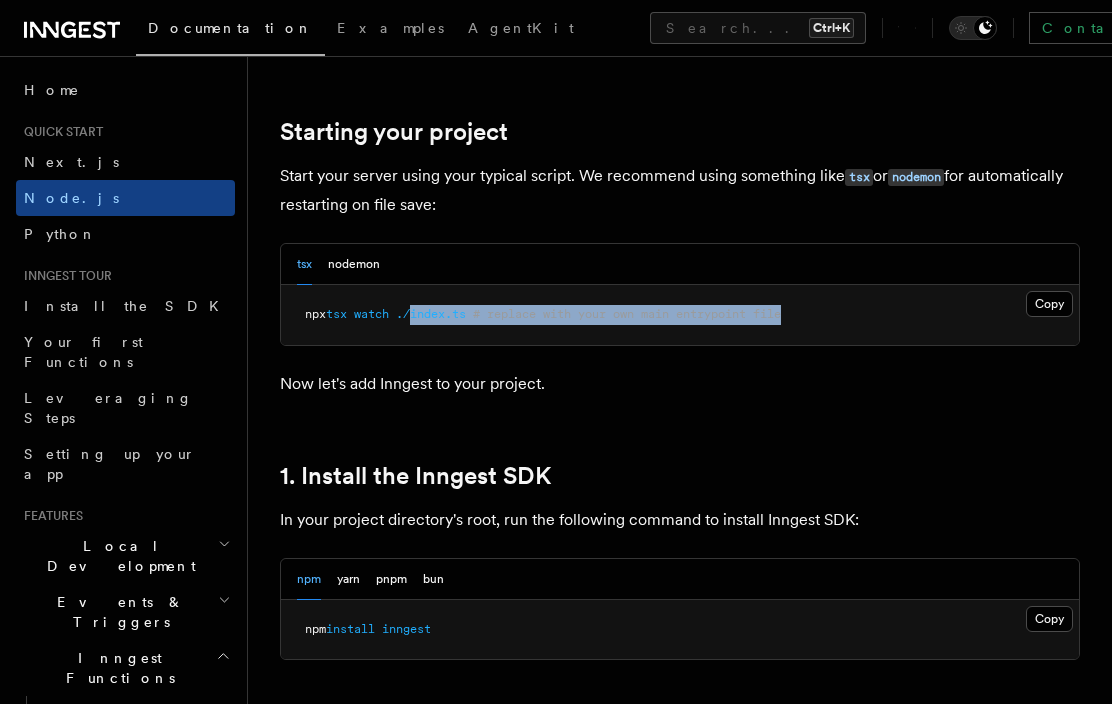 drag, startPoint x: 419, startPoint y: 321, endPoint x: 841, endPoint y: 311, distance: 422.11847 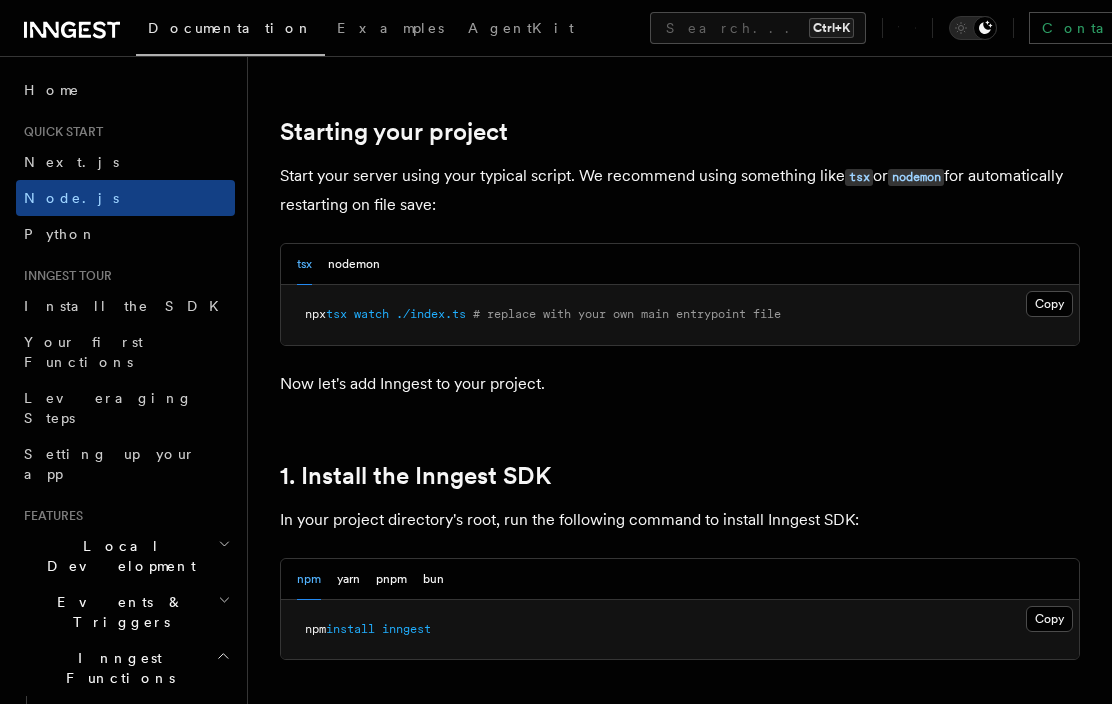 click on "npx  tsx   watch   ./index.ts   # replace with your own main entrypoint file" at bounding box center (680, 315) 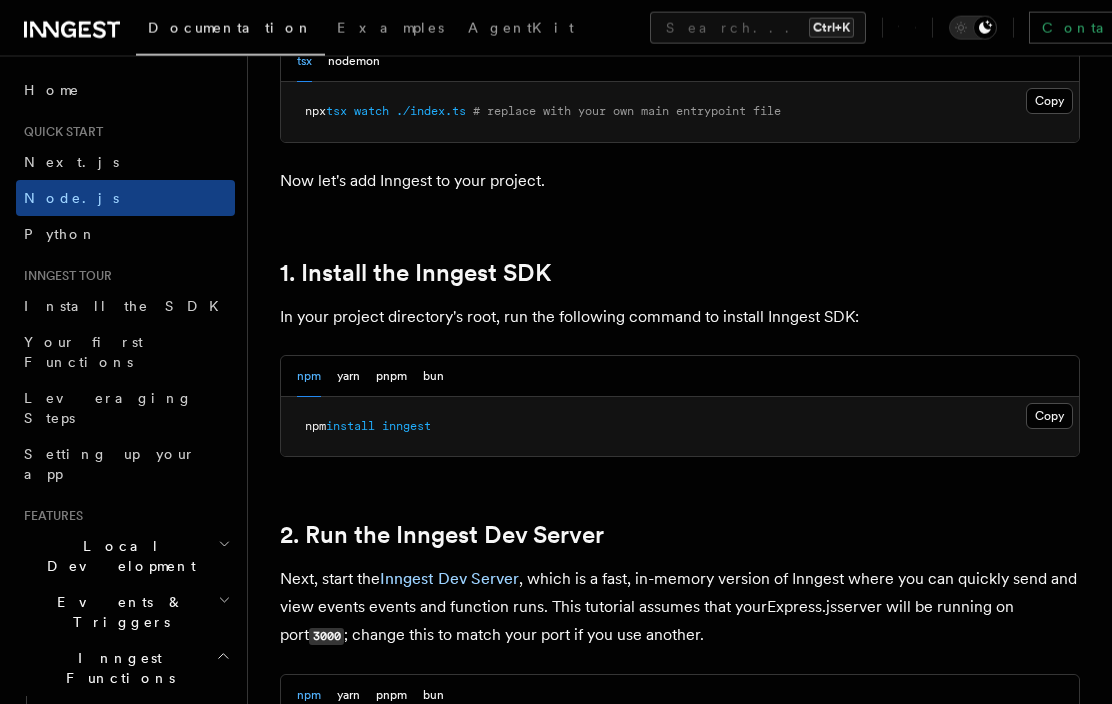 scroll, scrollTop: 1122, scrollLeft: 0, axis: vertical 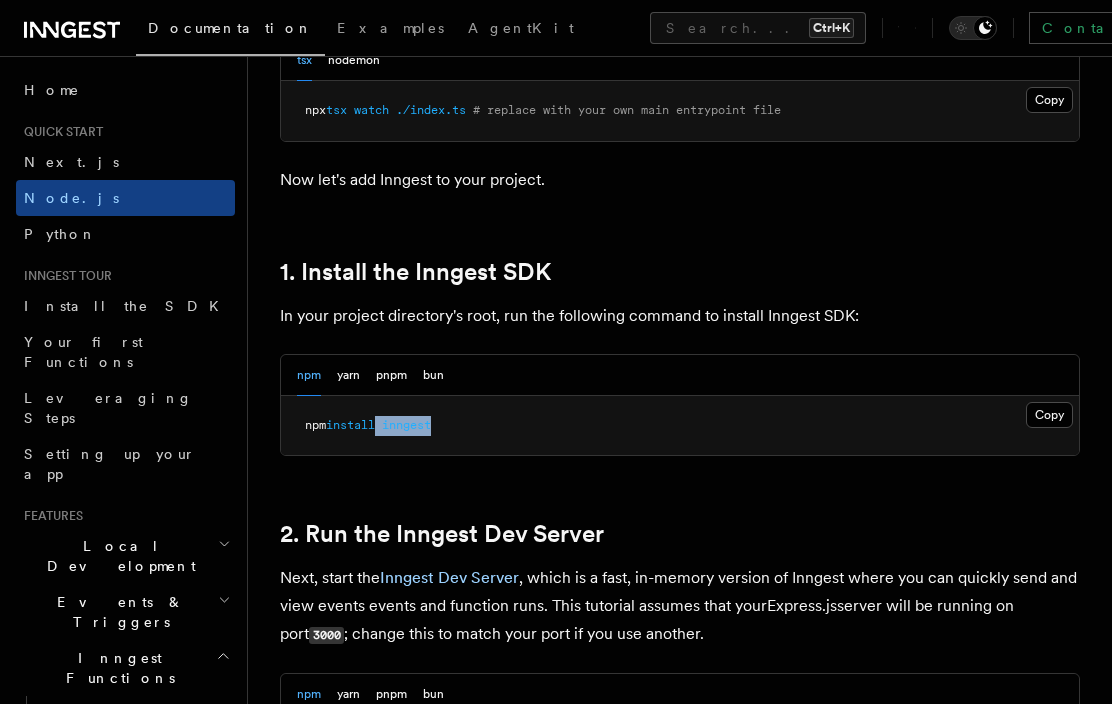 drag, startPoint x: 385, startPoint y: 422, endPoint x: 519, endPoint y: 448, distance: 136.49908 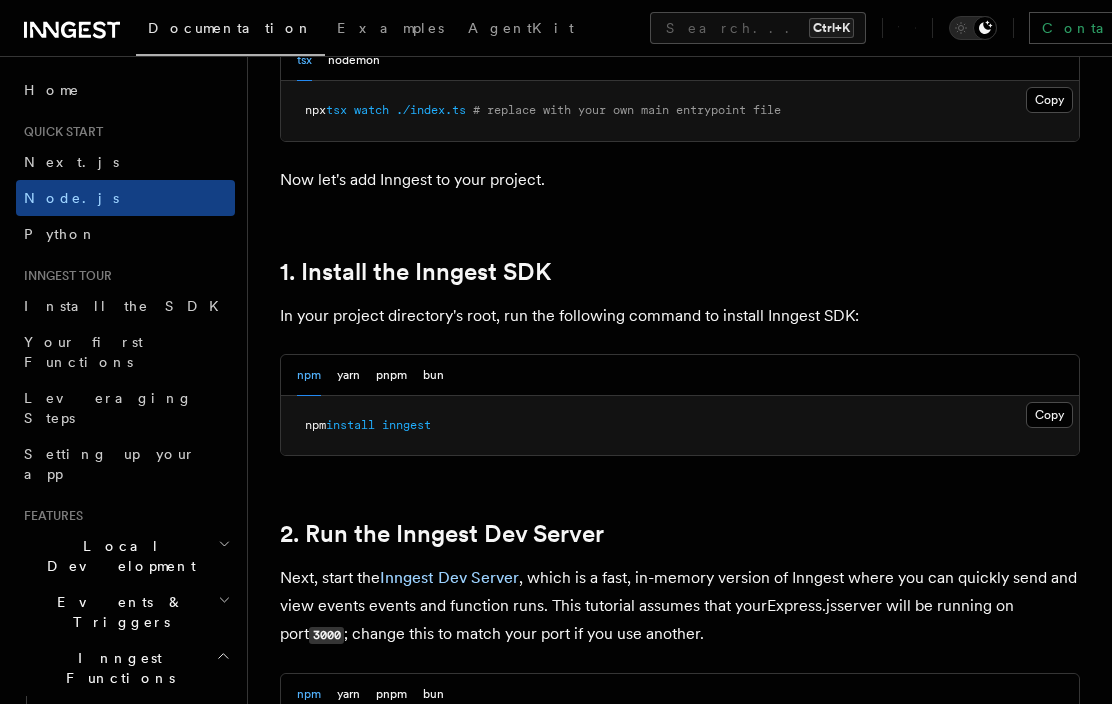 click on "npm  install   inngest" at bounding box center (680, 426) 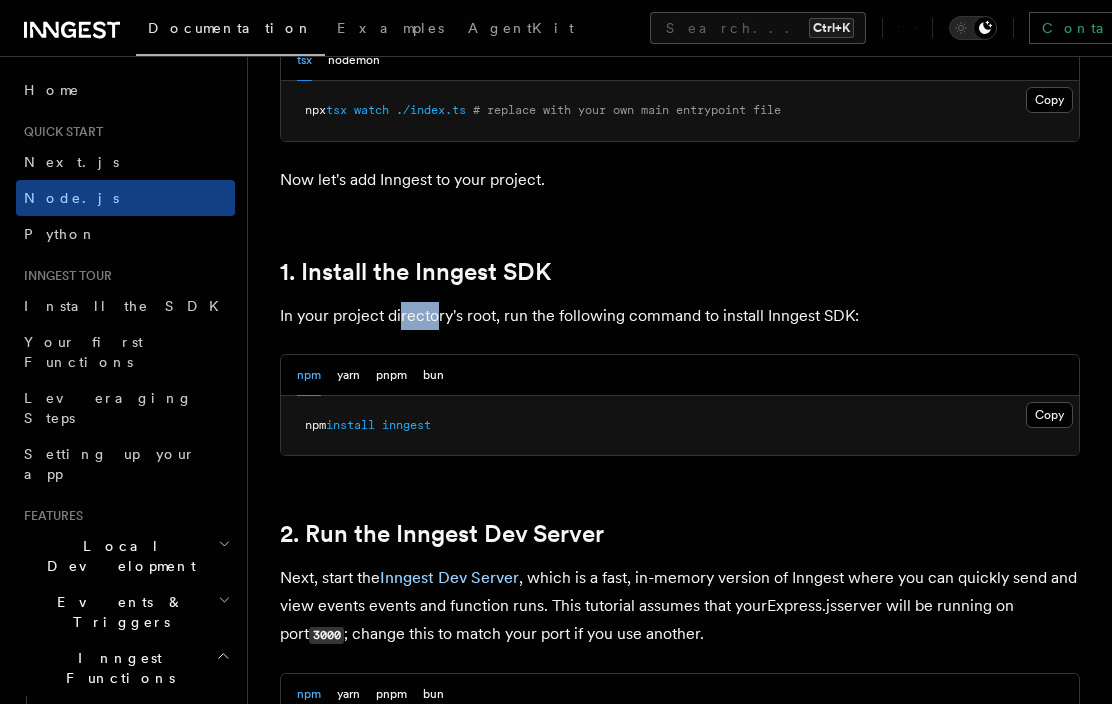 drag, startPoint x: 401, startPoint y: 322, endPoint x: 532, endPoint y: 320, distance: 131.01526 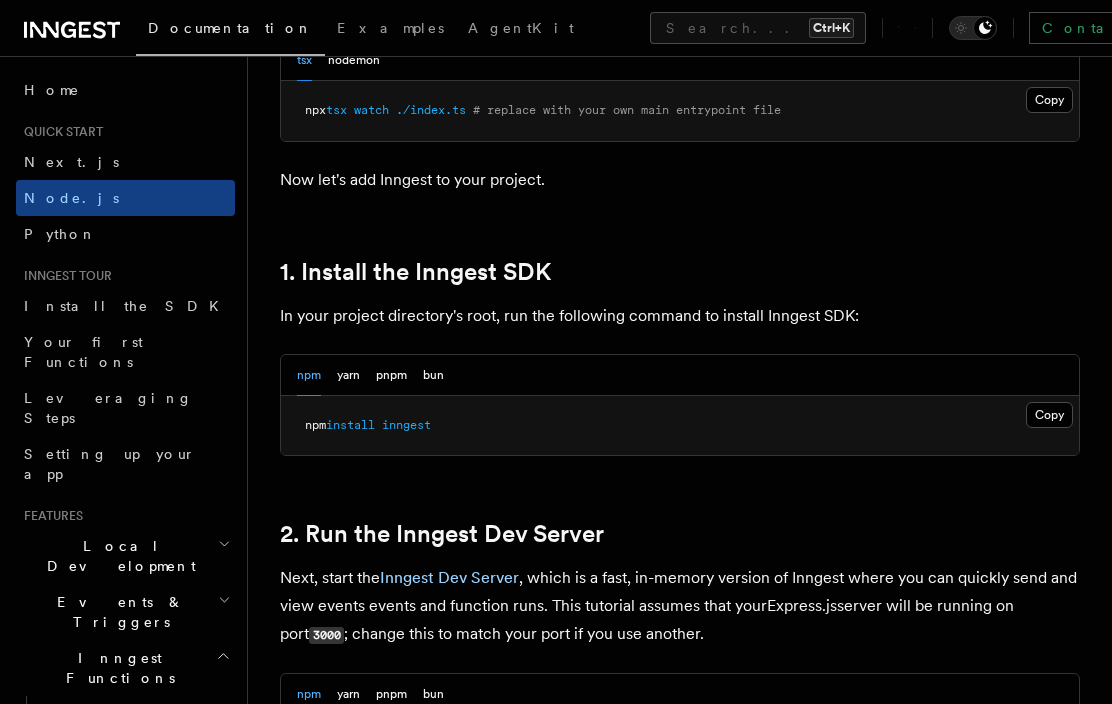 click on "In your project directory's root, run the following command to install Inngest SDK:" at bounding box center [680, 316] 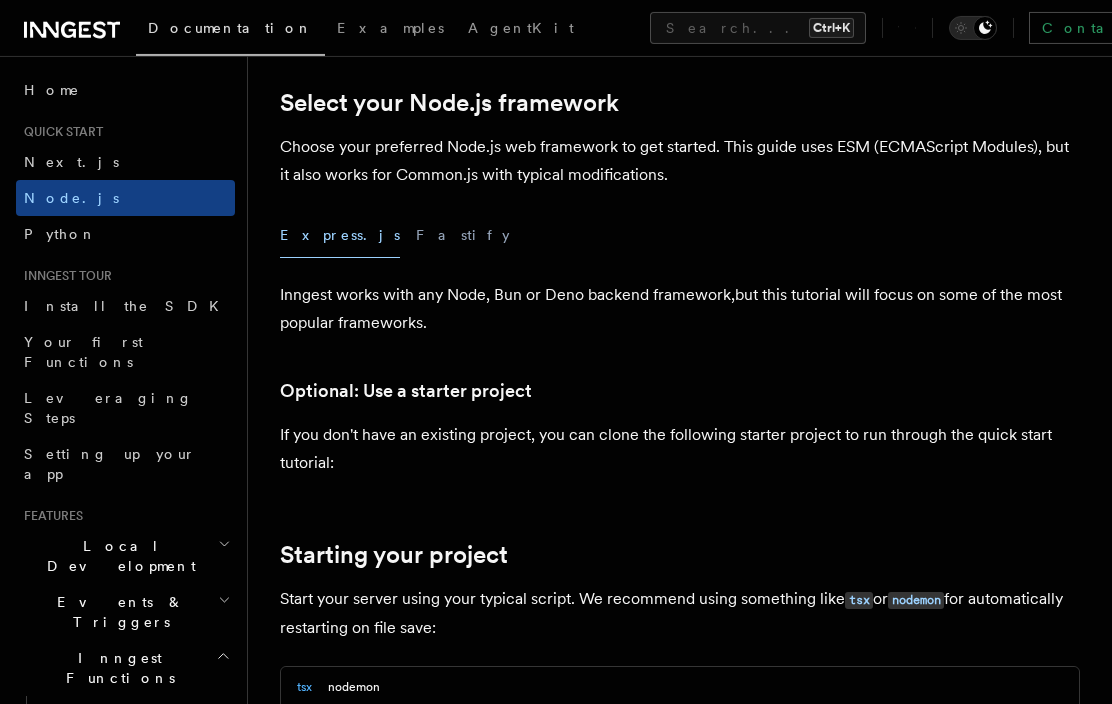 scroll, scrollTop: 510, scrollLeft: 0, axis: vertical 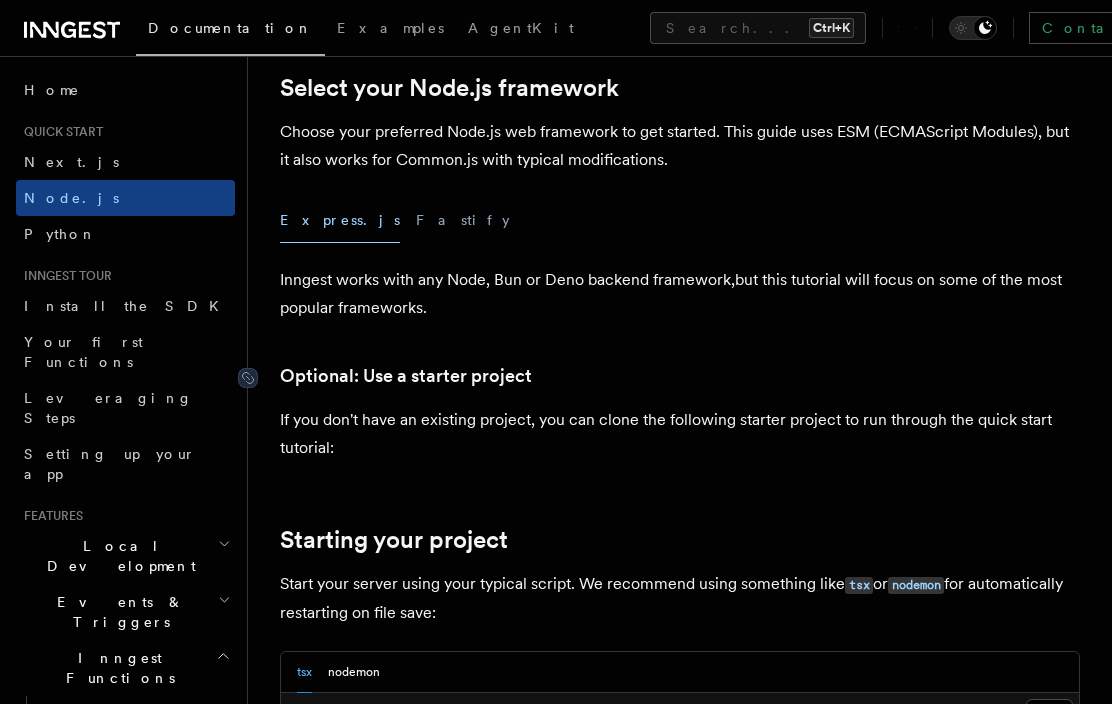 click on "Optional: Use a starter project" at bounding box center (406, 376) 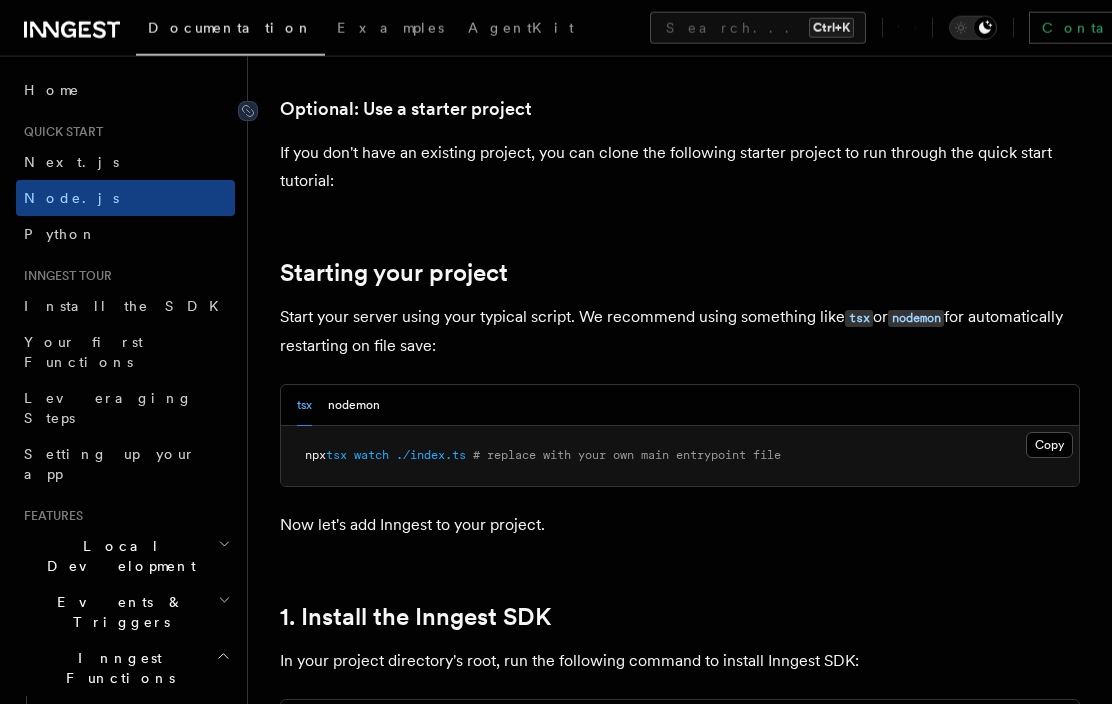 scroll, scrollTop: 778, scrollLeft: 0, axis: vertical 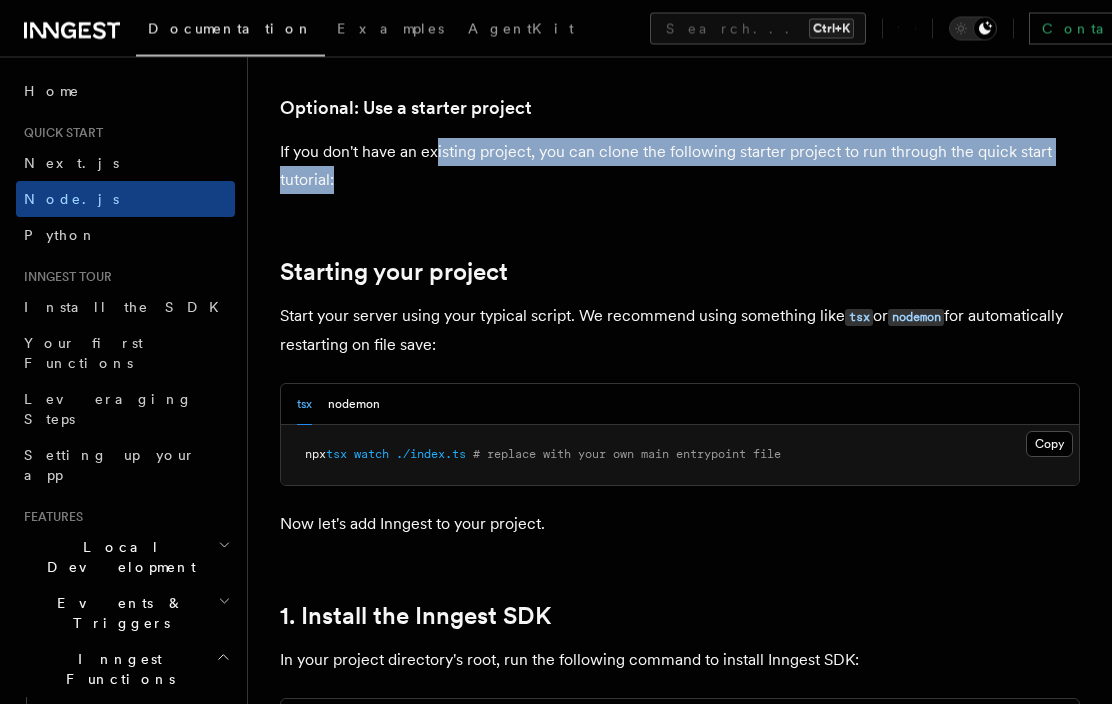 drag, startPoint x: 439, startPoint y: 157, endPoint x: 564, endPoint y: 168, distance: 125.48307 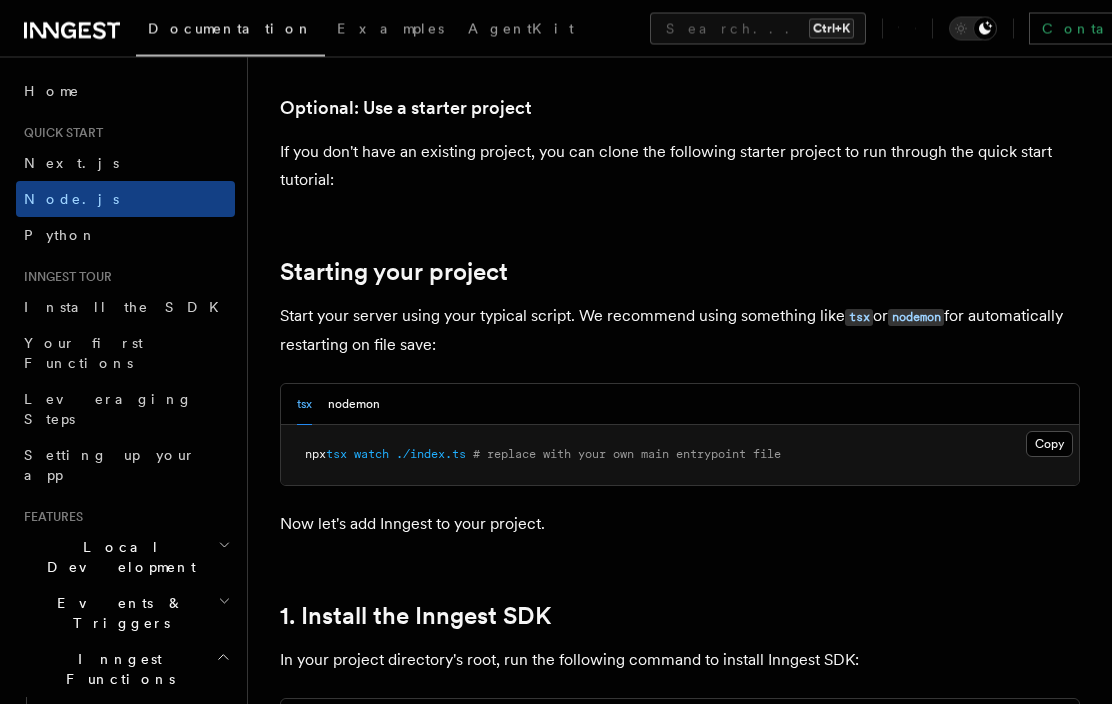 click on "If you don't have an existing project, you can clone the following starter project to run through the quick start tutorial:" at bounding box center [680, 166] 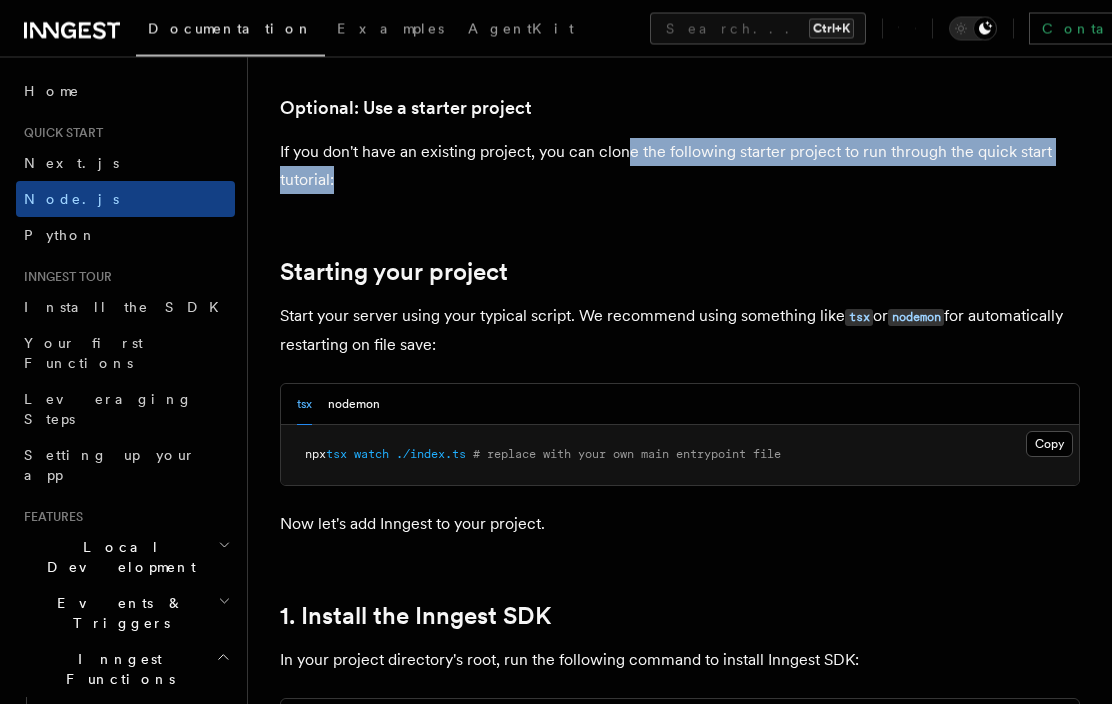 drag, startPoint x: 628, startPoint y: 157, endPoint x: 807, endPoint y: 173, distance: 179.71365 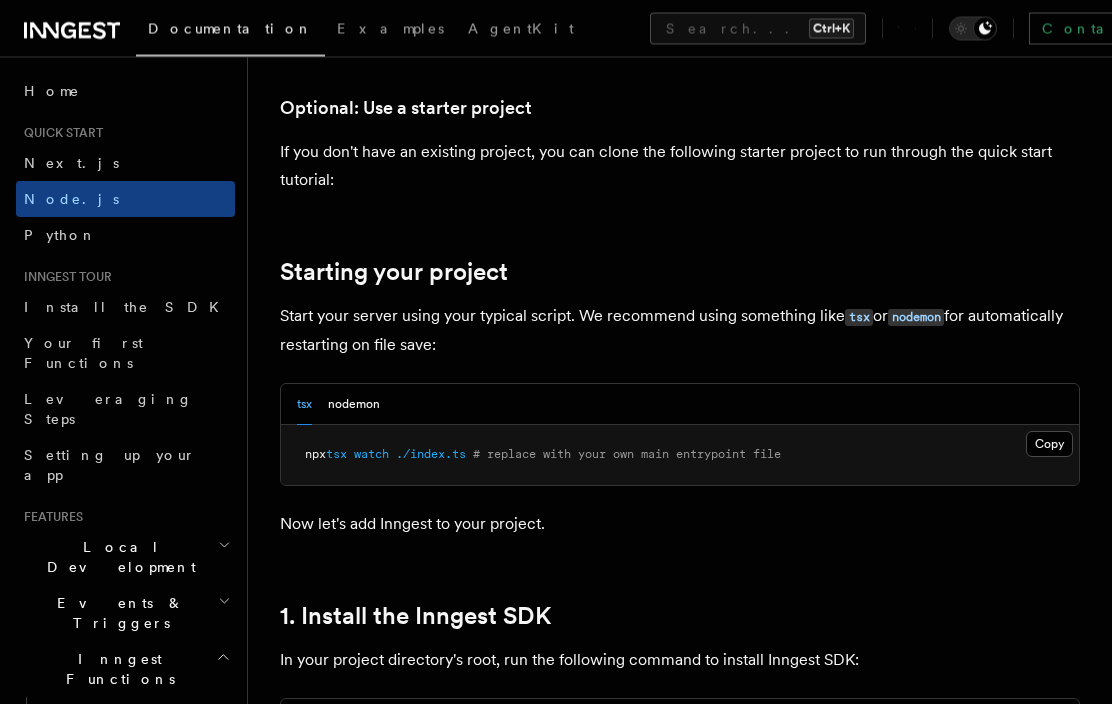 click on "If you don't have an existing project, you can clone the following starter project to run through the quick start tutorial:" at bounding box center (680, 166) 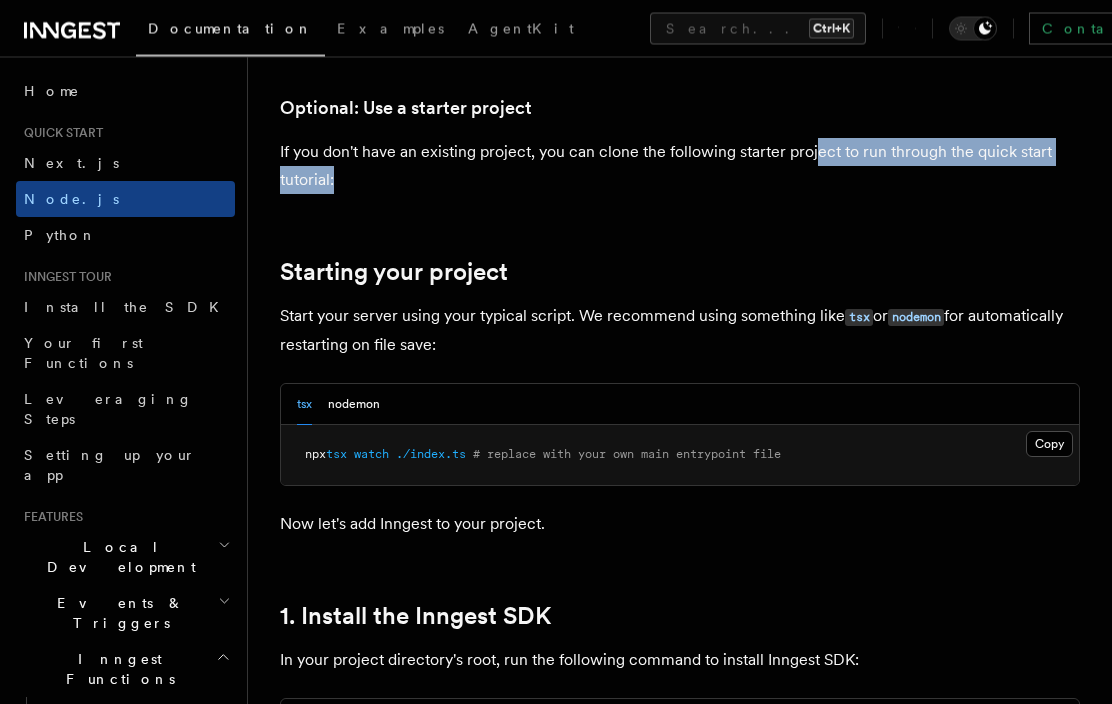 drag, startPoint x: 818, startPoint y: 161, endPoint x: 949, endPoint y: 176, distance: 131.85599 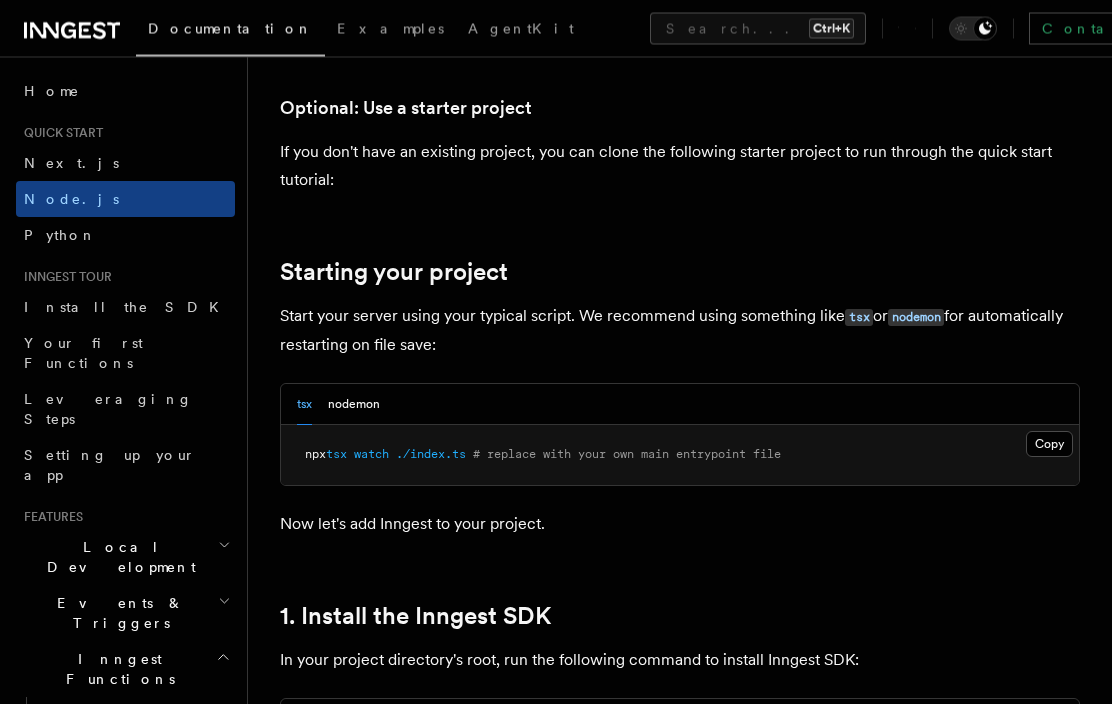 click on "If you don't have an existing project, you can clone the following starter project to run through the quick start tutorial:" at bounding box center [680, 166] 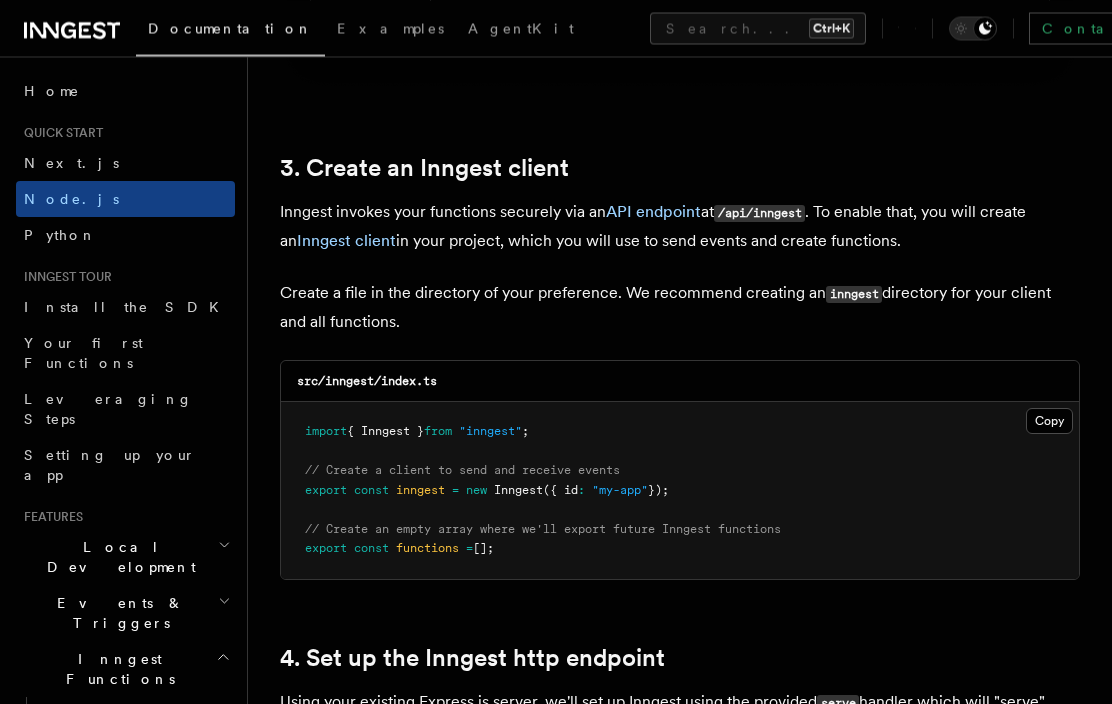 scroll, scrollTop: 2919, scrollLeft: 0, axis: vertical 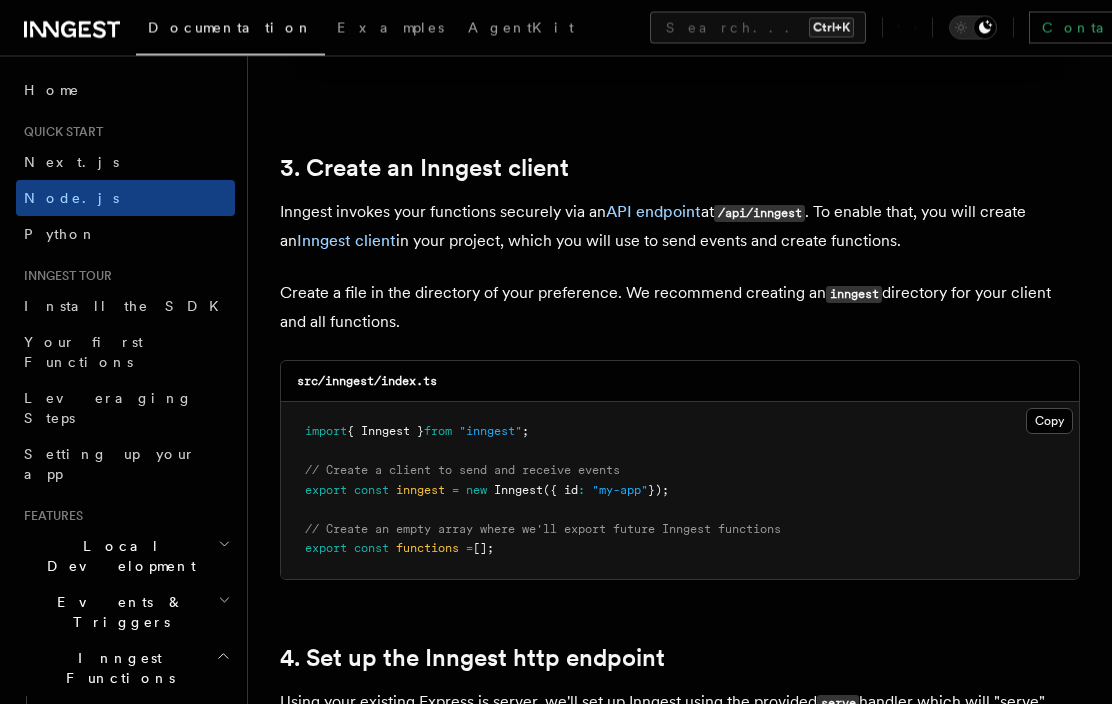 drag, startPoint x: 395, startPoint y: 188, endPoint x: 959, endPoint y: 233, distance: 565.79236 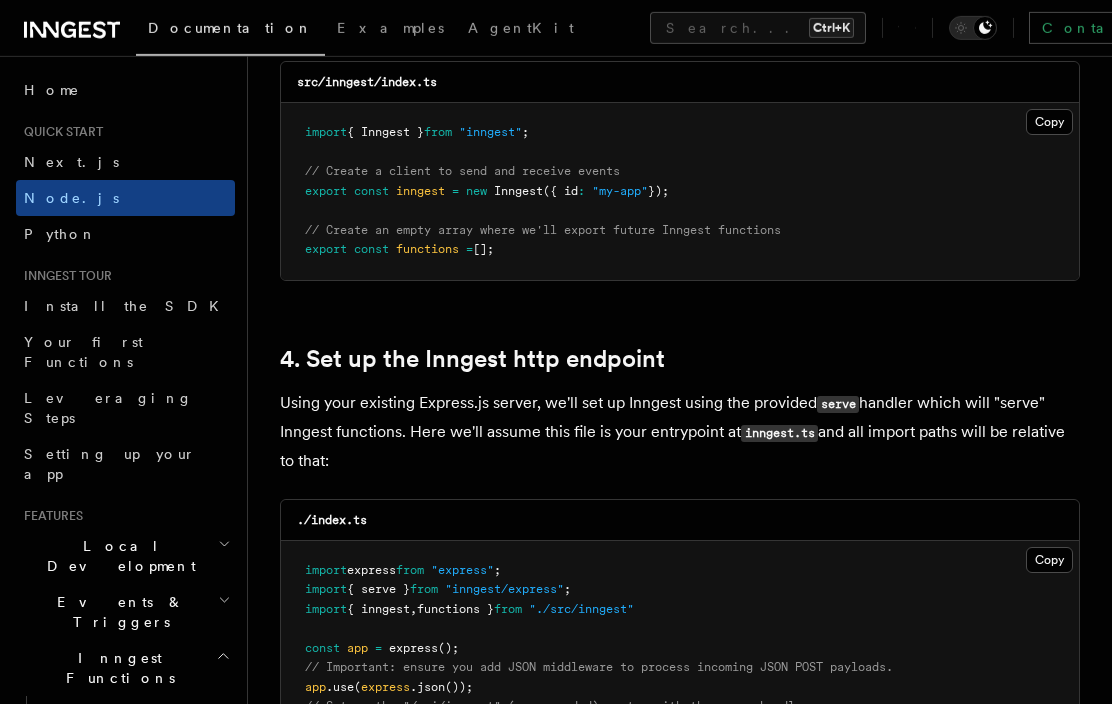 scroll, scrollTop: 3225, scrollLeft: 0, axis: vertical 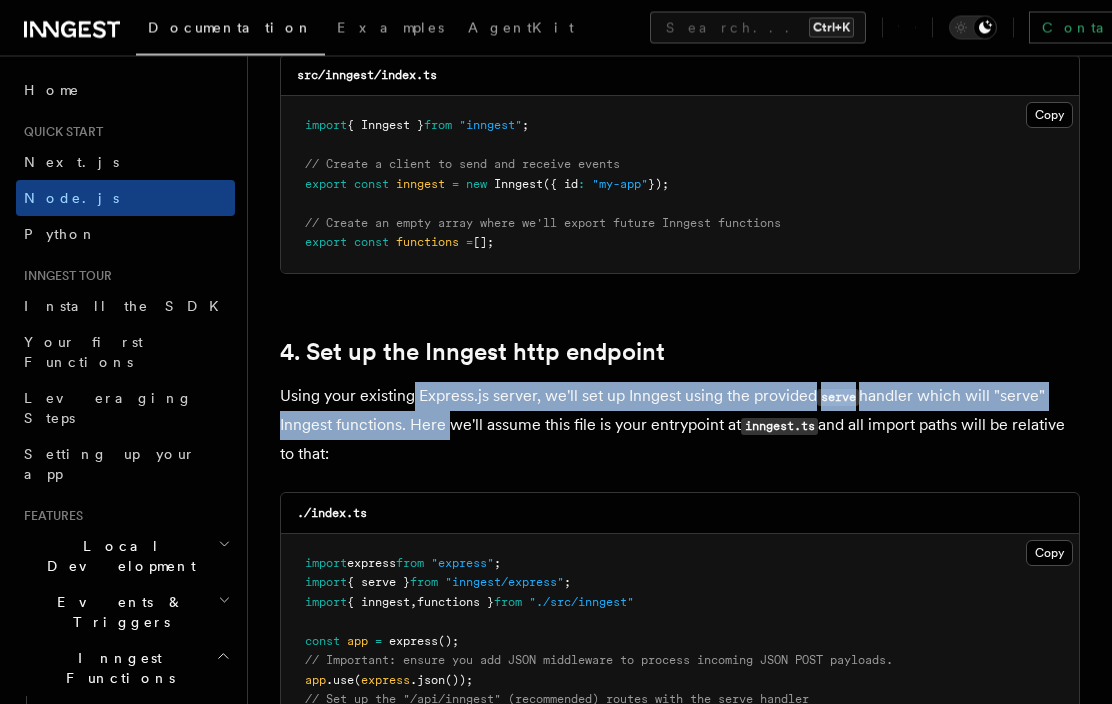 drag, startPoint x: 413, startPoint y: 365, endPoint x: 455, endPoint y: 410, distance: 61.554855 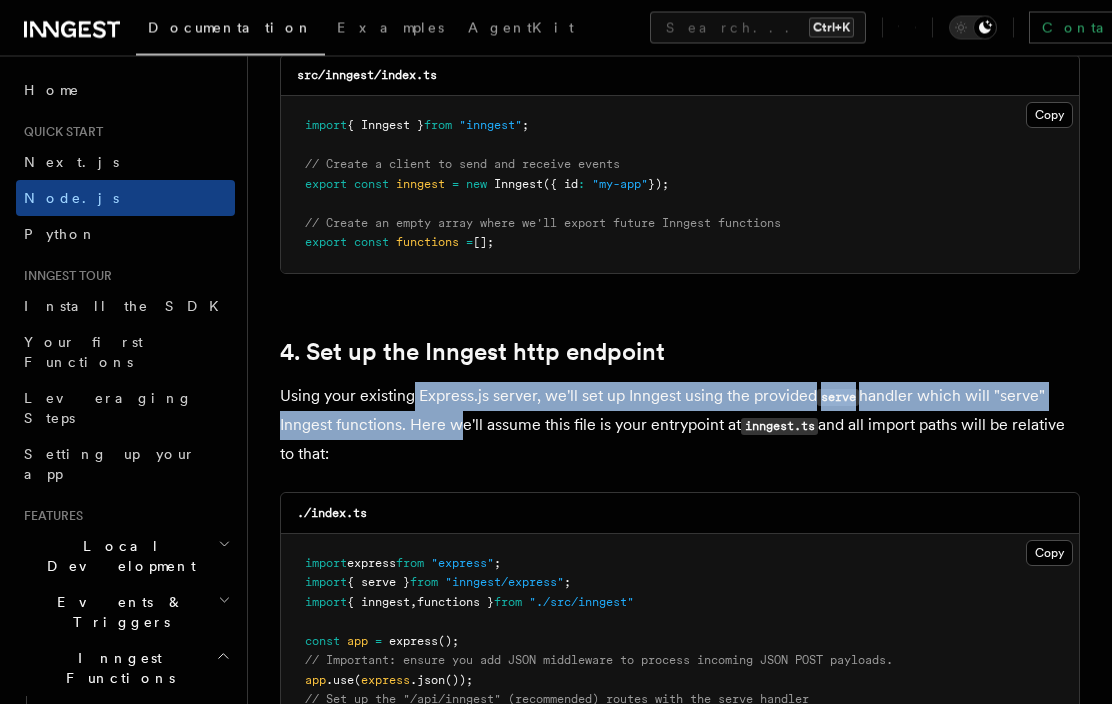 click on "Using your existing Express.js server, we'll set up Inngest using the provided  serve  handler which will "serve" Inngest functions. Here we'll assume this file is your entrypoint at  inngest.ts  and all import paths will be relative to that:" at bounding box center (680, 426) 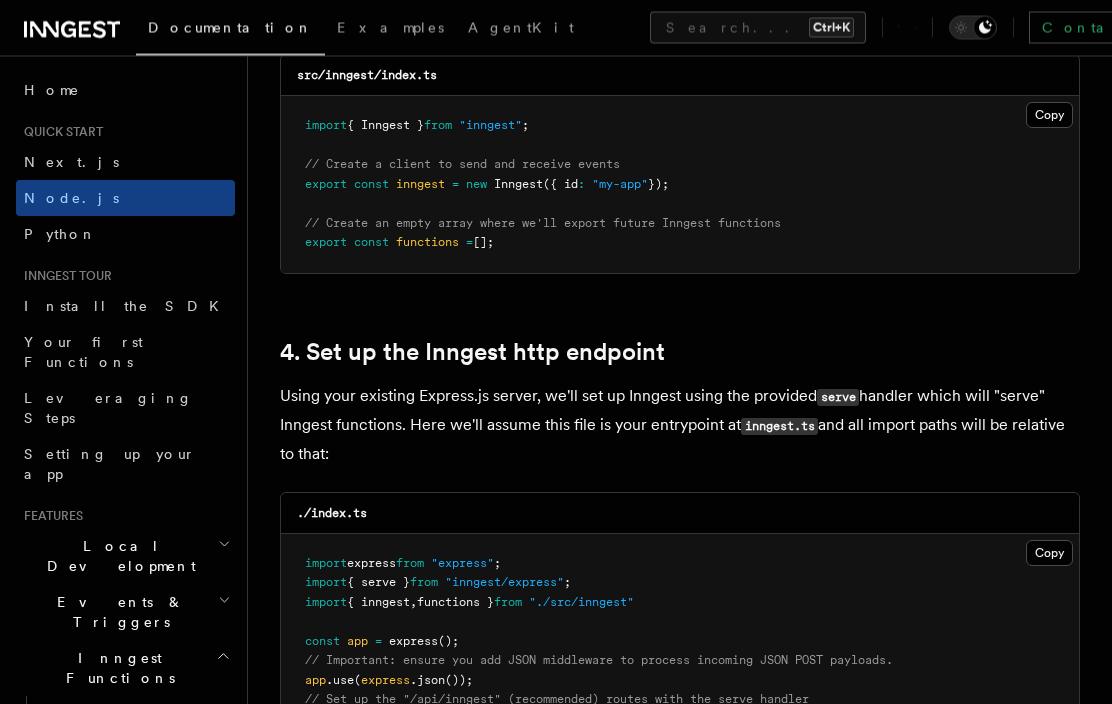 drag, startPoint x: 439, startPoint y: 387, endPoint x: 480, endPoint y: 440, distance: 67.00746 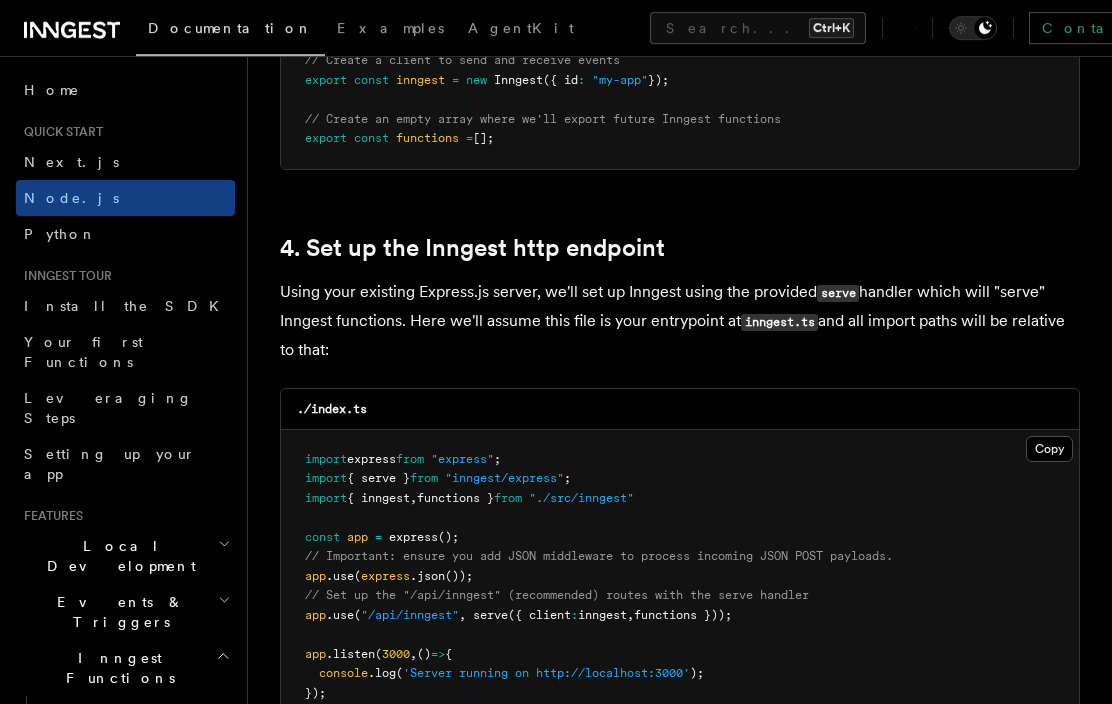 scroll, scrollTop: 3328, scrollLeft: 0, axis: vertical 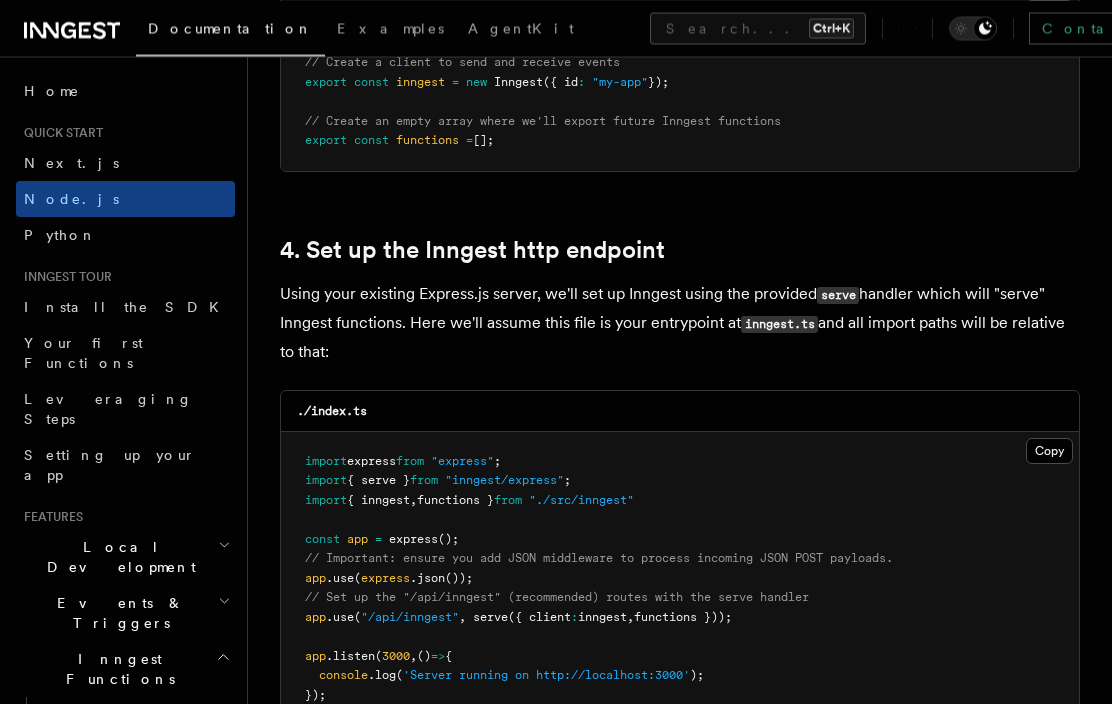 drag, startPoint x: 370, startPoint y: 270, endPoint x: 423, endPoint y: 326, distance: 77.10383 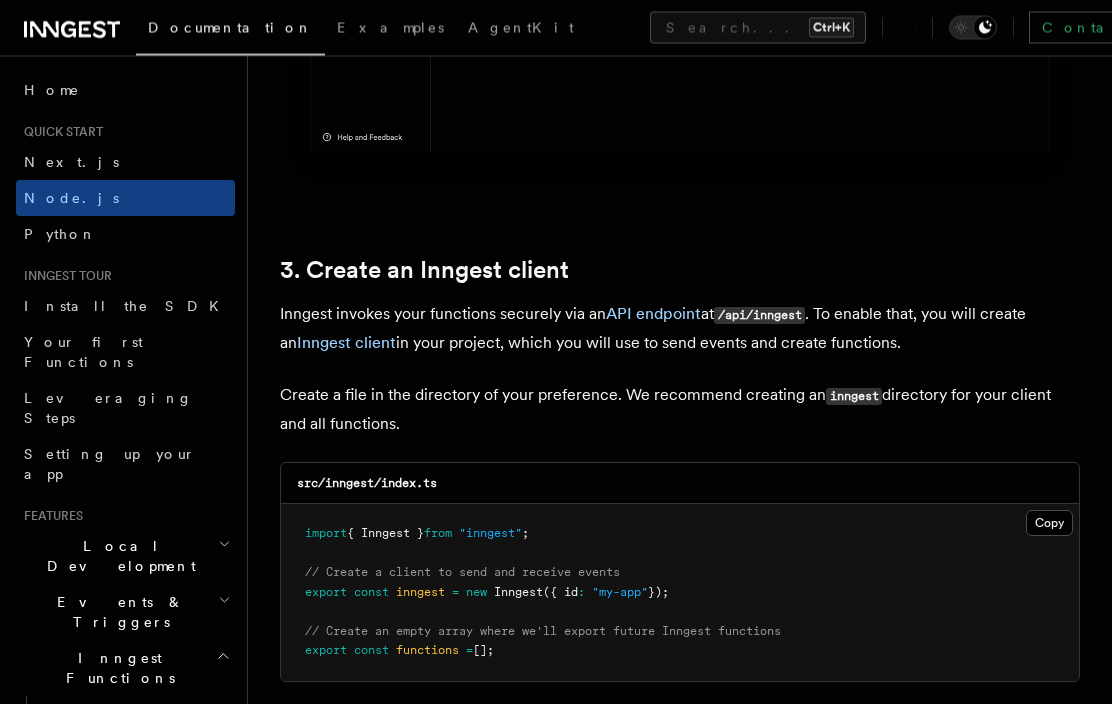 scroll, scrollTop: 2818, scrollLeft: 0, axis: vertical 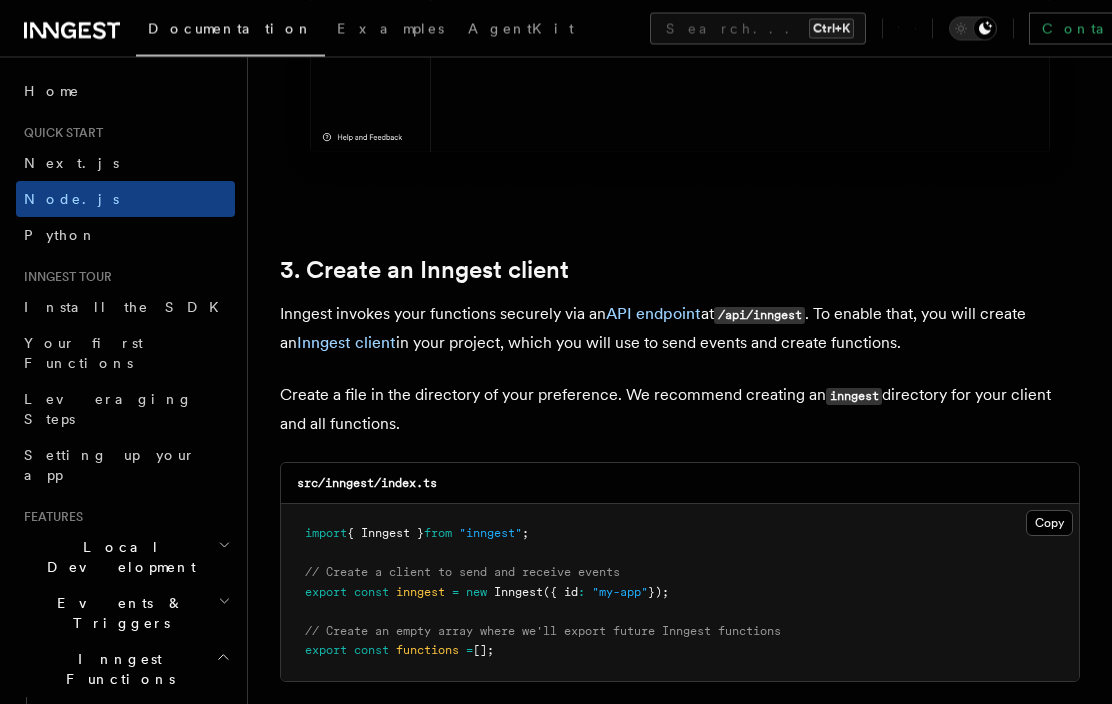 drag, startPoint x: 833, startPoint y: 281, endPoint x: 883, endPoint y: 320, distance: 63.411354 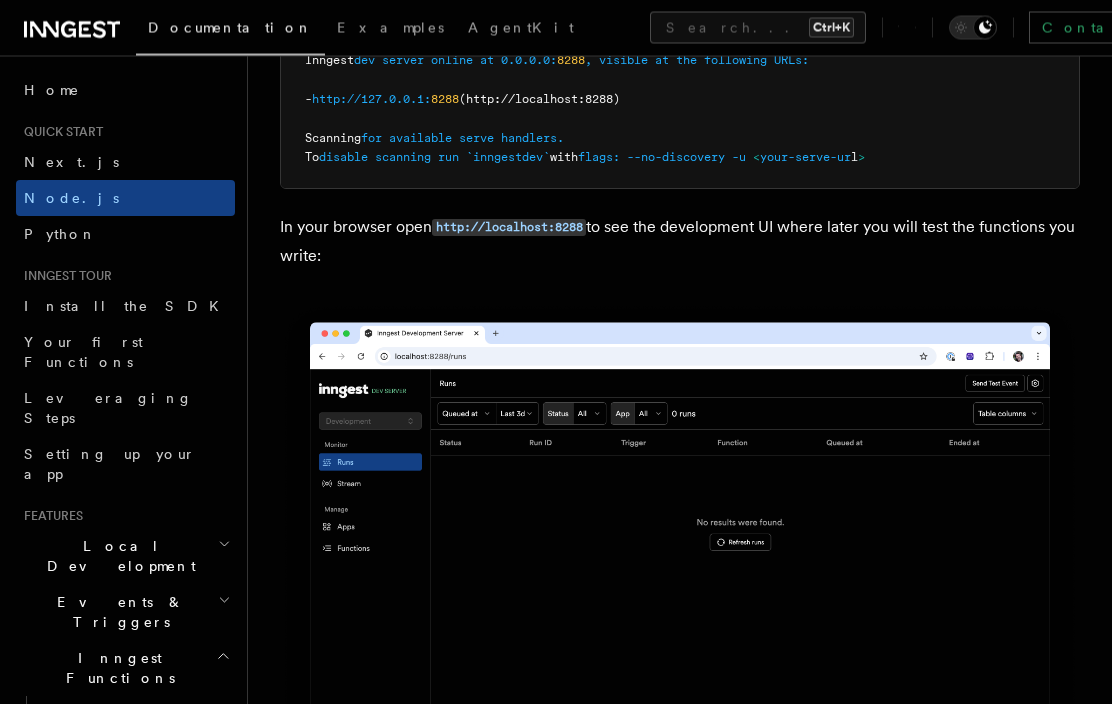 scroll, scrollTop: 2206, scrollLeft: 0, axis: vertical 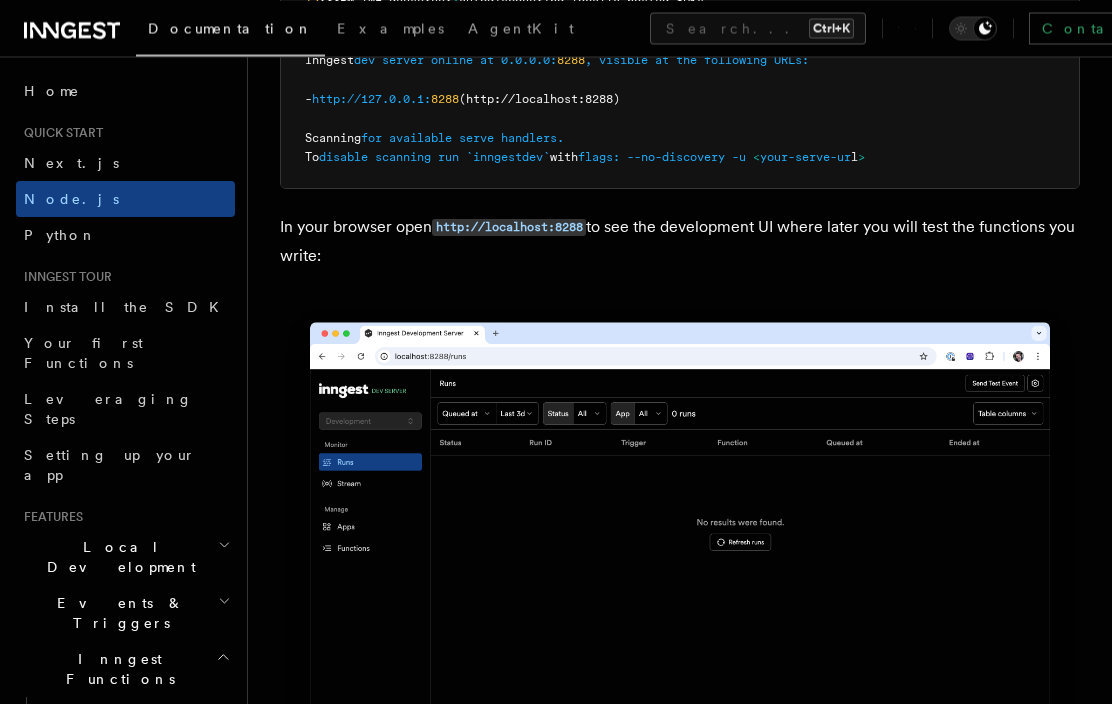 drag, startPoint x: 636, startPoint y: 203, endPoint x: 733, endPoint y: 234, distance: 101.8332 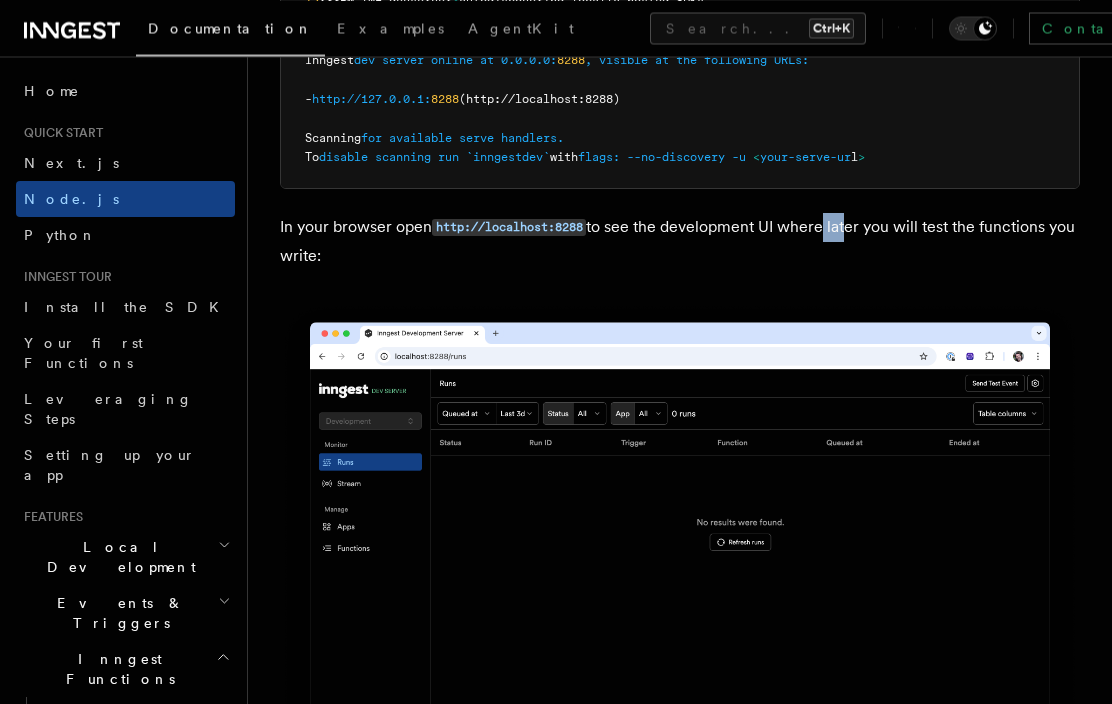 drag, startPoint x: 827, startPoint y: 209, endPoint x: 868, endPoint y: 225, distance: 44.011364 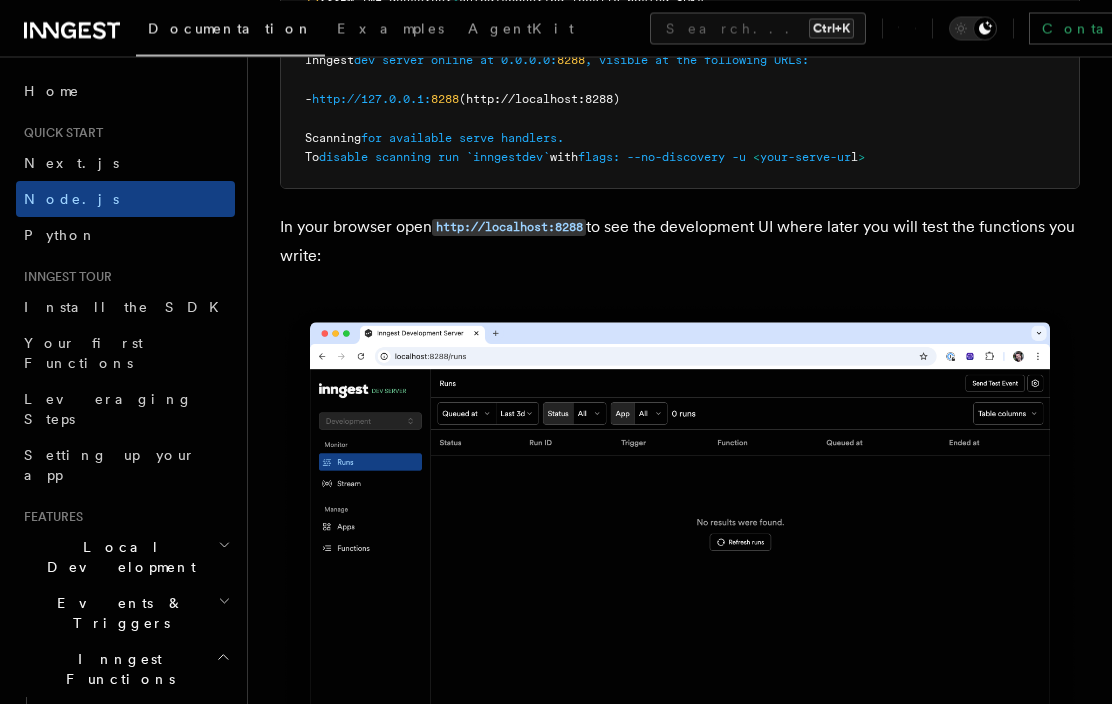 click on "In your browser open  http://localhost:8288  to see the development UI where later you will test the functions you write:" at bounding box center (680, 241) 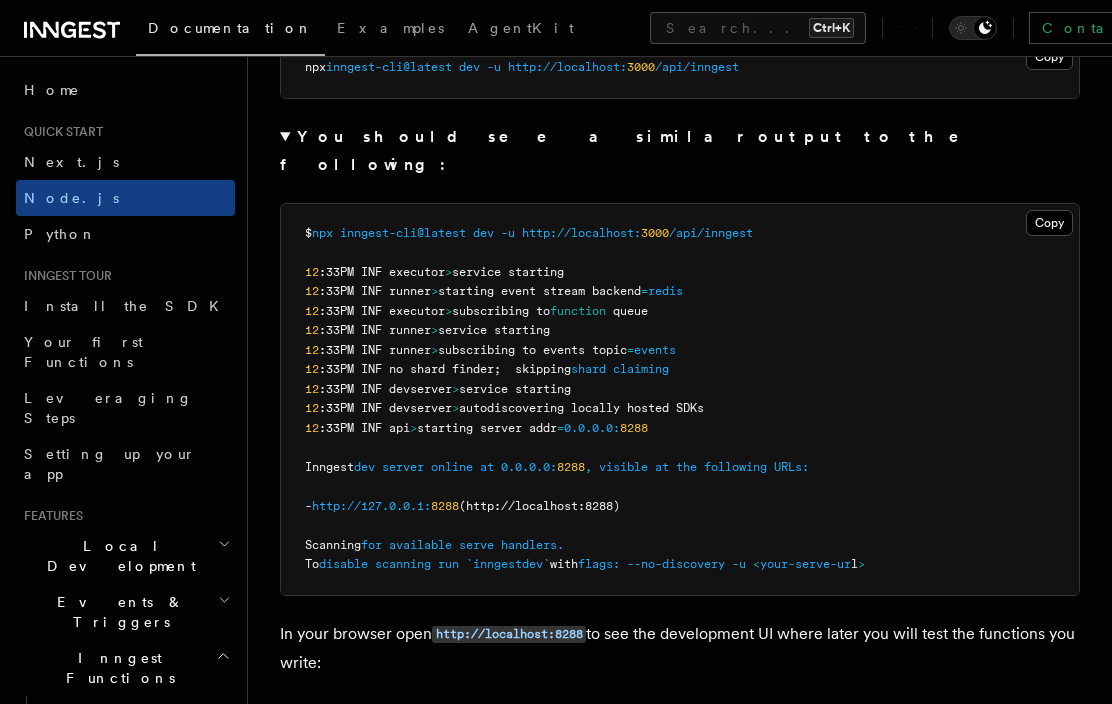 scroll, scrollTop: 1798, scrollLeft: 0, axis: vertical 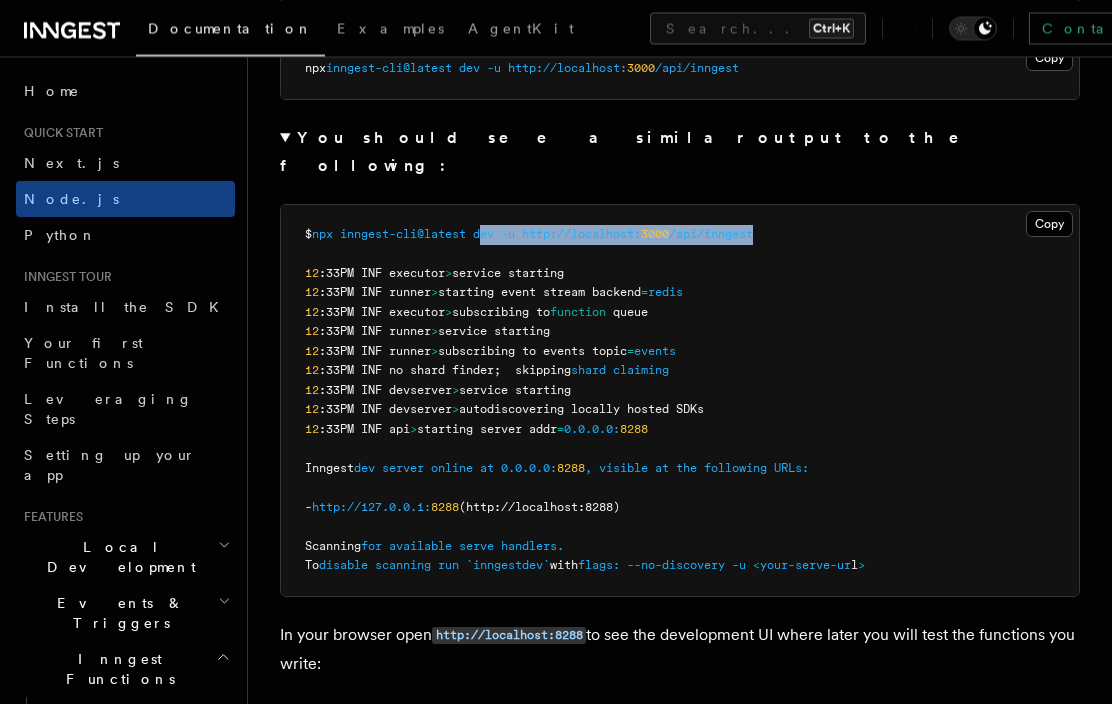 drag, startPoint x: 495, startPoint y: 210, endPoint x: 885, endPoint y: 196, distance: 390.2512 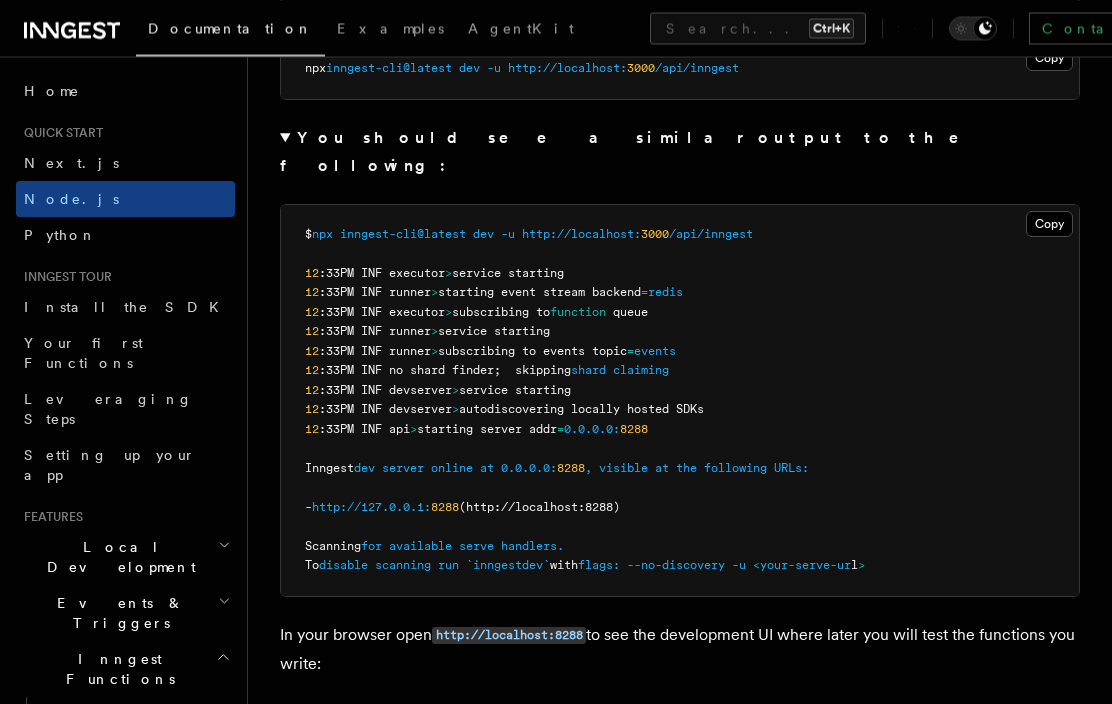 click on "$  npx   inngest-cli@latest   dev   -u   http://localhost: 3000 /api/inngest
12 :33PM INF executor  >  service starting
12 :33PM INF runner  >  starting event stream backend = redis
12 :33PM INF executor  >  subscribing to  function   queue
12 :33PM INF runner  >  service starting
12 :33PM INF runner  >  subscribing to events topic = events
12 :33PM INF no shard finder;  skipping  shard   claiming
12 :33PM INF devserver  >  service starting
12 :33PM INF devserver  >  autodiscovering locally hosted SDKs
12 :33PM INF api  >  starting server addr = 0.0.0.0: 8288
Inngest  dev   server   online   at   0.0.0.0: 8288 ,   visible   at   the   following   URLs:
-  http://127.0.0.1: 8288  (http://localhost:8288)
Scanning  for   available   serve   handlers.
To  disable   scanning   run   `inngest  dev `  with  flags:   --no-discovery   -u   < your-serve-ur l >" at bounding box center [680, 400] 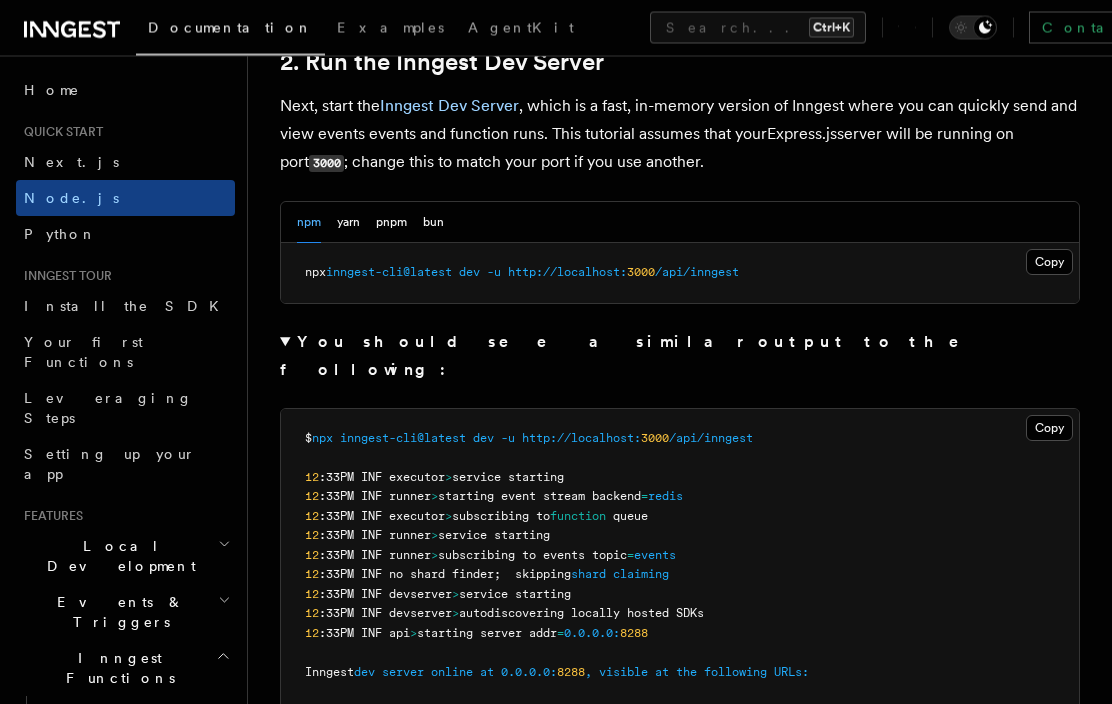 scroll, scrollTop: 1594, scrollLeft: 0, axis: vertical 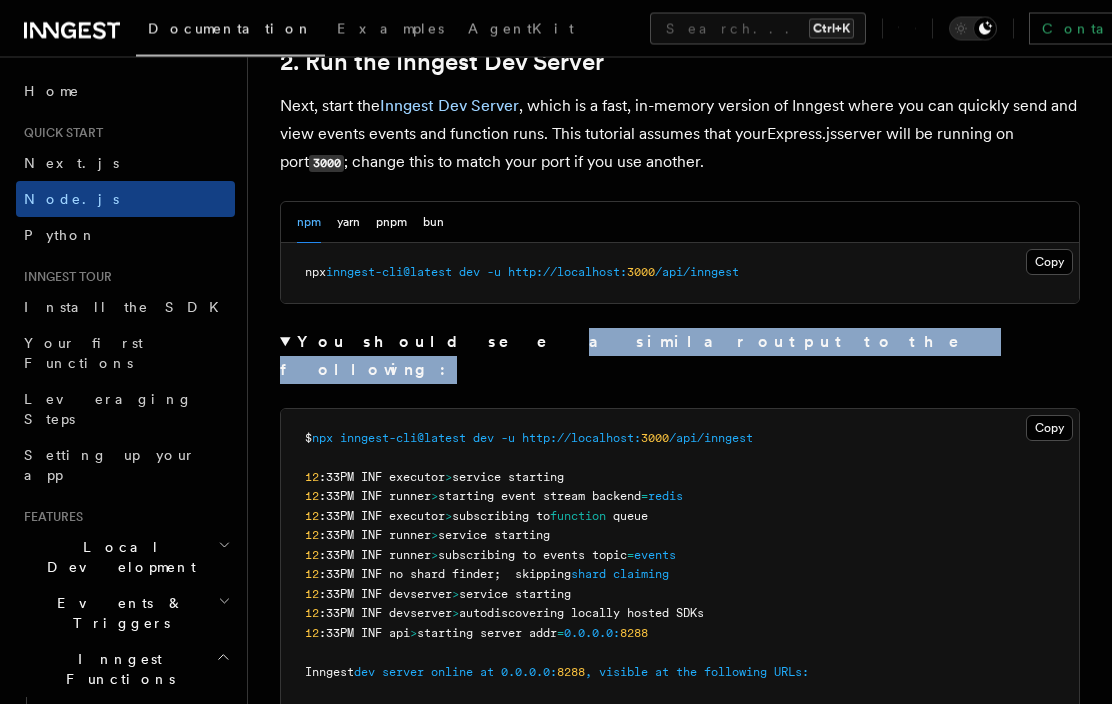 drag, startPoint x: 439, startPoint y: 349, endPoint x: 686, endPoint y: 368, distance: 247.72969 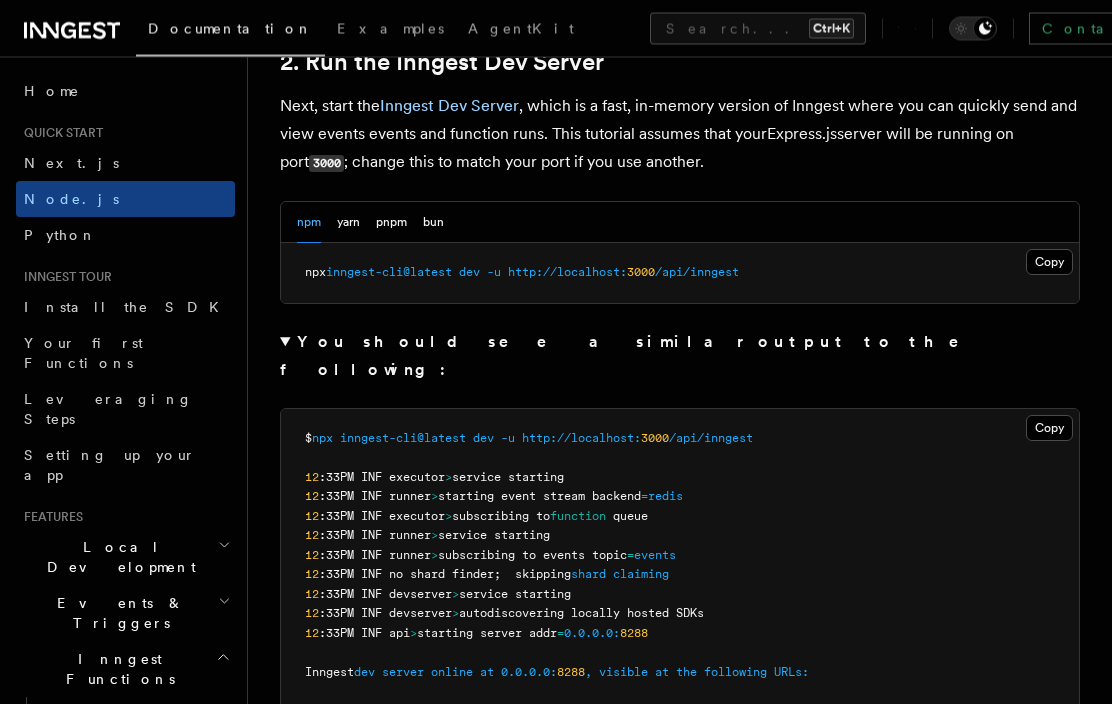 click on "You should see a similar output to the following: Copy Copied $  npx   inngest-cli@latest   dev   -u   http://localhost: 3000 /api/inngest
12 :33PM INF executor  >  service starting
12 :33PM INF runner  >  starting event stream backend = redis
12 :33PM INF executor  >  subscribing to  function   queue
12 :33PM INF runner  >  service starting
12 :33PM INF runner  >  subscribing to events topic = events
12 :33PM INF no shard finder;  skipping  shard   claiming
12 :33PM INF devserver  >  service starting
12 :33PM INF devserver  >  autodiscovering locally hosted SDKs
12 :33PM INF api  >  starting server addr = 0.0.0.0: 8288
Inngest  dev   server   online   at   0.0.0.0: 8288 ,   visible   at   the   following   URLs:
-  http://127.0.0.1: 8288  (http://localhost:8288)
Scanning  for   available   serve   handlers.
To  disable   scanning   run   `inngest  dev `  with  flags:   --no-discovery   -u   < your-serve-ur l >" at bounding box center (680, 564) 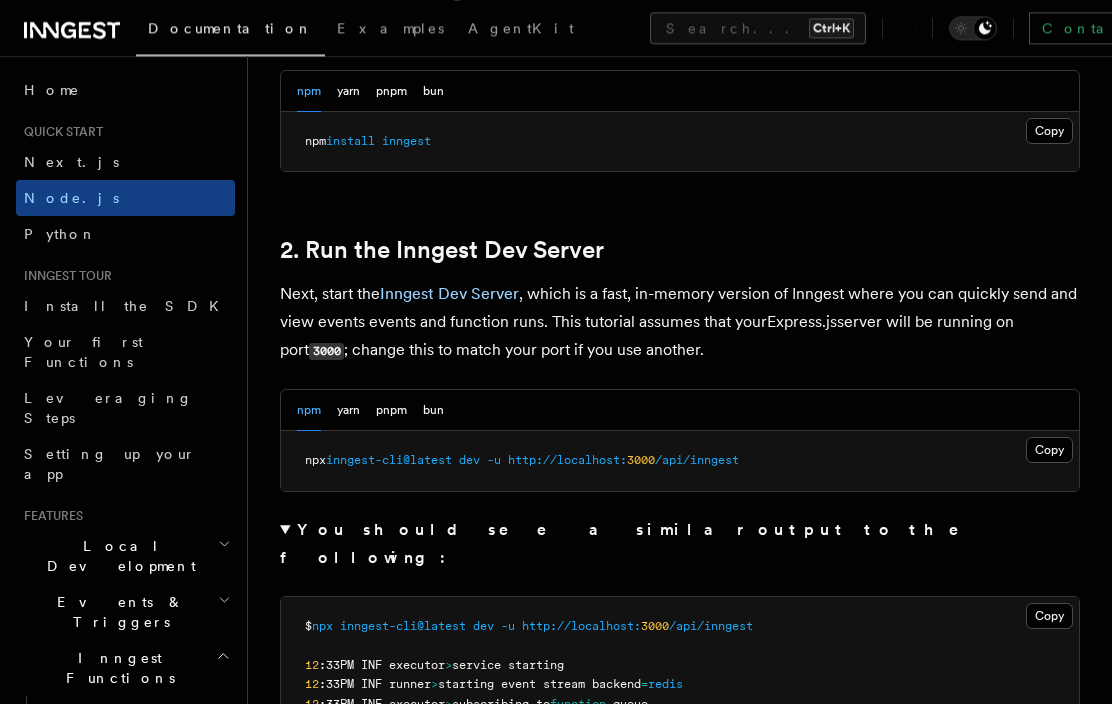 scroll, scrollTop: 1390, scrollLeft: 0, axis: vertical 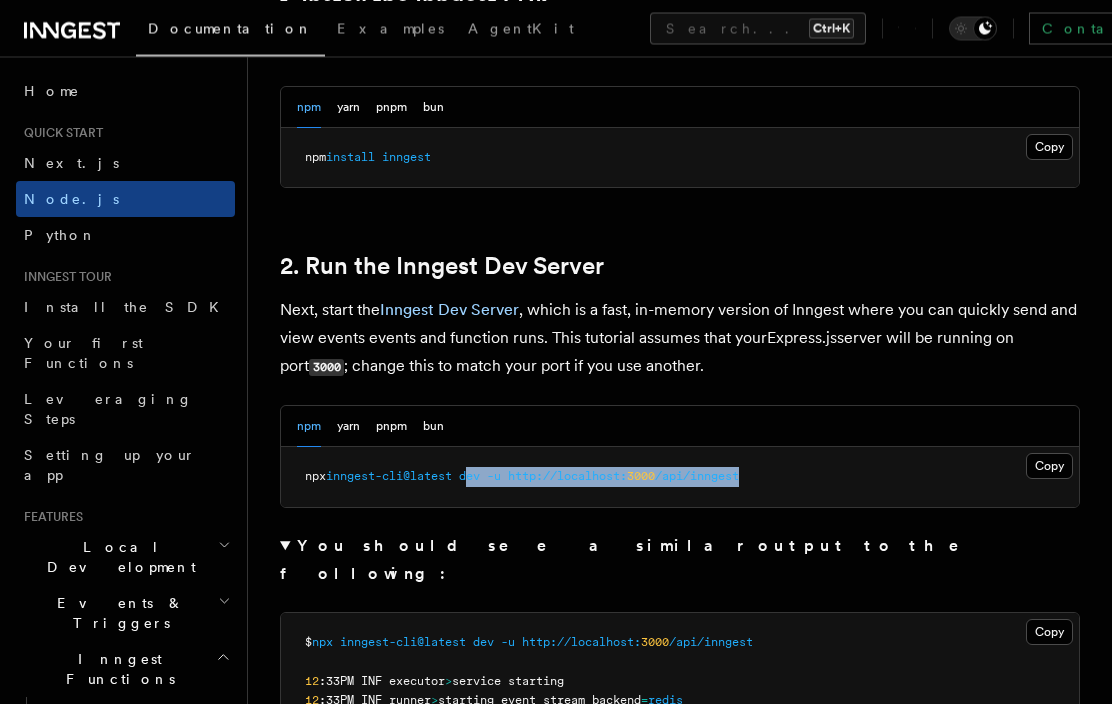 drag, startPoint x: 477, startPoint y: 489, endPoint x: 796, endPoint y: 483, distance: 319.05643 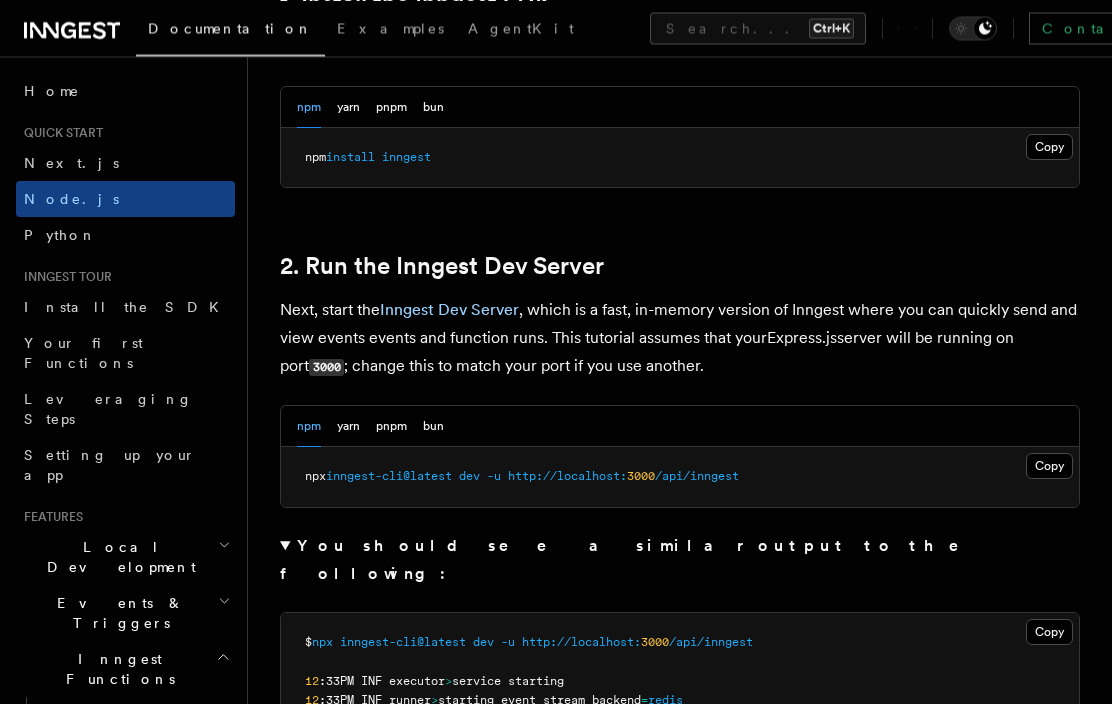 click on "npx  inngest-cli@latest   dev   -u   http://localhost: 3000 /api/inngest" at bounding box center (680, 477) 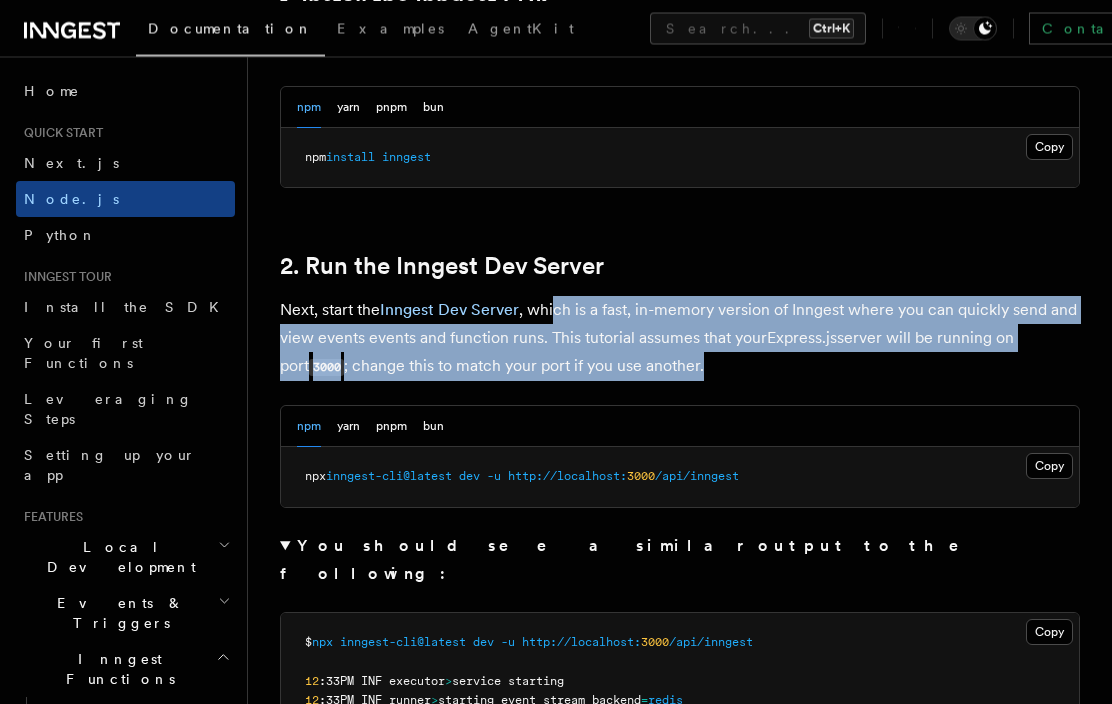 drag, startPoint x: 555, startPoint y: 306, endPoint x: 700, endPoint y: 389, distance: 167.07483 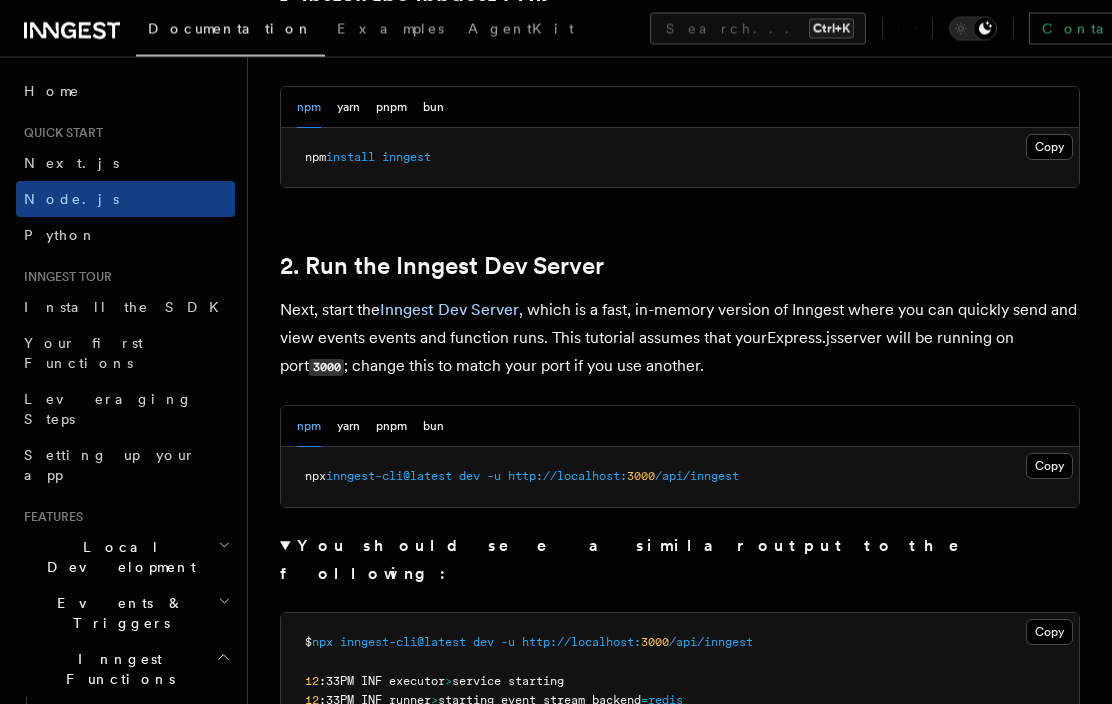 click on "Quick start Node.js Quick Start
In this tutorial you will add Inngest to a Node.js app to easily run background tasks and build complex workflows.
Inngest makes it easy to build, manage, and execute durable functions. Some use cases include scheduling drip marketing campaigns, building payment flows, or chaining LLM interactions.
By the end of this ten-minute tutorial you will:
Set up and run Inngest on your machine.
Write your first Inngest function.
Trigger your function from your app and through Inngest Dev Server.
Let's get started!
Select your Node.js framework
Choose your preferred Node.js web framework to get started. This guide uses ESM (ECMAScript Modules), but it also works for Common.js with typical modifications.
Express.js Fastify Inngest works with any Node, Bun or Deno backend framework,but this tutorial will focus on some of the most popular frameworks. Optional: Use a starter project Starting your project tsx  or  nodemon  for automatically restarting on file save: tsx" at bounding box center [680, 5601] 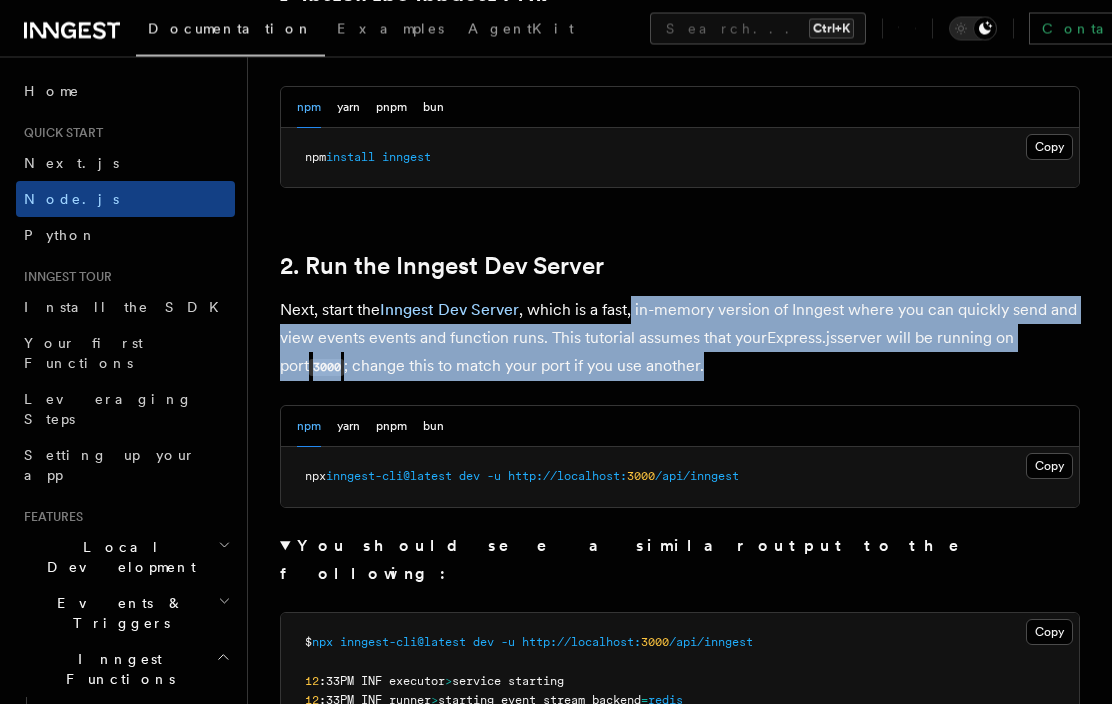 drag, startPoint x: 633, startPoint y: 316, endPoint x: 689, endPoint y: 358, distance: 70 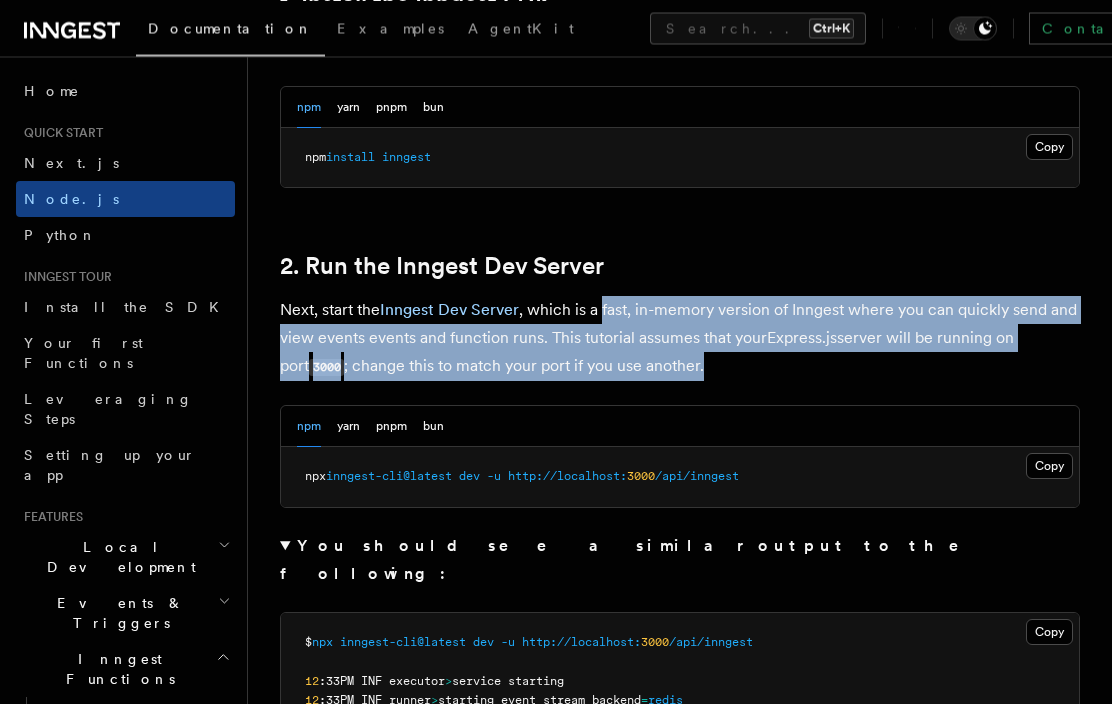 drag, startPoint x: 604, startPoint y: 310, endPoint x: 713, endPoint y: 385, distance: 132.31024 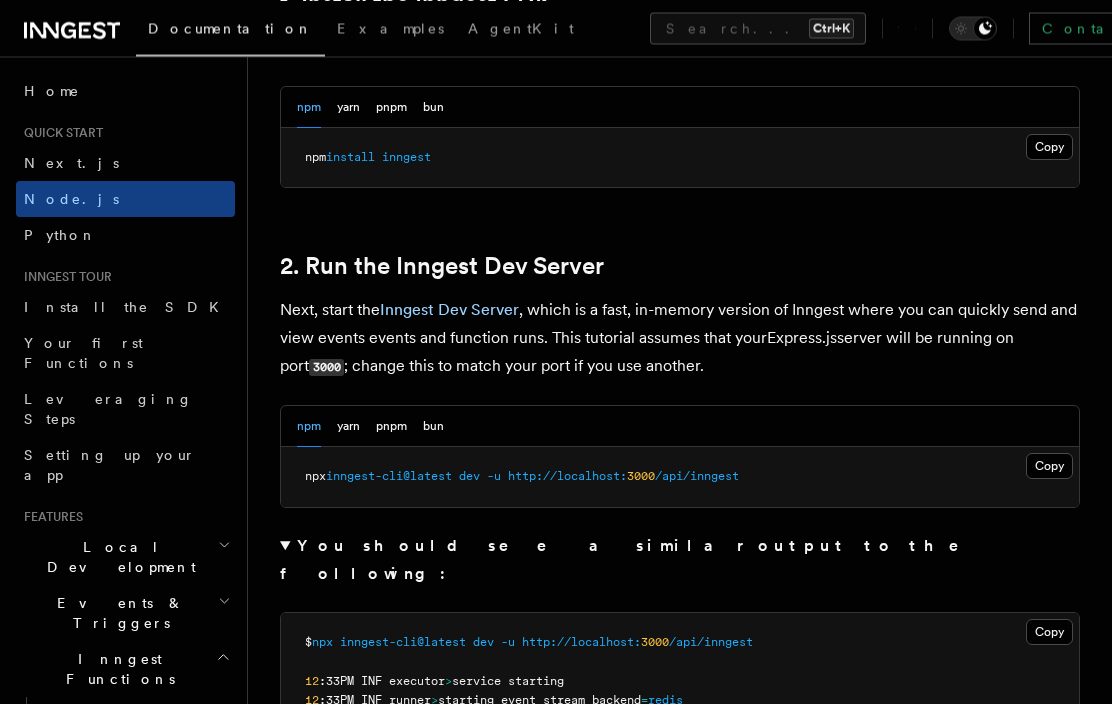 click on "Quick start Node.js Quick Start
In this tutorial you will add Inngest to a Node.js app to easily run background tasks and build complex workflows.
Inngest makes it easy to build, manage, and execute durable functions. Some use cases include scheduling drip marketing campaigns, building payment flows, or chaining LLM interactions.
By the end of this ten-minute tutorial you will:
Set up and run Inngest on your machine.
Write your first Inngest function.
Trigger your function from your app and through Inngest Dev Server.
Let's get started!
Select your Node.js framework
Choose your preferred Node.js web framework to get started. This guide uses ESM (ECMAScript Modules), but it also works for Common.js with typical modifications.
Express.js Fastify Inngest works with any Node, Bun or Deno backend framework,but this tutorial will focus on some of the most popular frameworks. Optional: Use a starter project Starting your project tsx  or  nodemon  for automatically restarting on file save: tsx" at bounding box center (680, 5601) 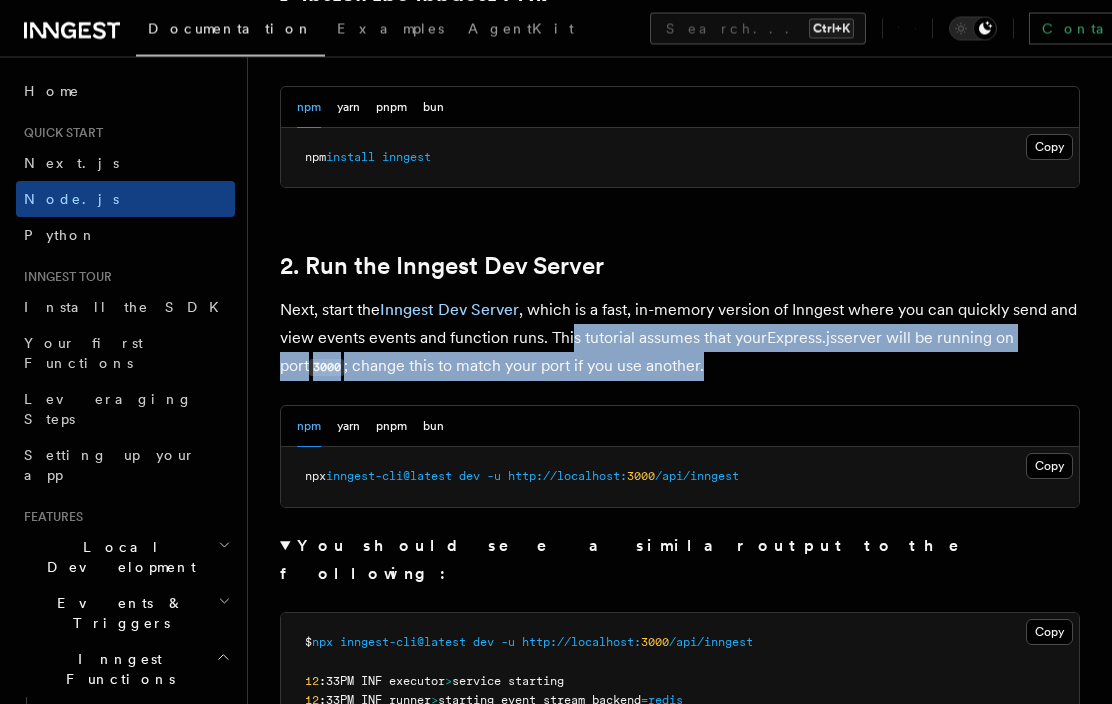 drag, startPoint x: 571, startPoint y: 336, endPoint x: 715, endPoint y: 377, distance: 149.72308 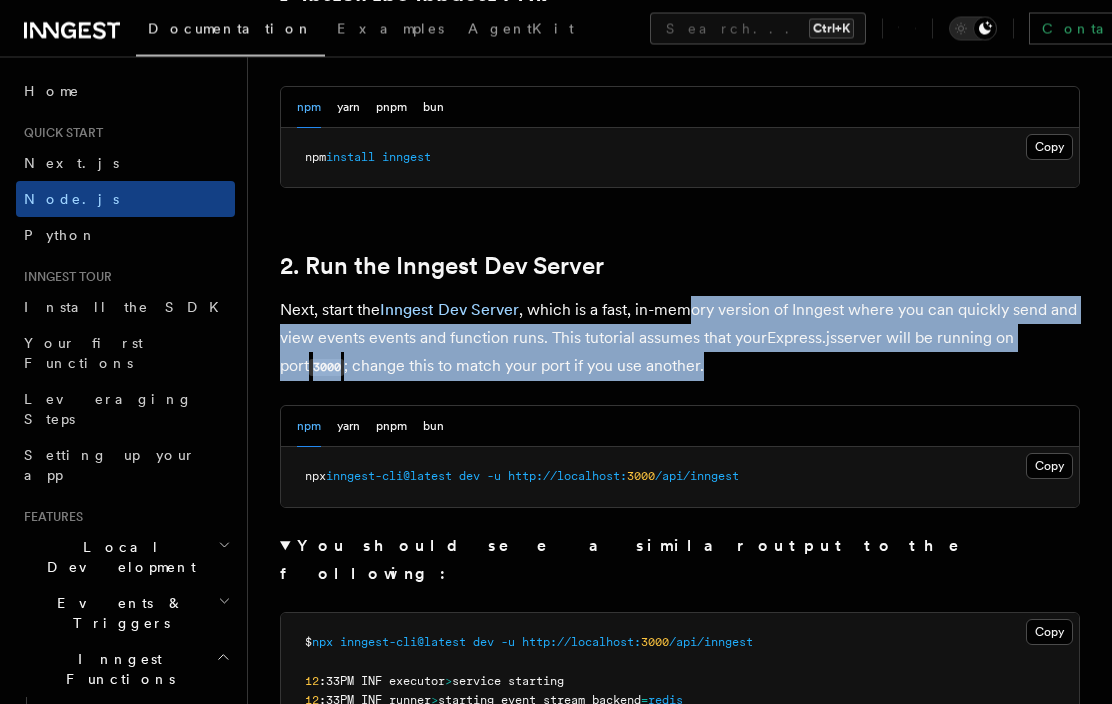 drag, startPoint x: 690, startPoint y: 306, endPoint x: 815, endPoint y: 366, distance: 138.65425 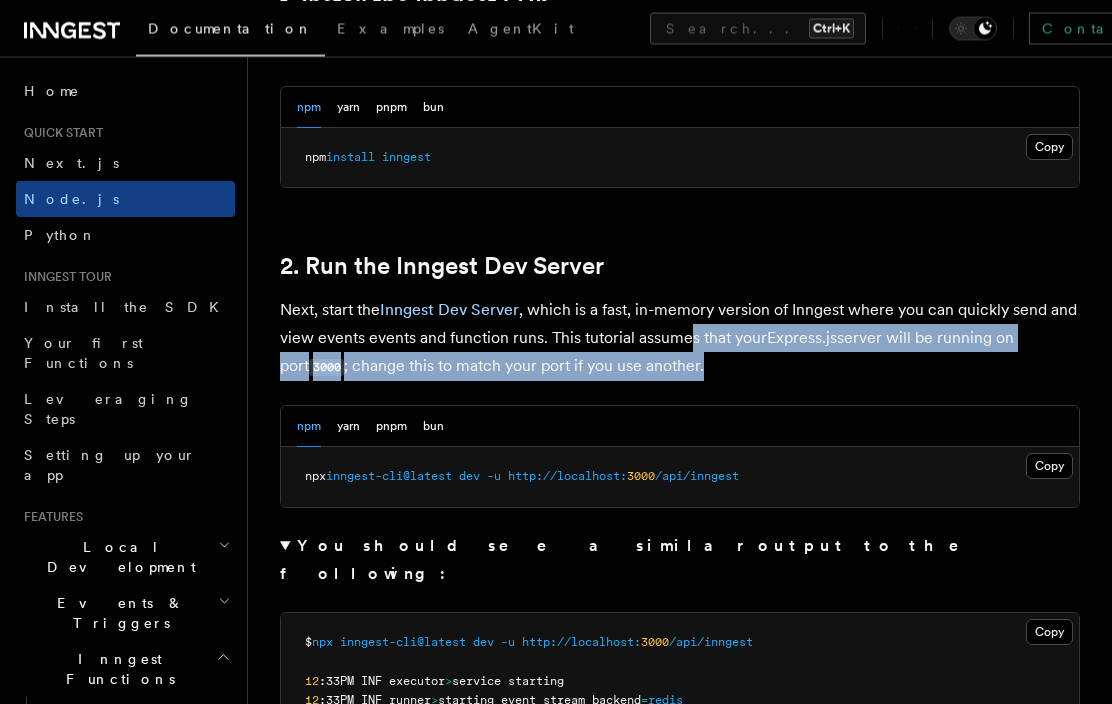 drag, startPoint x: 689, startPoint y: 341, endPoint x: 800, endPoint y: 370, distance: 114.72576 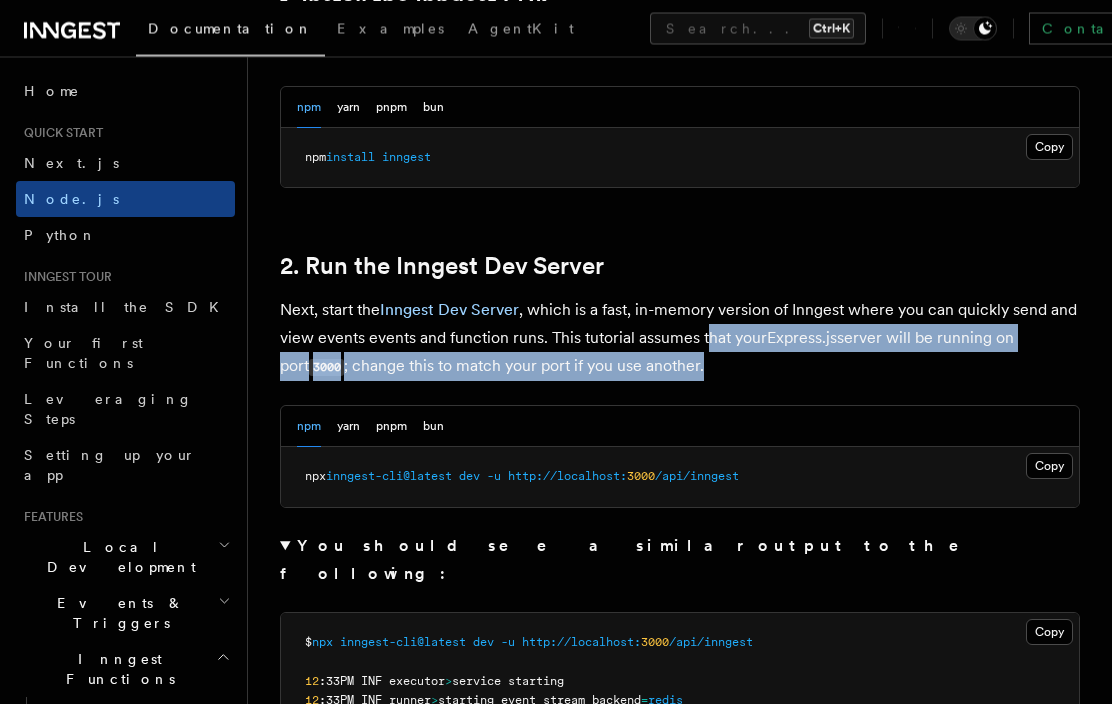 drag, startPoint x: 710, startPoint y: 338, endPoint x: 776, endPoint y: 368, distance: 72.498276 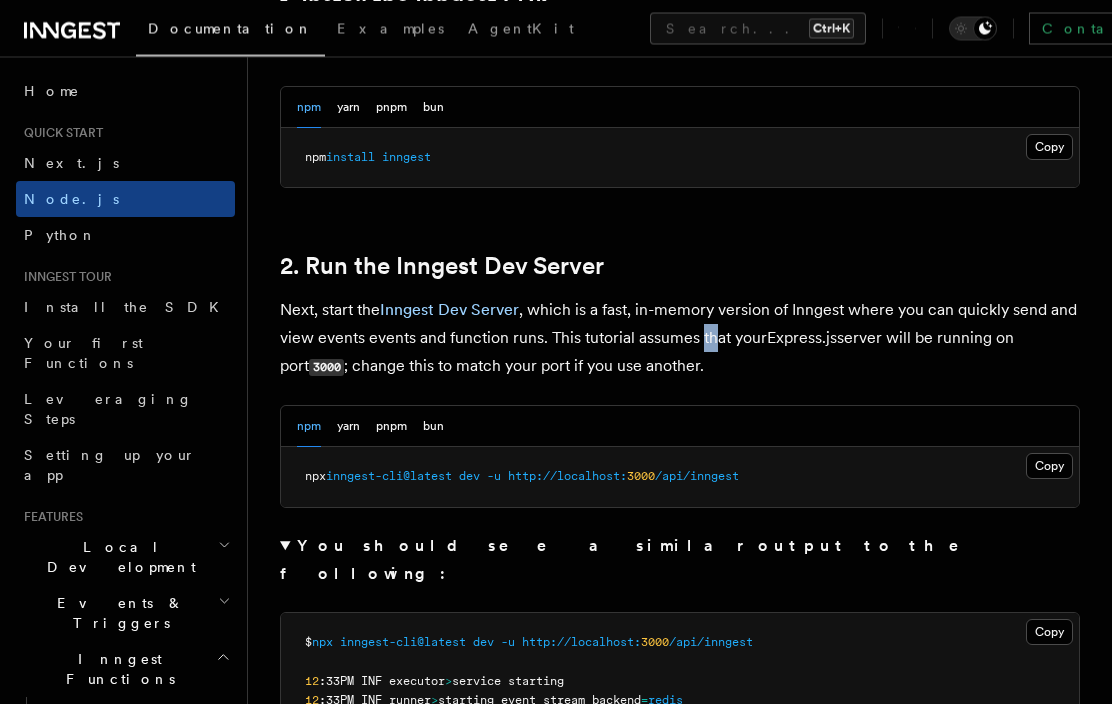 drag, startPoint x: 704, startPoint y: 338, endPoint x: 735, endPoint y: 358, distance: 36.891735 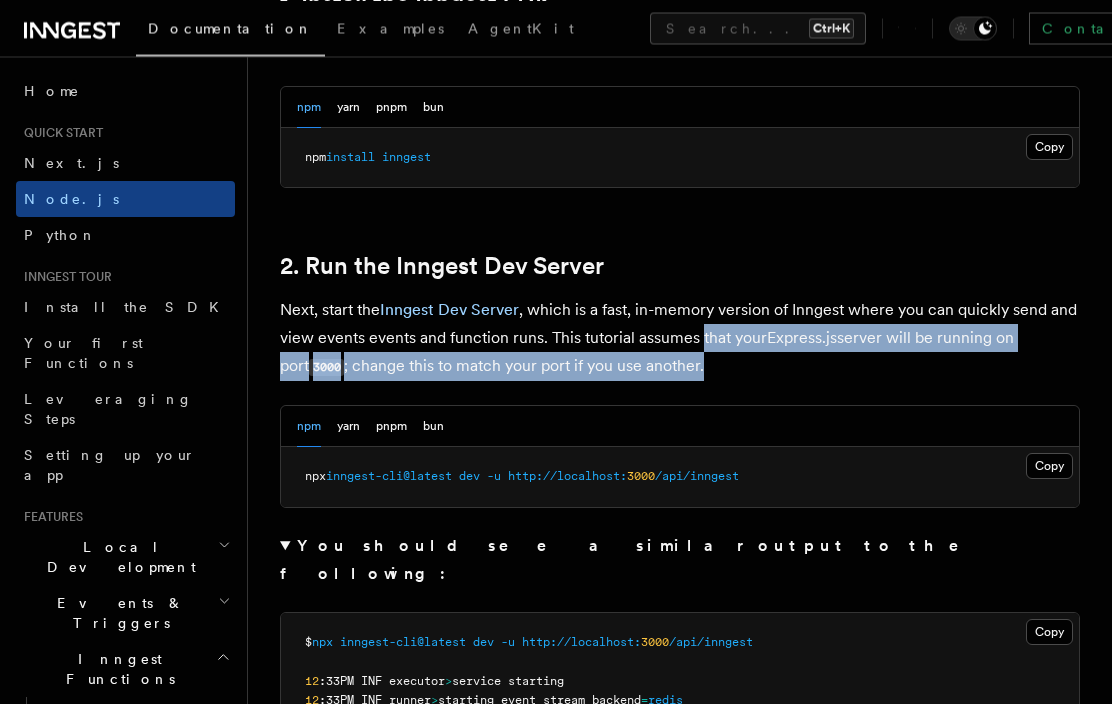 click on "Next, start the  Inngest Dev Server , which is a fast, in-memory version of Inngest where you can quickly send and view events events and function runs. This tutorial assumes that your  Express.js  server will be running on port  3000 ; change this to match your port if you use another." at bounding box center (680, 338) 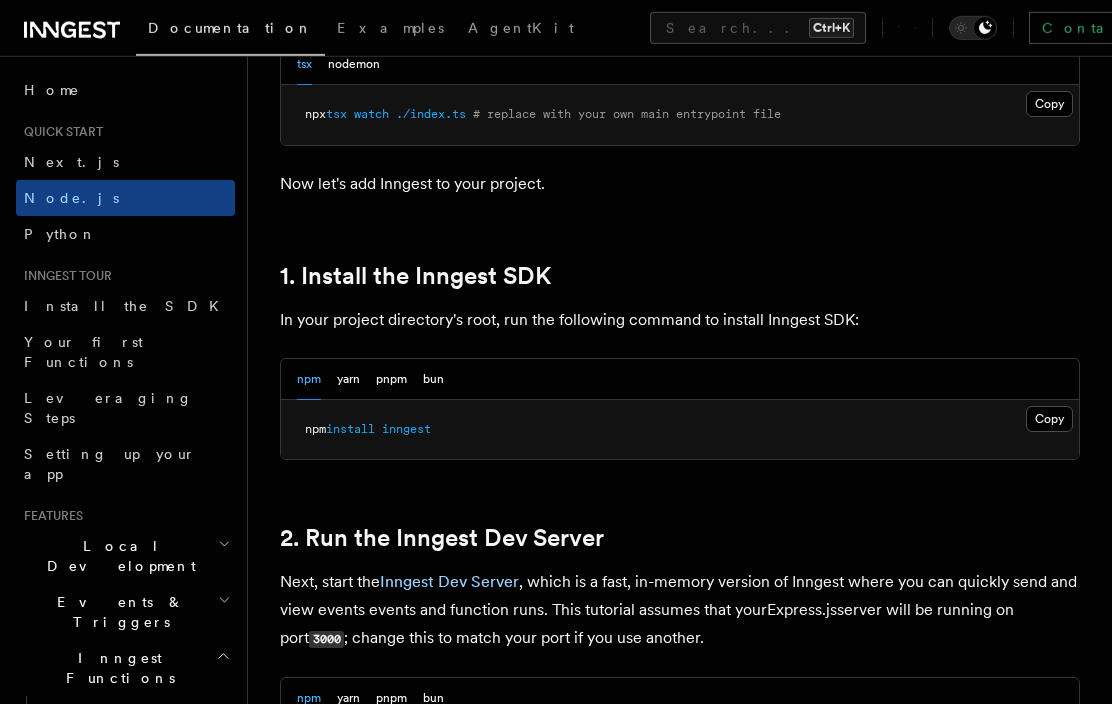 scroll, scrollTop: 1084, scrollLeft: 0, axis: vertical 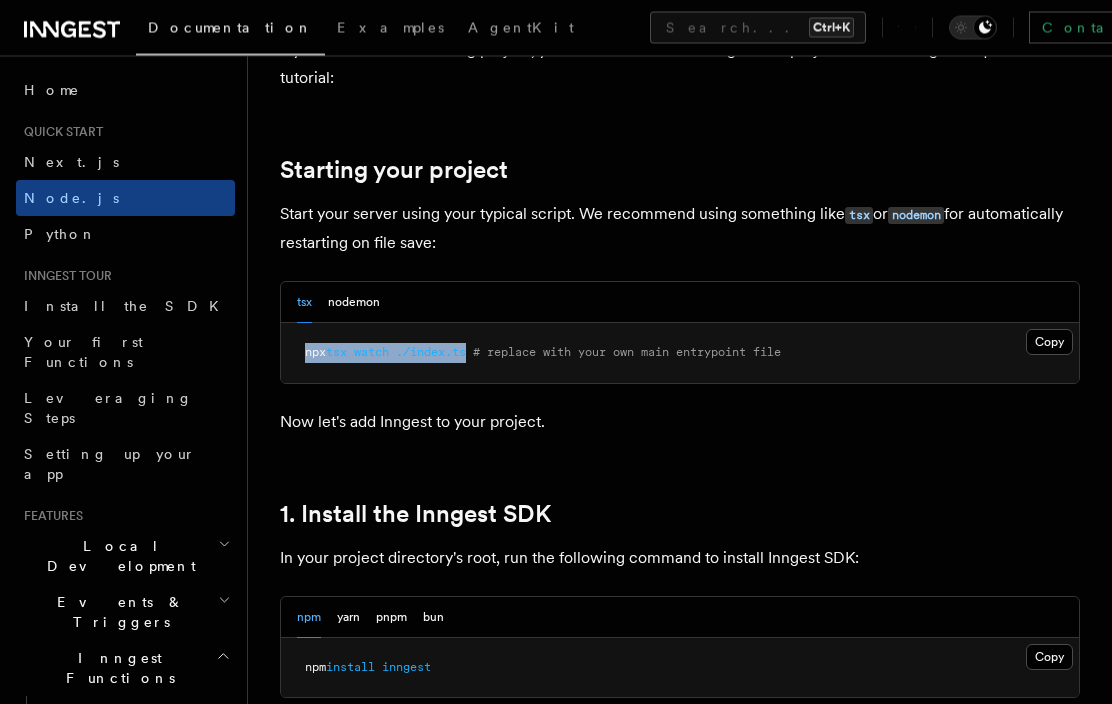 drag, startPoint x: 480, startPoint y: 358, endPoint x: 305, endPoint y: 355, distance: 175.02571 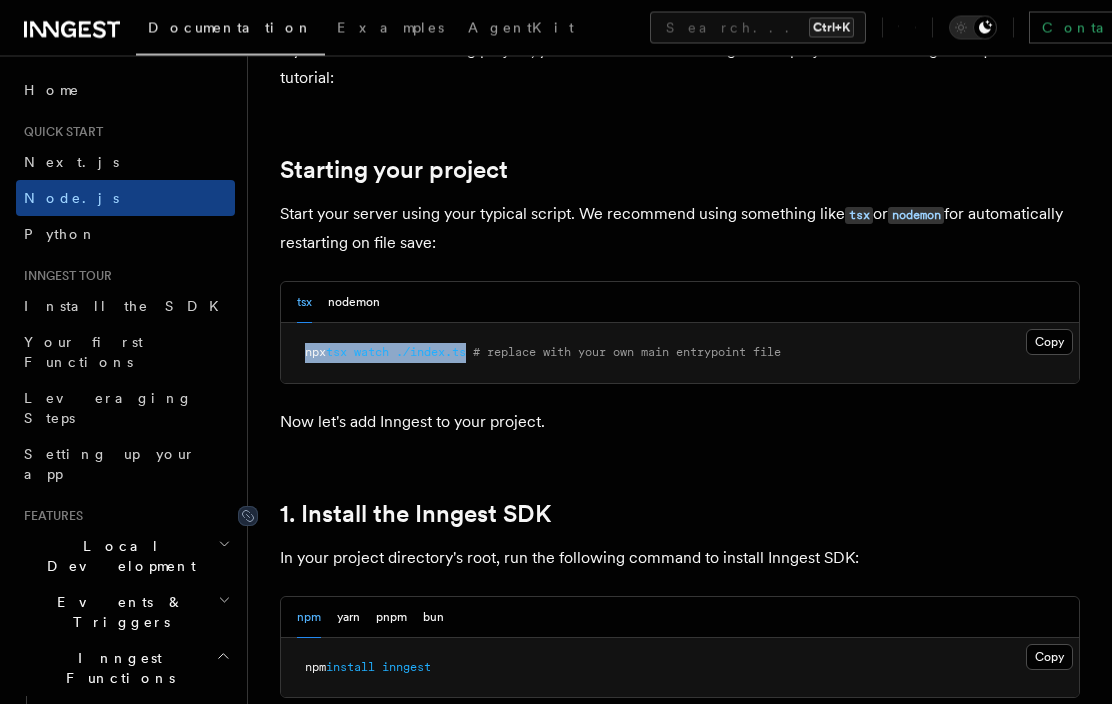 copy on "npx  tsx   watch   ./index.ts" 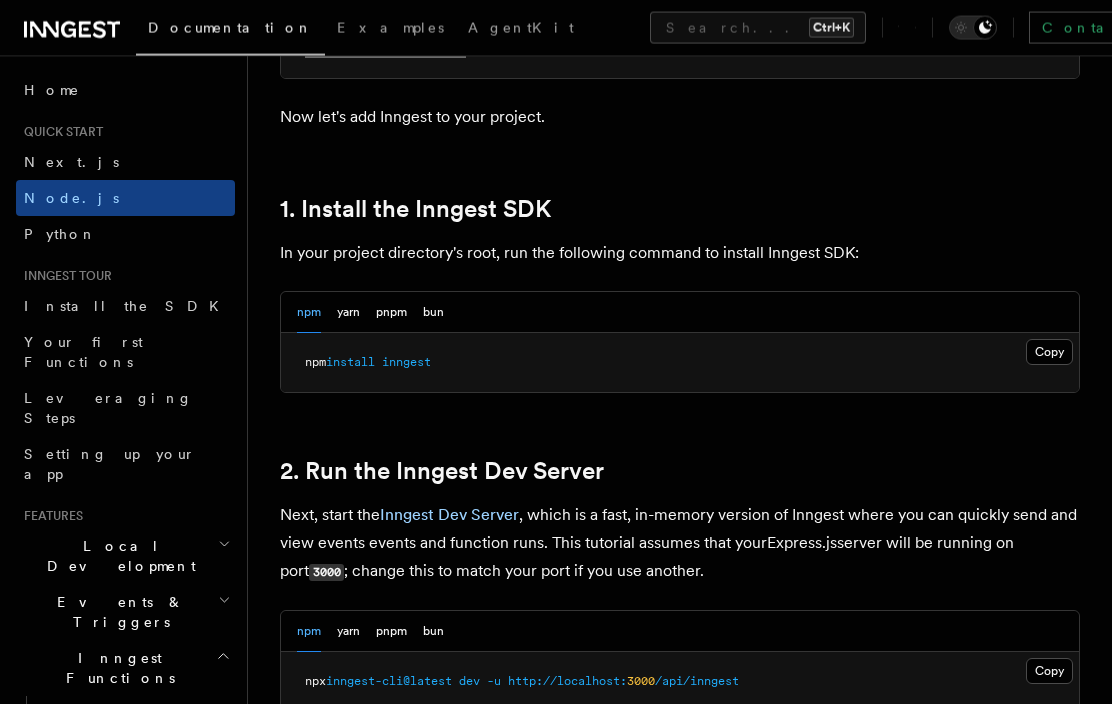 scroll, scrollTop: 1186, scrollLeft: 0, axis: vertical 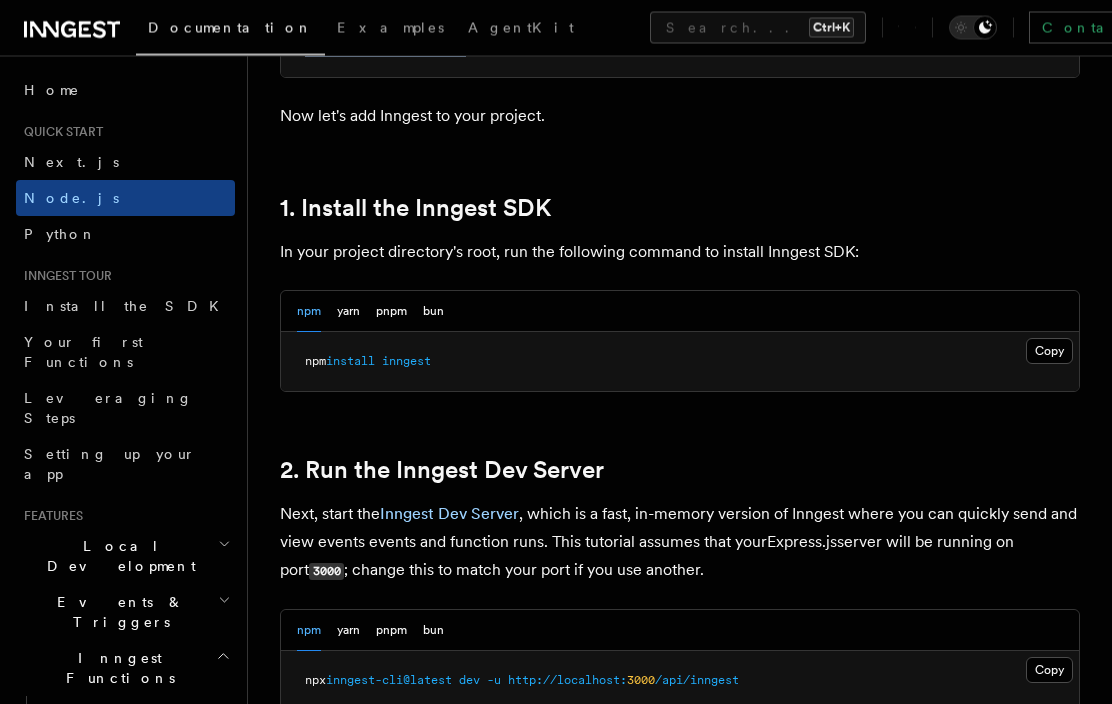 click on "Sign Up" at bounding box center [1286, 28] 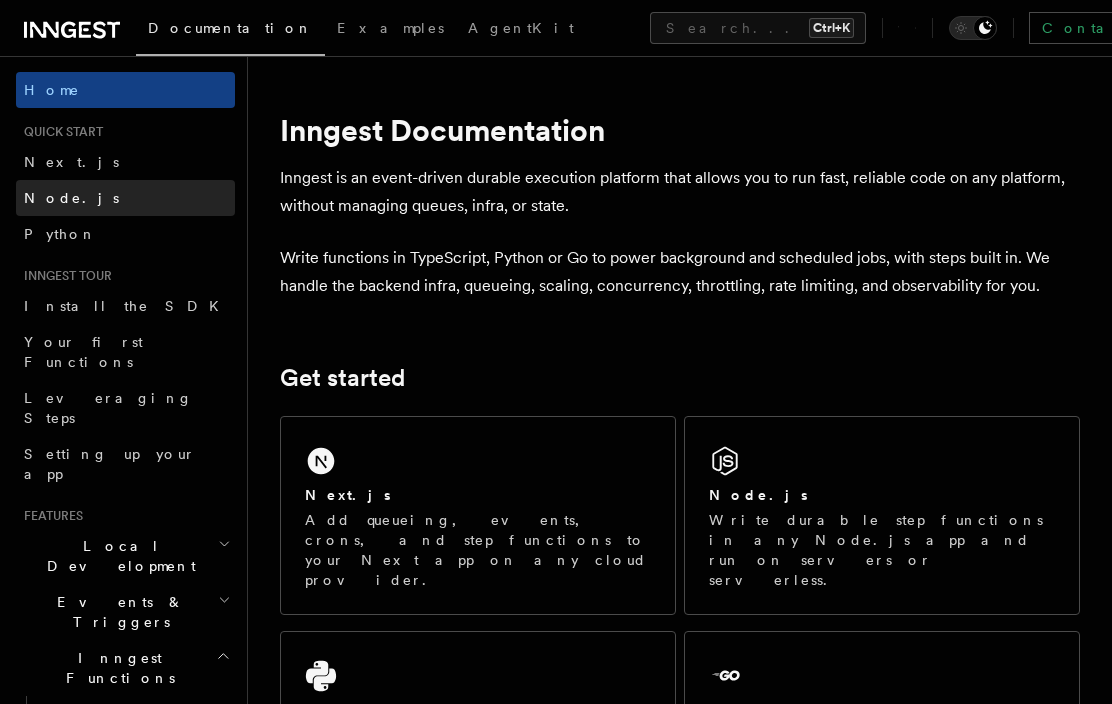 scroll, scrollTop: 0, scrollLeft: 0, axis: both 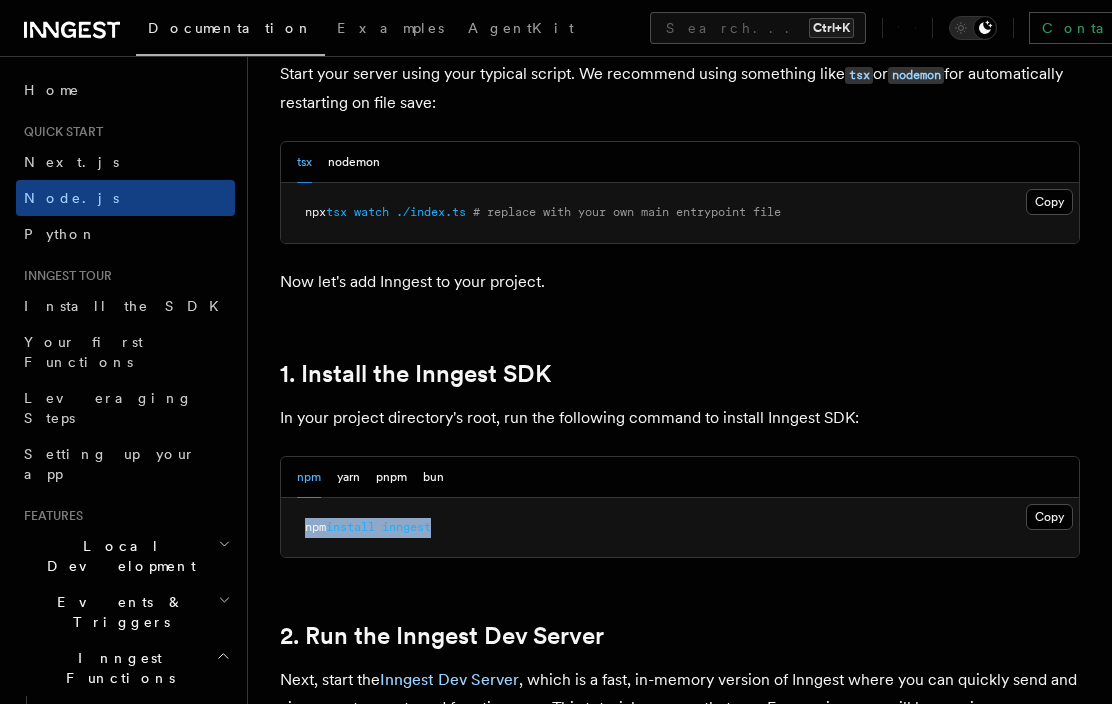drag, startPoint x: 454, startPoint y: 531, endPoint x: 307, endPoint y: 540, distance: 147.27525 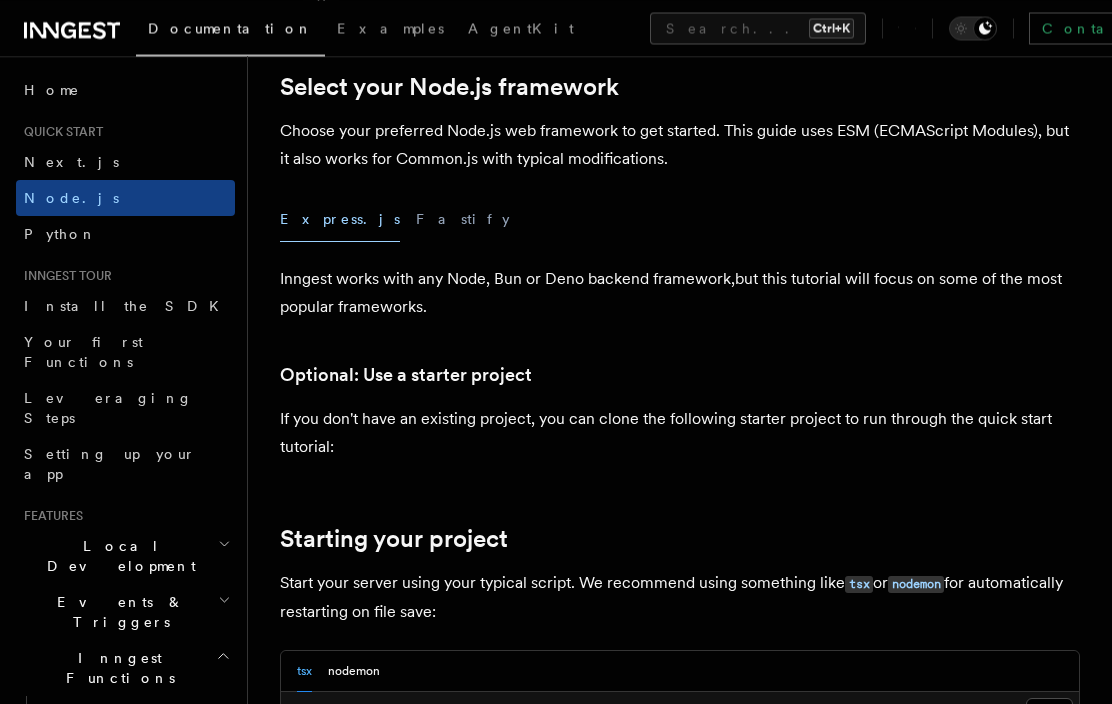scroll, scrollTop: 510, scrollLeft: 0, axis: vertical 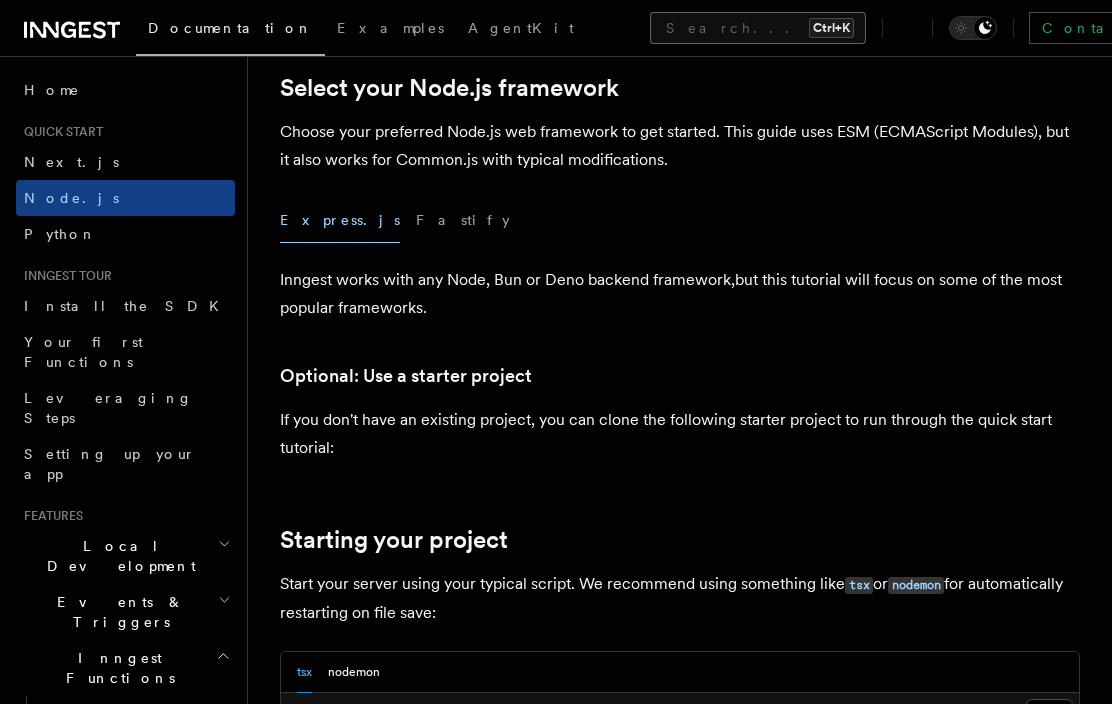 click on "Search... Ctrl+K" at bounding box center (758, 28) 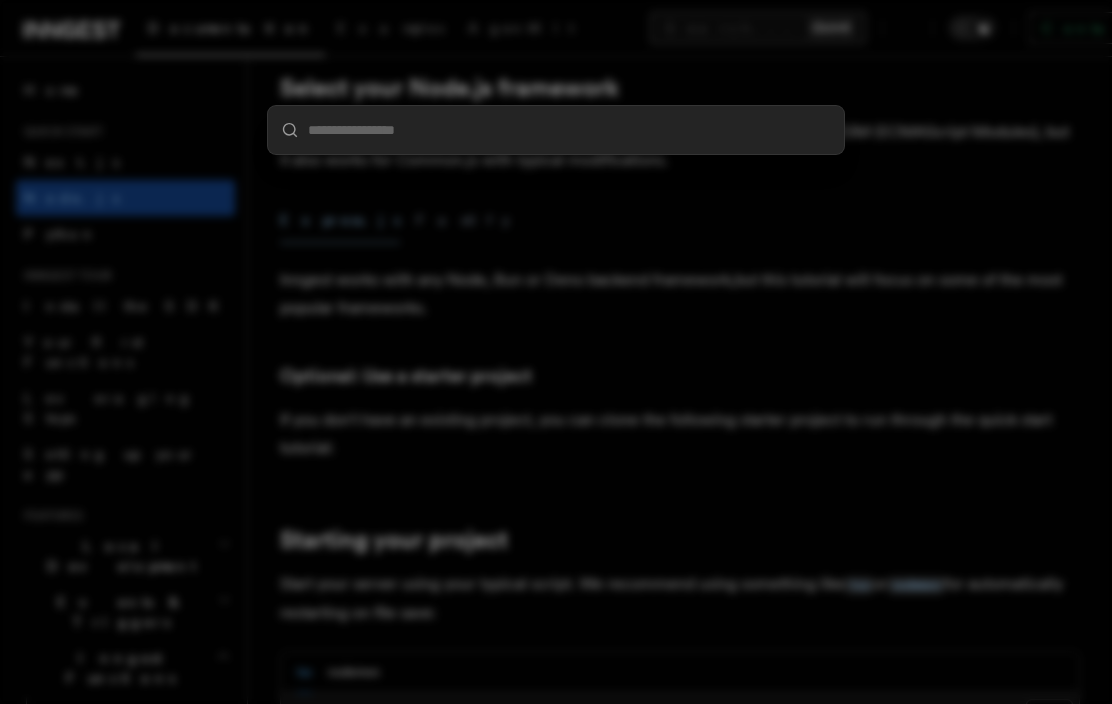 type on "**********" 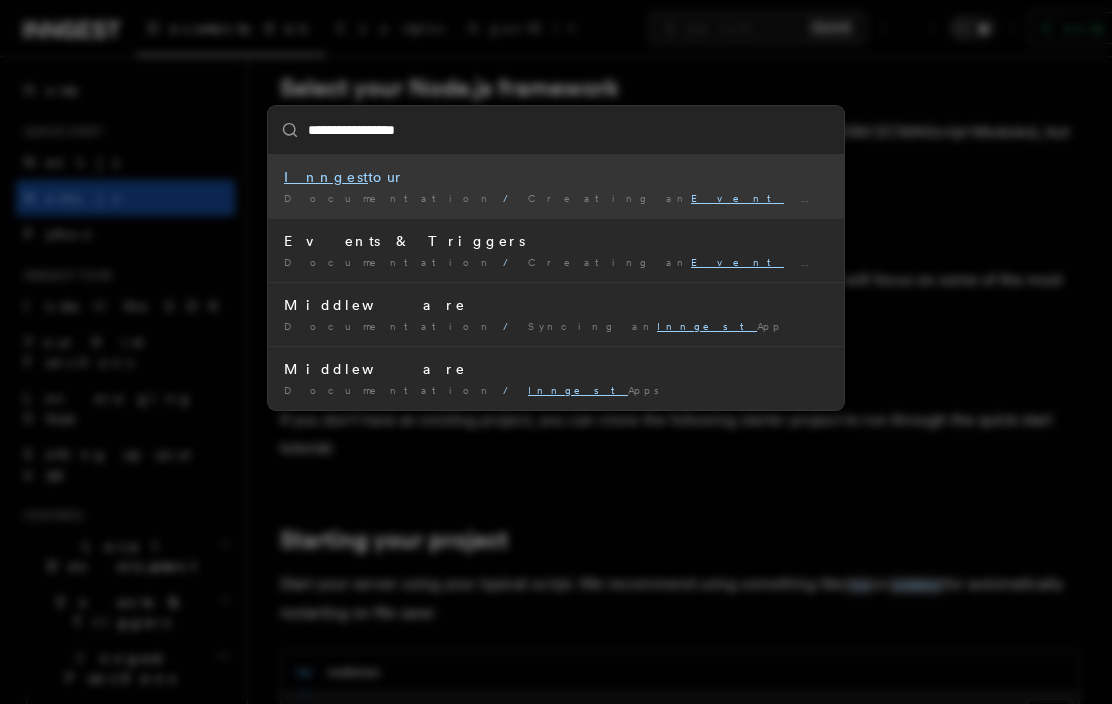 click on "Documentation / Creating an  Event   Key /" at bounding box center [556, 198] 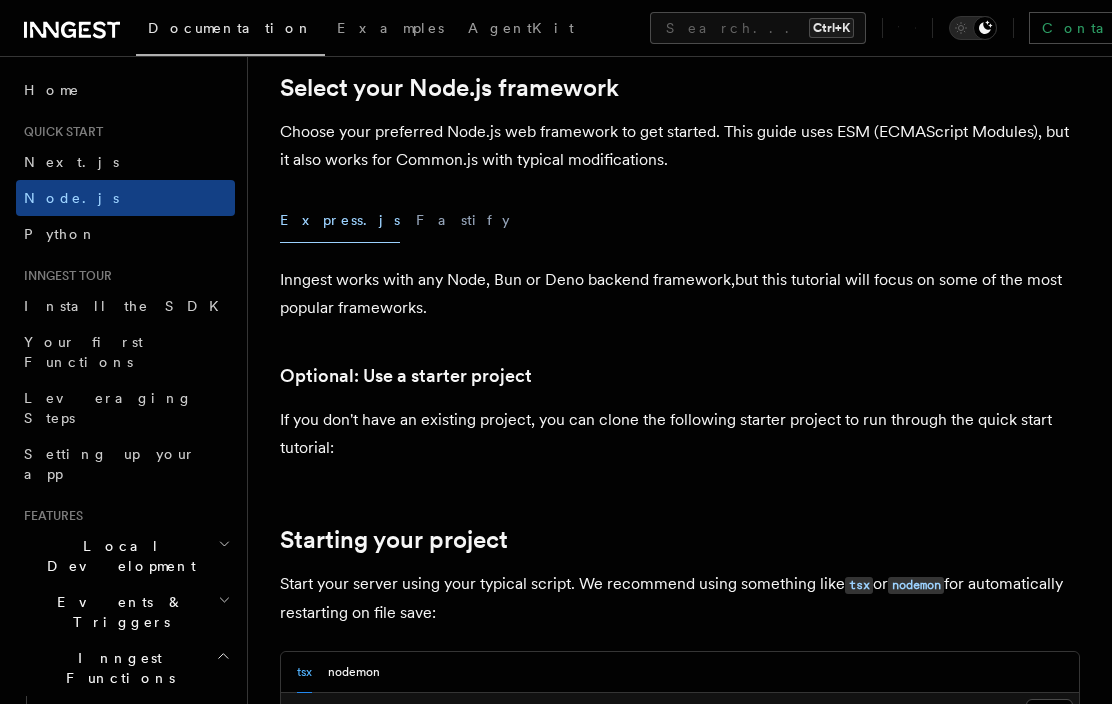 scroll, scrollTop: 0, scrollLeft: 0, axis: both 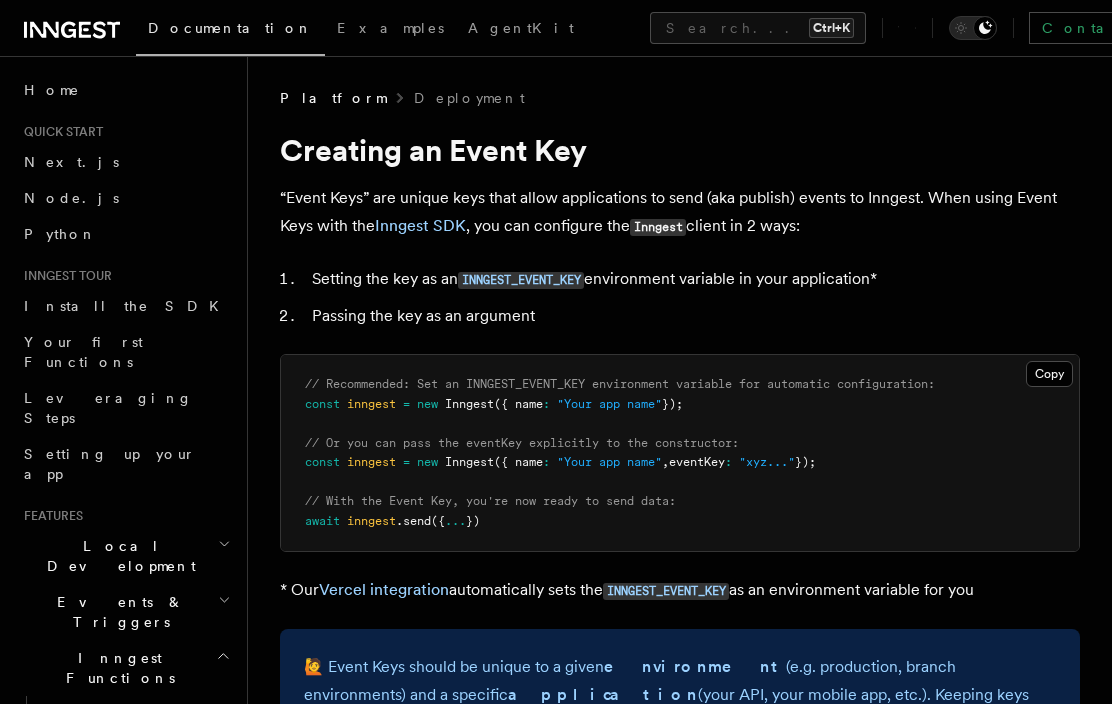 drag, startPoint x: 410, startPoint y: 205, endPoint x: 937, endPoint y: 250, distance: 528.9178 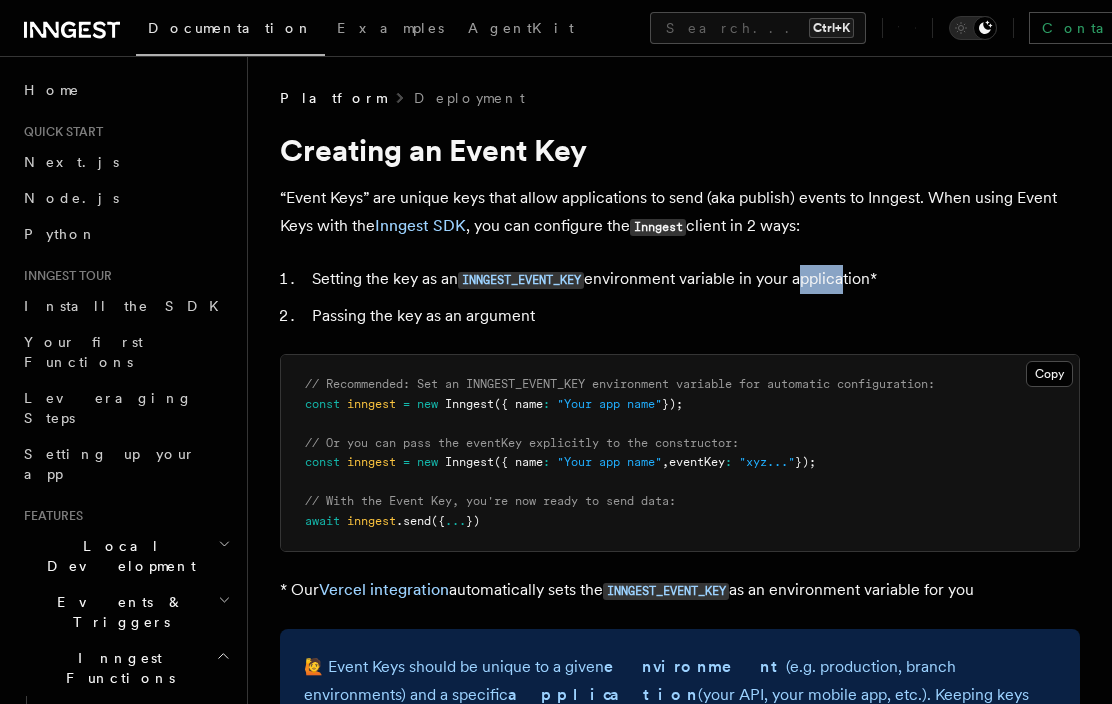 drag, startPoint x: 804, startPoint y: 290, endPoint x: 932, endPoint y: 289, distance: 128.0039 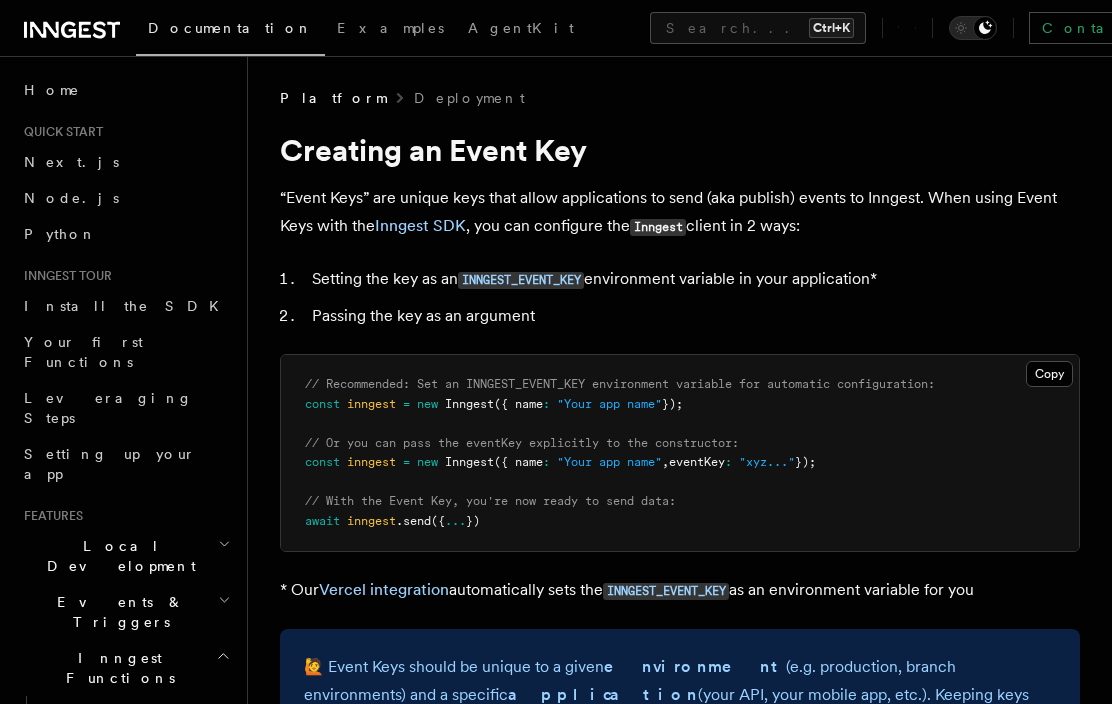 click on "Setting the key as an  INNGEST_EVENT_KEY  environment variable in your application*" at bounding box center (693, 279) 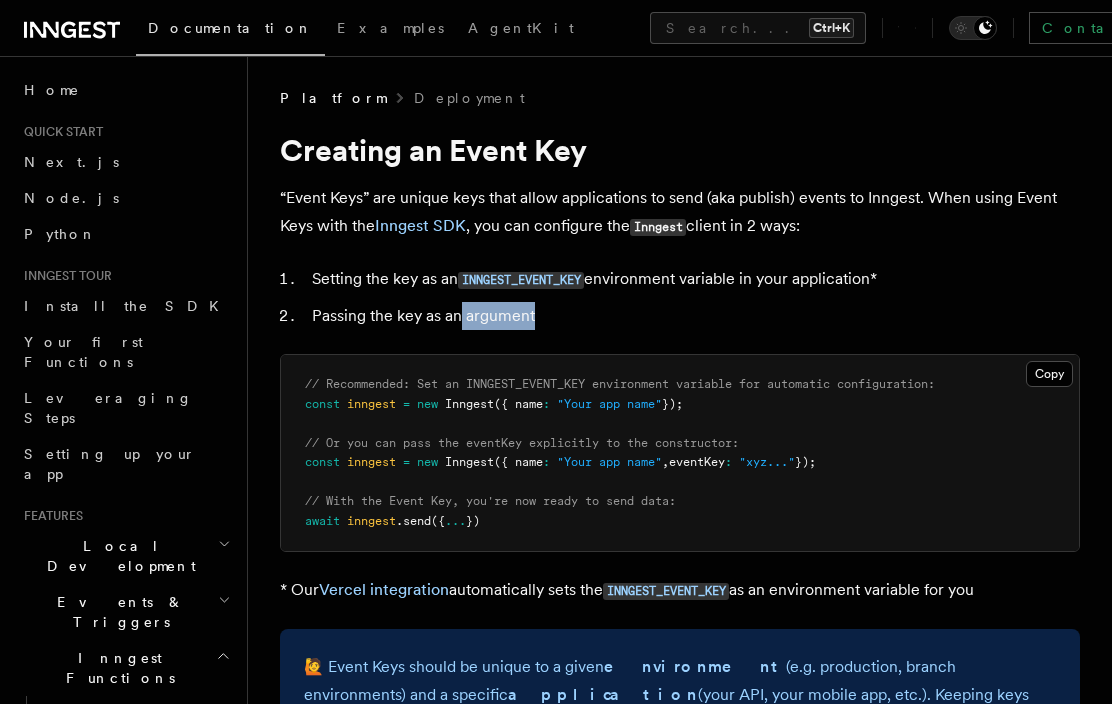 drag, startPoint x: 463, startPoint y: 305, endPoint x: 699, endPoint y: 320, distance: 236.47621 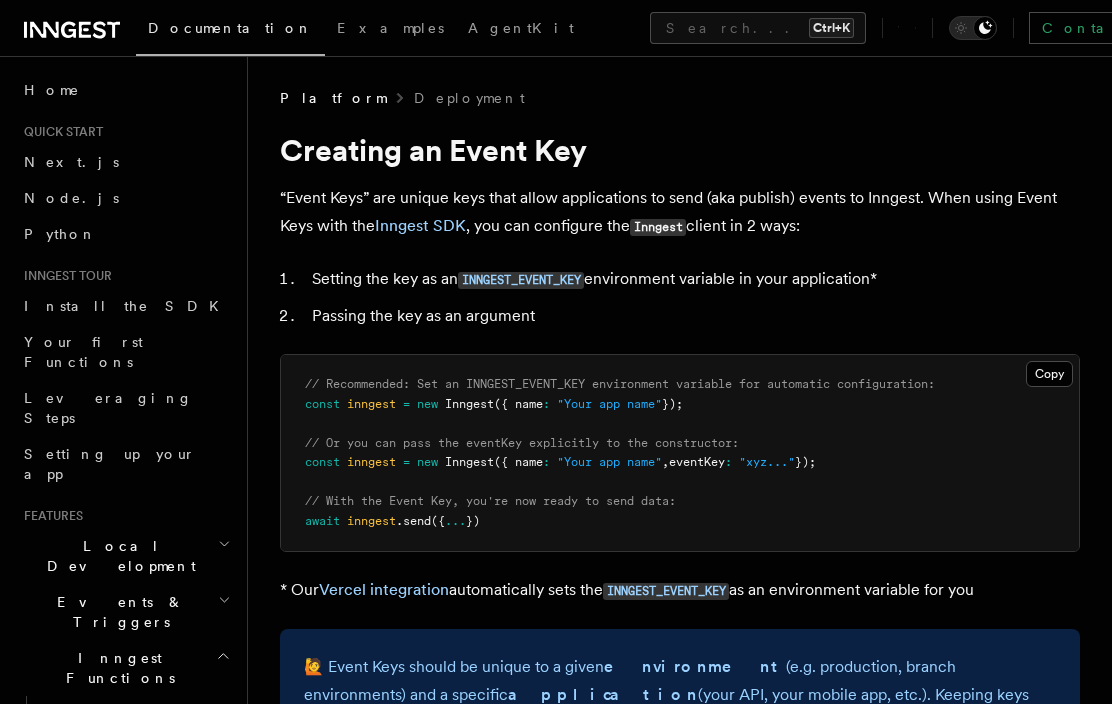 click on "Passing the key as an argument" at bounding box center (693, 316) 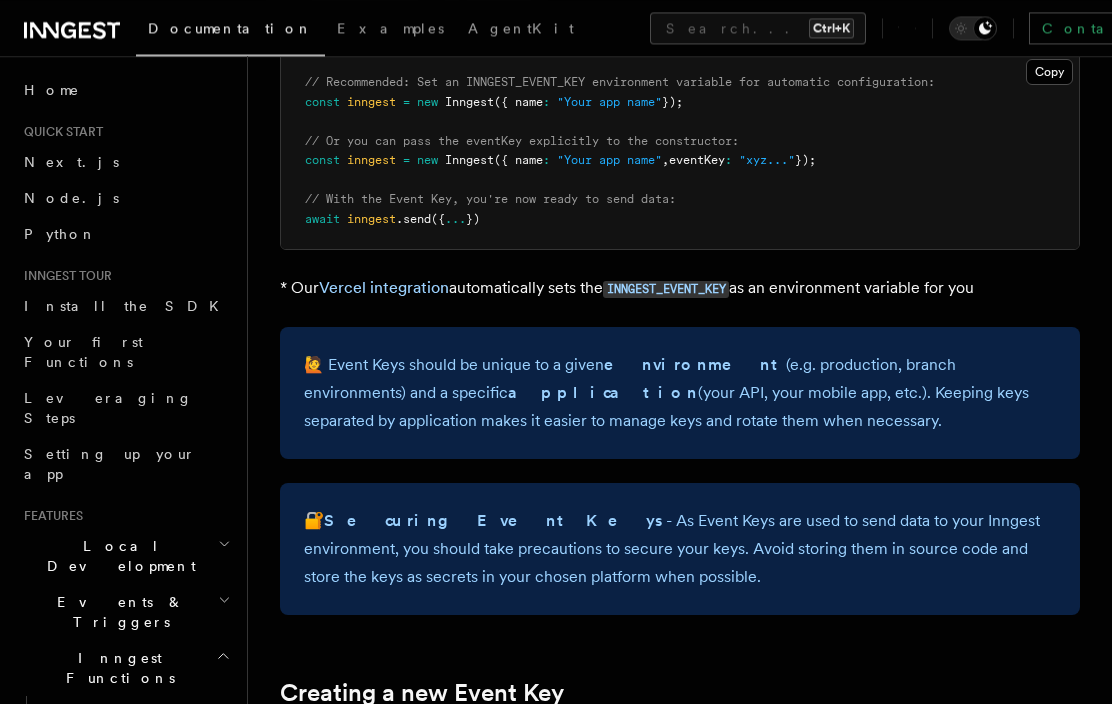 scroll, scrollTop: 306, scrollLeft: 0, axis: vertical 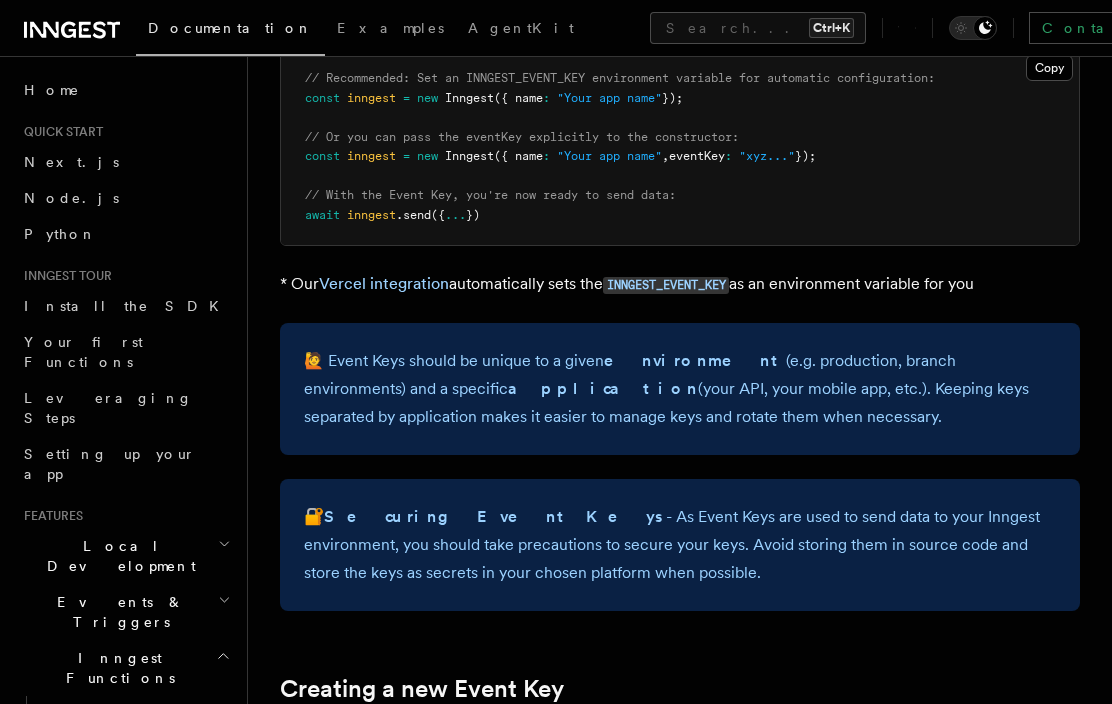 drag, startPoint x: 496, startPoint y: 283, endPoint x: 1064, endPoint y: 294, distance: 568.1065 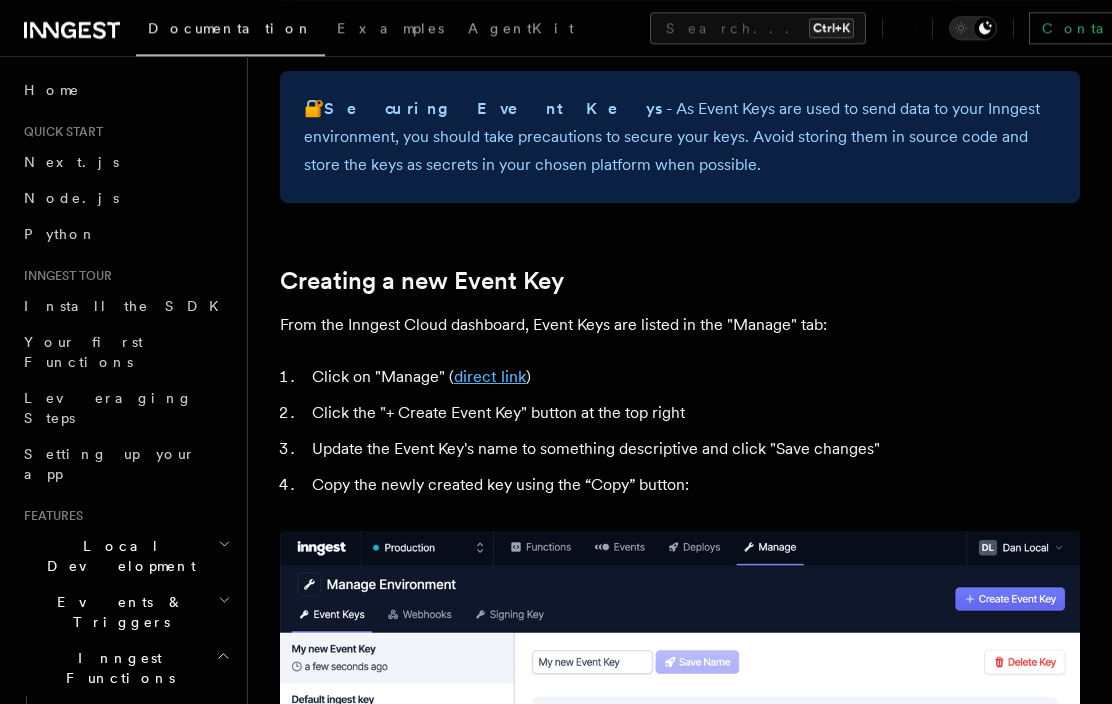 scroll, scrollTop: 716, scrollLeft: 0, axis: vertical 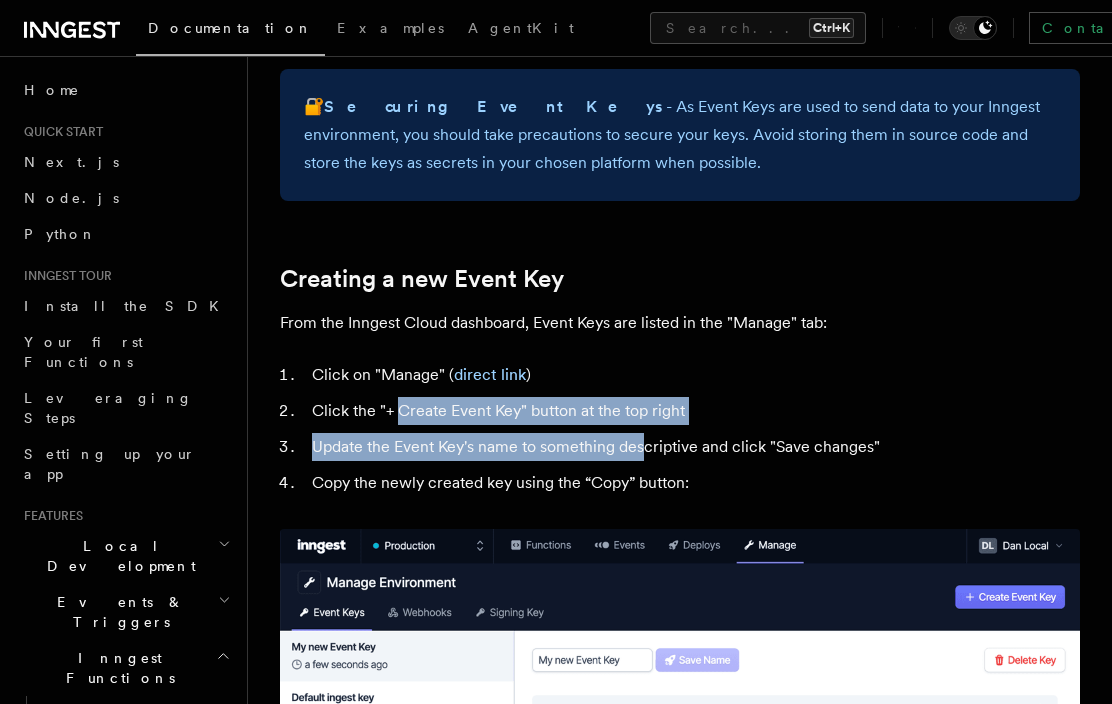 drag, startPoint x: 401, startPoint y: 397, endPoint x: 673, endPoint y: 453, distance: 277.70486 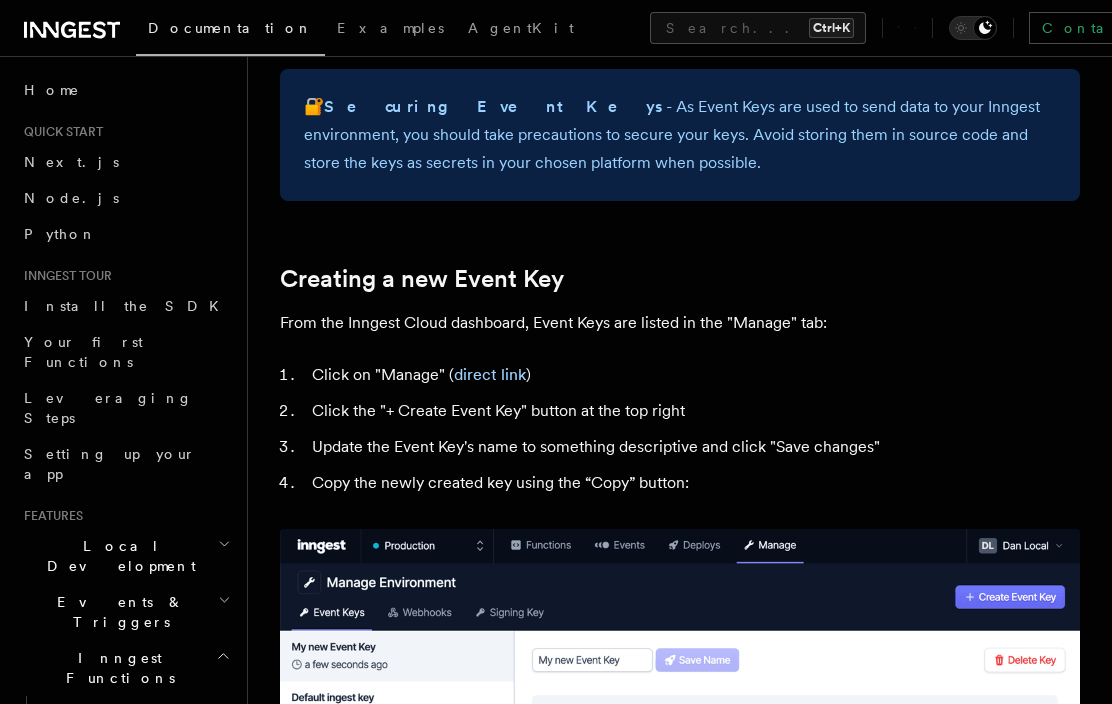click on "Update the Event Key's name to something descriptive and click "Save changes"" at bounding box center [693, 447] 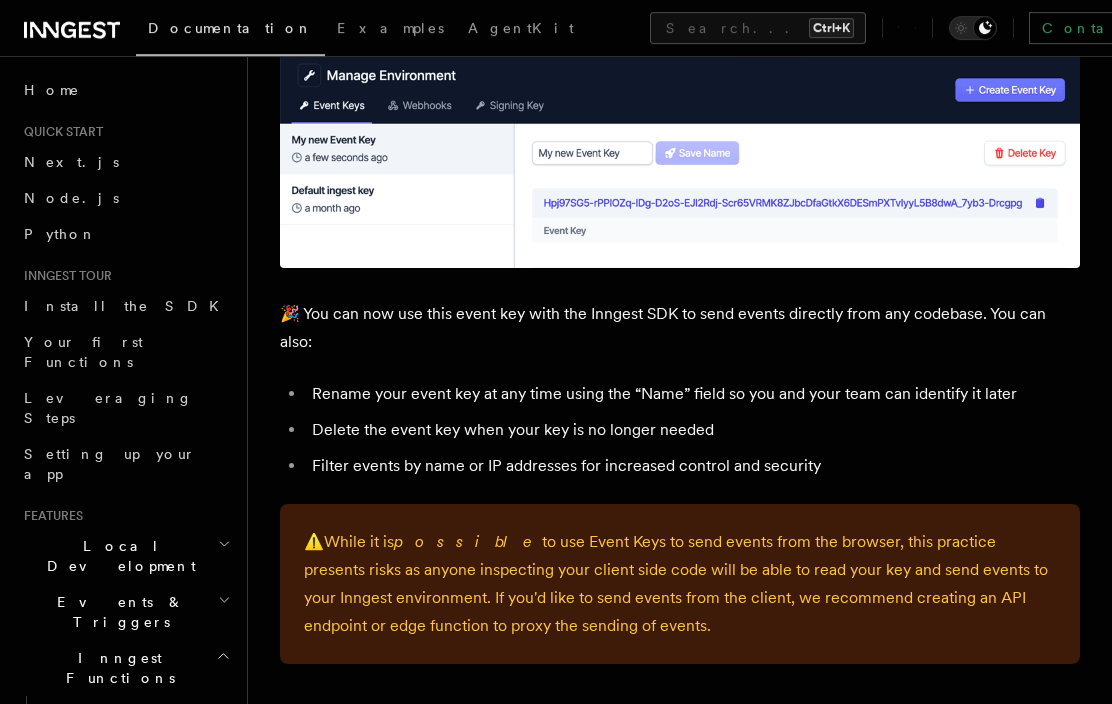 scroll, scrollTop: 1226, scrollLeft: 0, axis: vertical 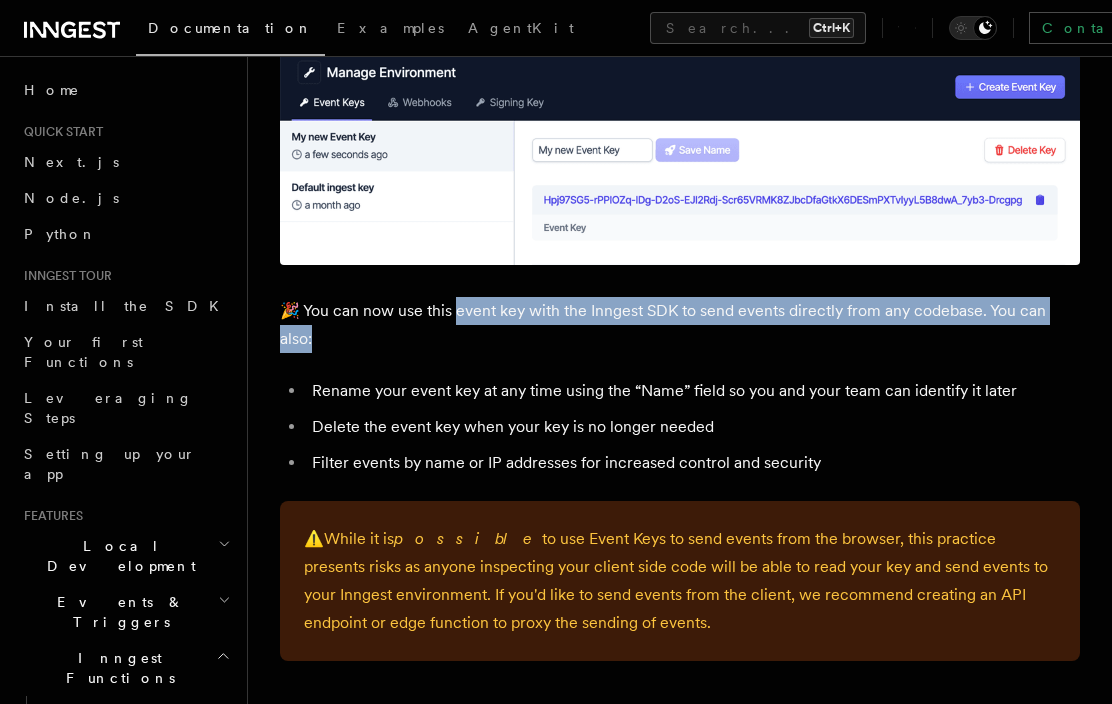 drag, startPoint x: 462, startPoint y: 315, endPoint x: 537, endPoint y: 334, distance: 77.36925 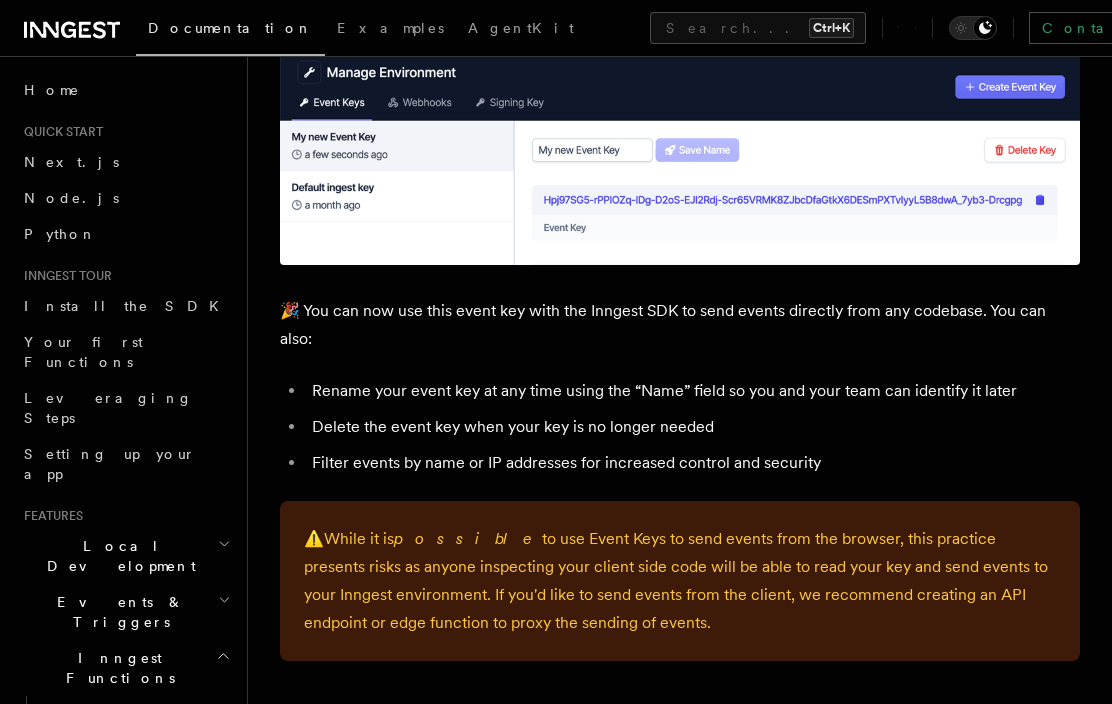 click on "🎉 You can now use this event key with the Inngest SDK to send events directly from any codebase. You can also:" at bounding box center (680, 325) 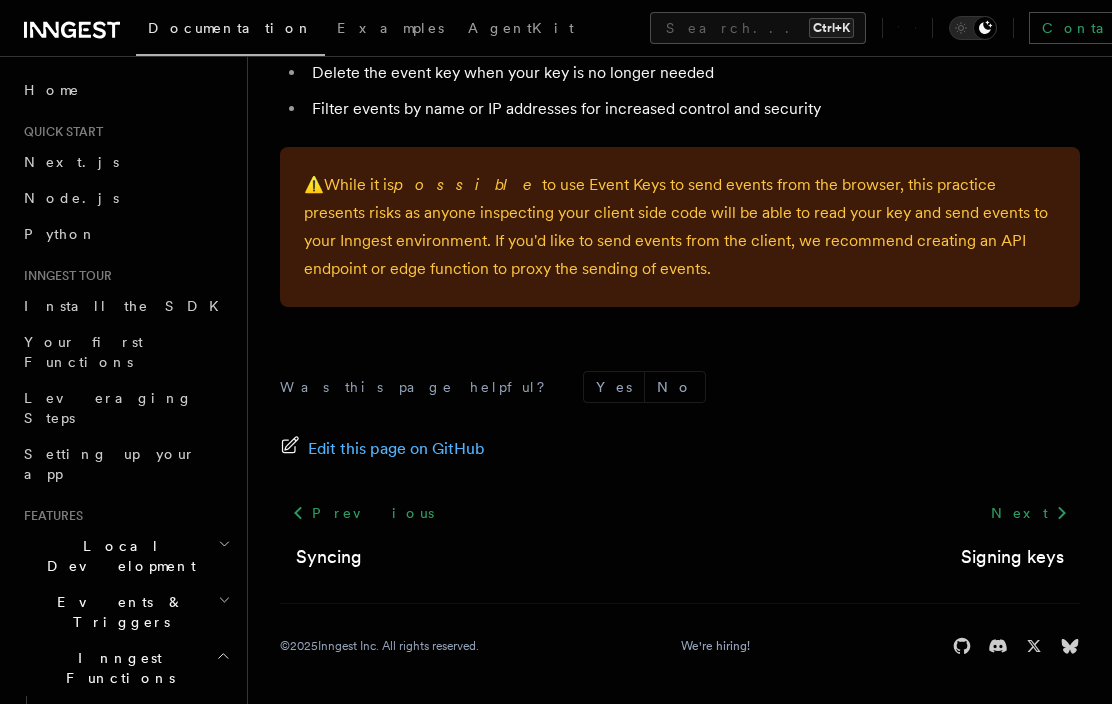 scroll, scrollTop: 1583, scrollLeft: 0, axis: vertical 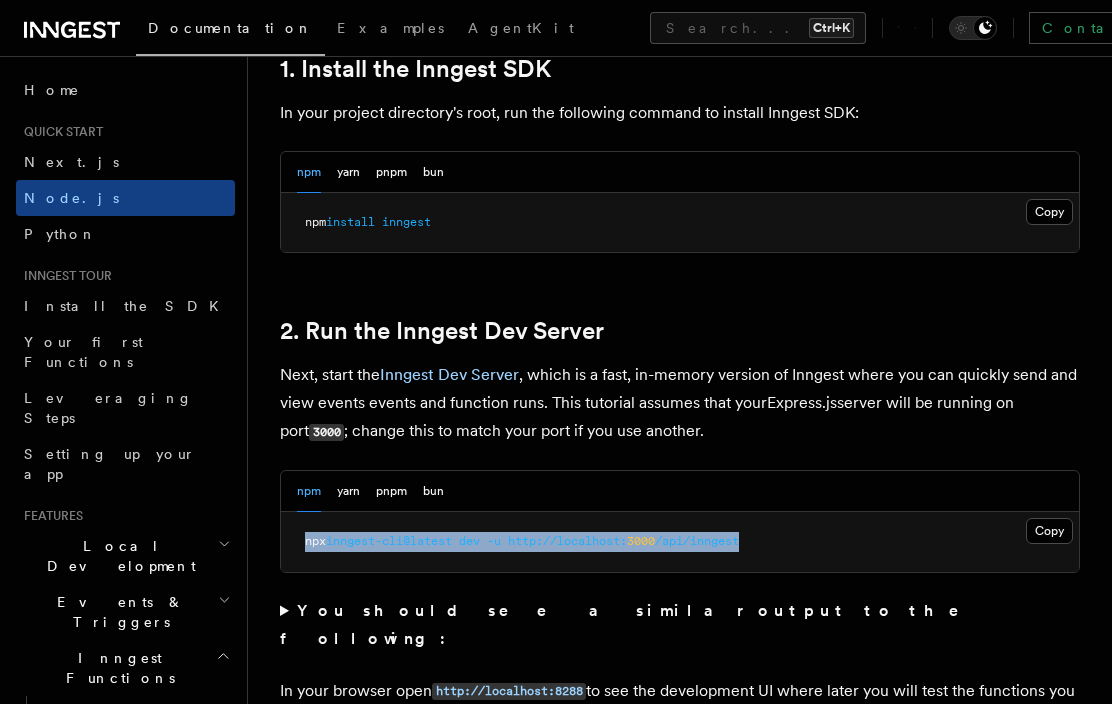 drag, startPoint x: 825, startPoint y: 546, endPoint x: 283, endPoint y: 555, distance: 542.0747 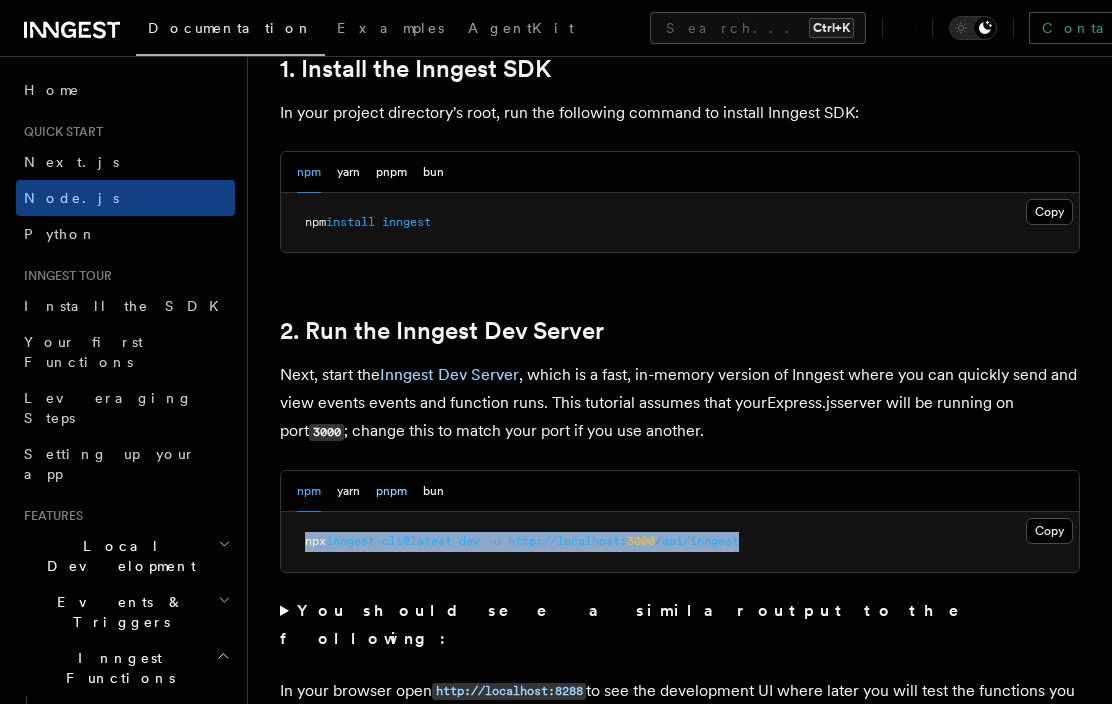 click on "pnpm" at bounding box center (391, 491) 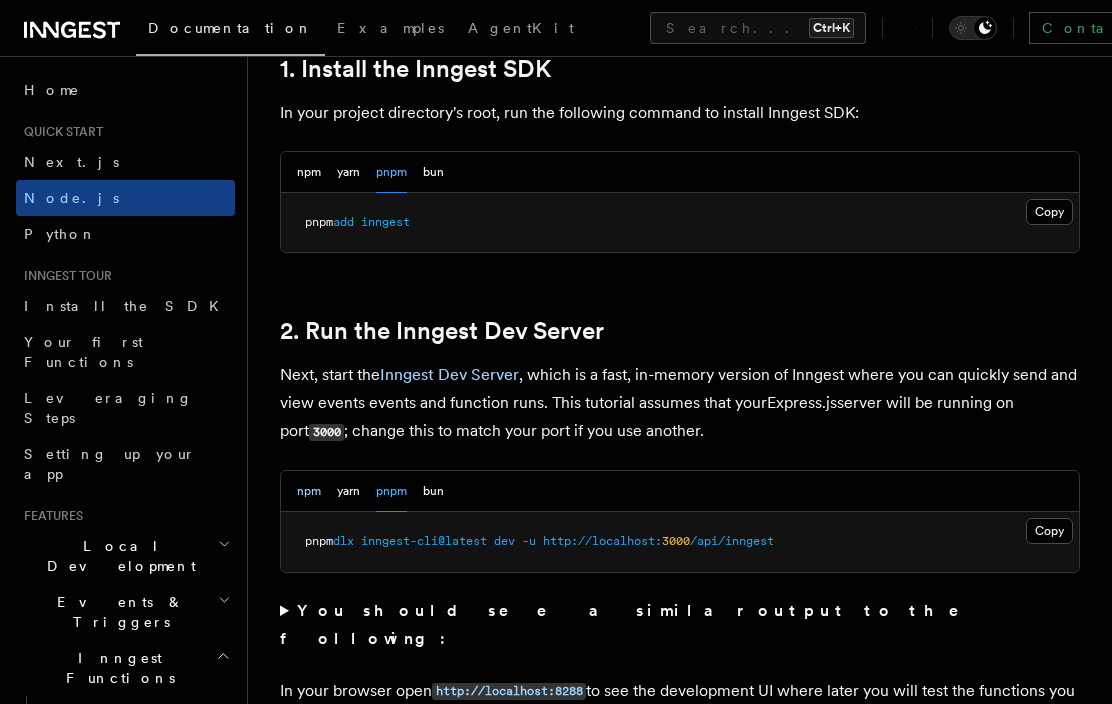 click on "npm" at bounding box center (309, 491) 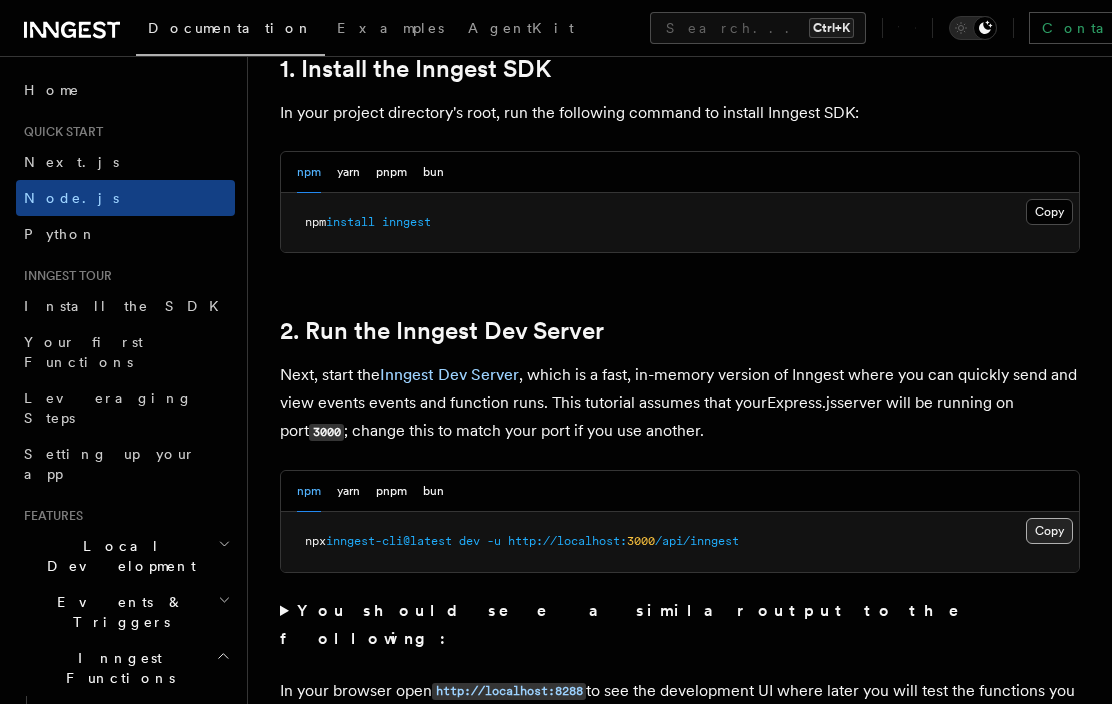 click on "Copy Copied" at bounding box center (1049, 531) 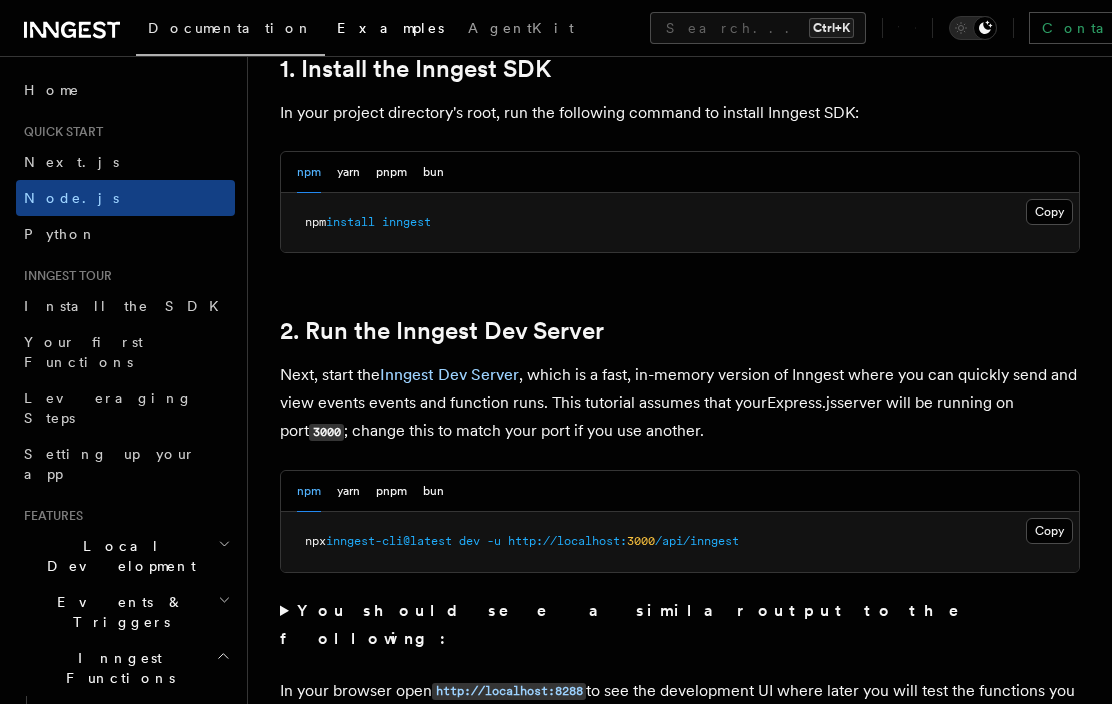 click on "Examples" at bounding box center (390, 28) 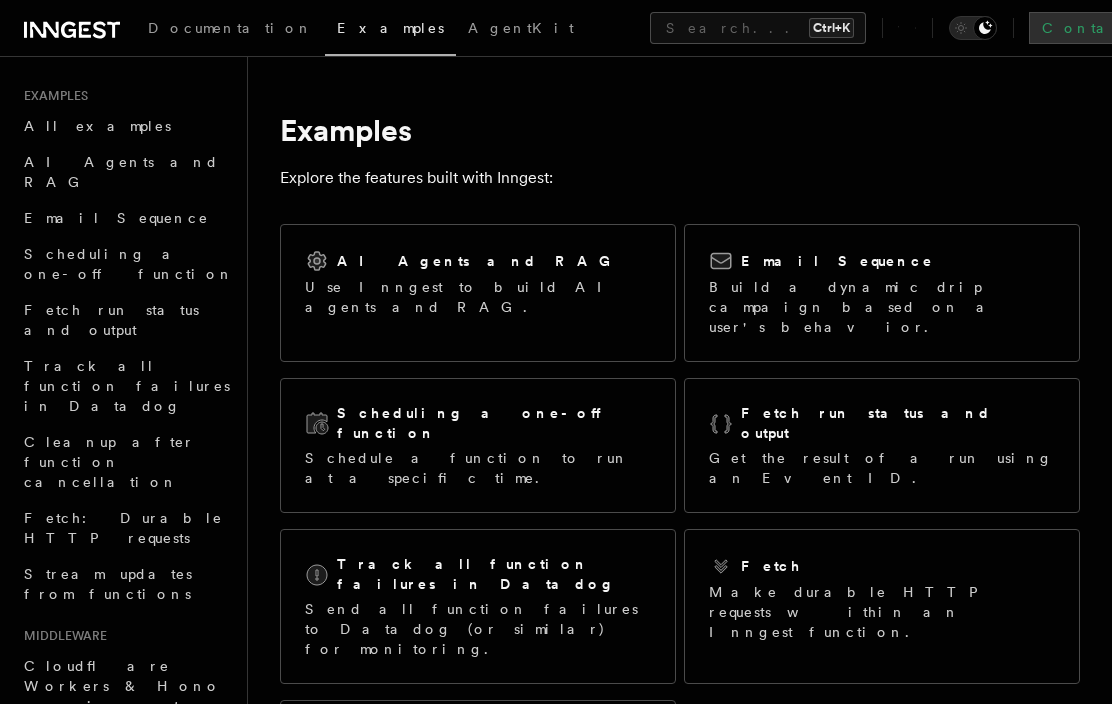 click on "Contact sales" at bounding box center [1120, 28] 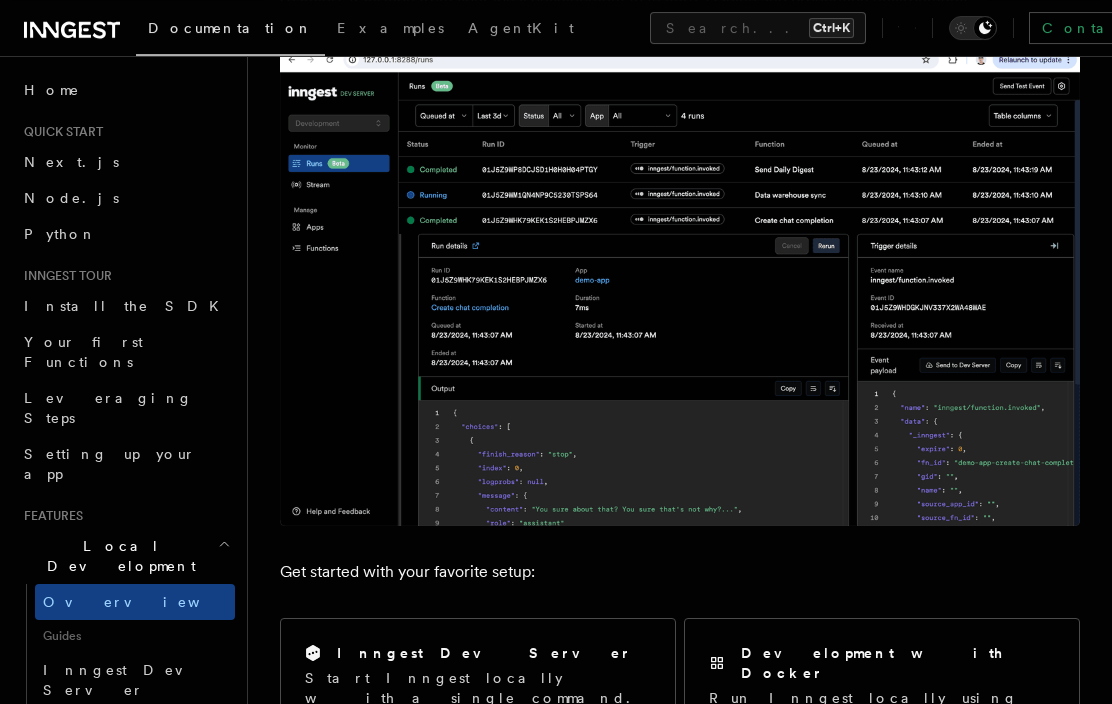 scroll, scrollTop: 306, scrollLeft: 0, axis: vertical 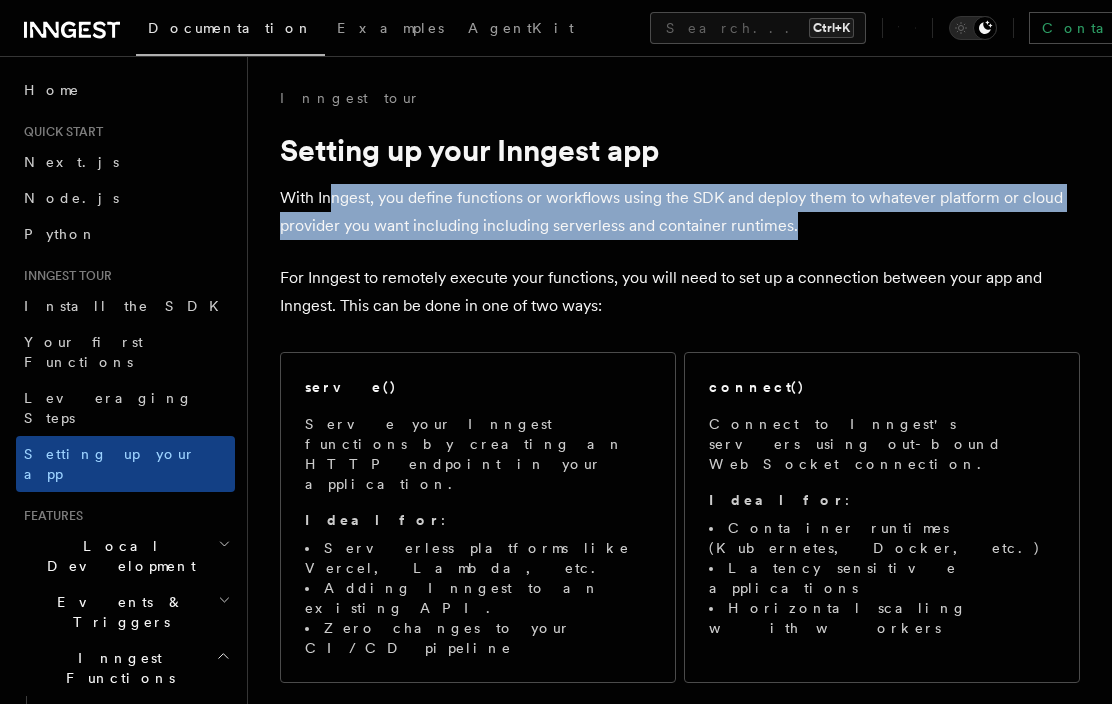 drag, startPoint x: 334, startPoint y: 195, endPoint x: 841, endPoint y: 218, distance: 507.52142 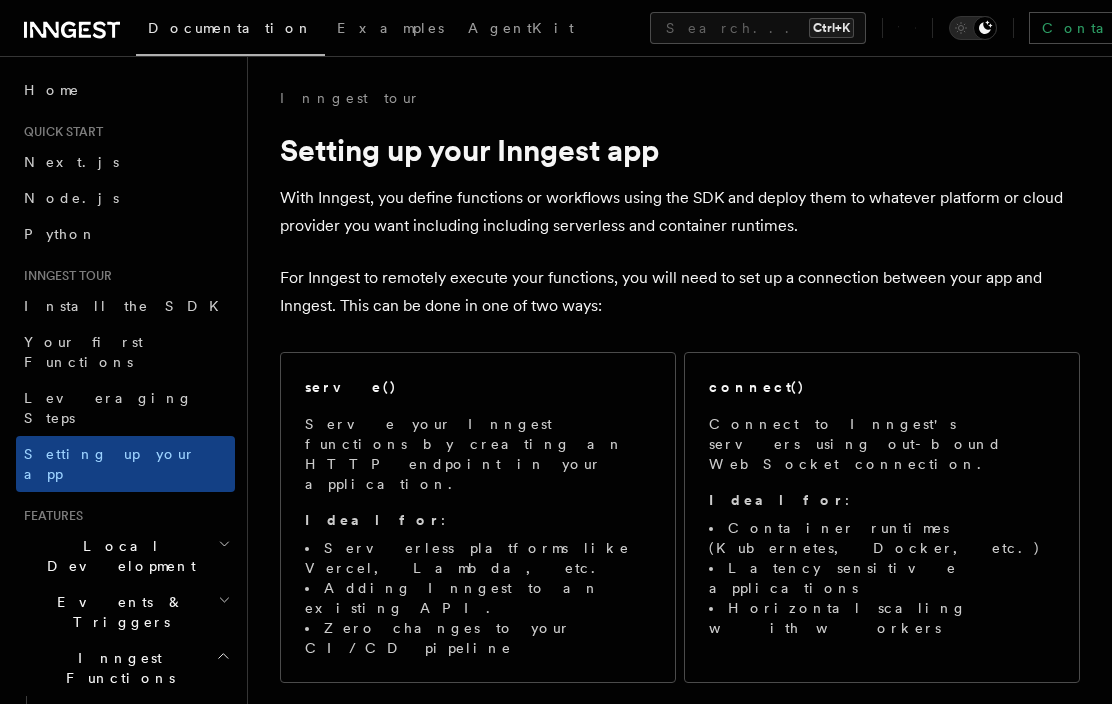 click on "With Inngest, you define functions or workflows using the SDK and deploy them to whatever platform or cloud provider you want including including serverless and container runtimes." at bounding box center [680, 212] 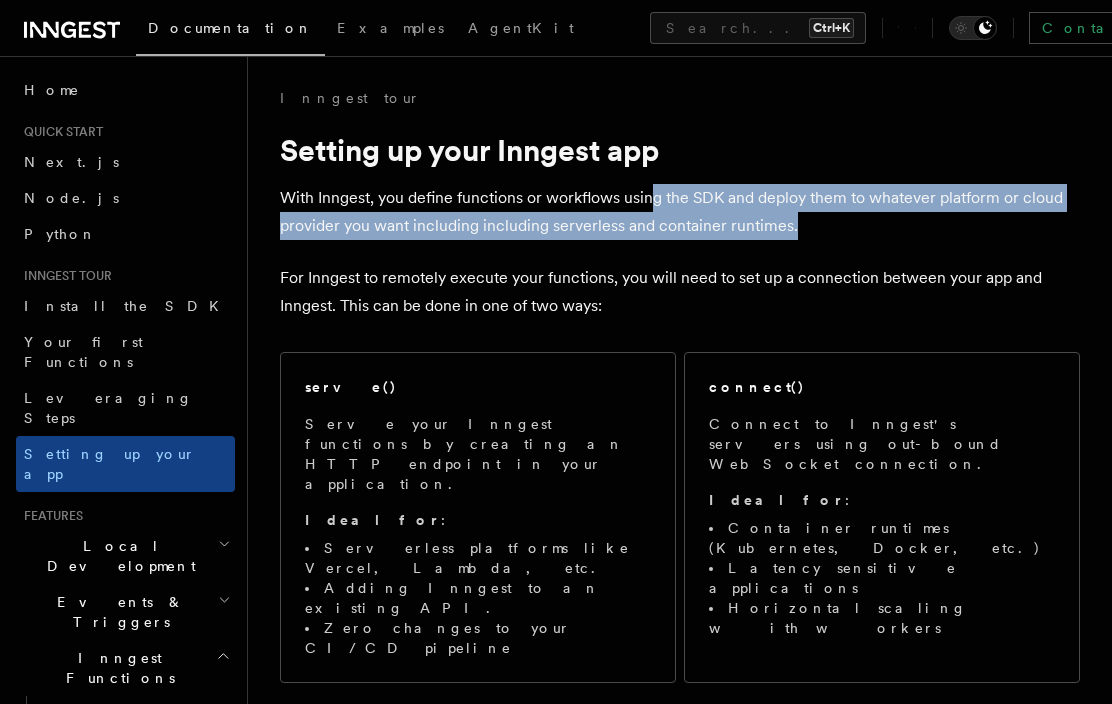 drag, startPoint x: 657, startPoint y: 209, endPoint x: 819, endPoint y: 224, distance: 162.69296 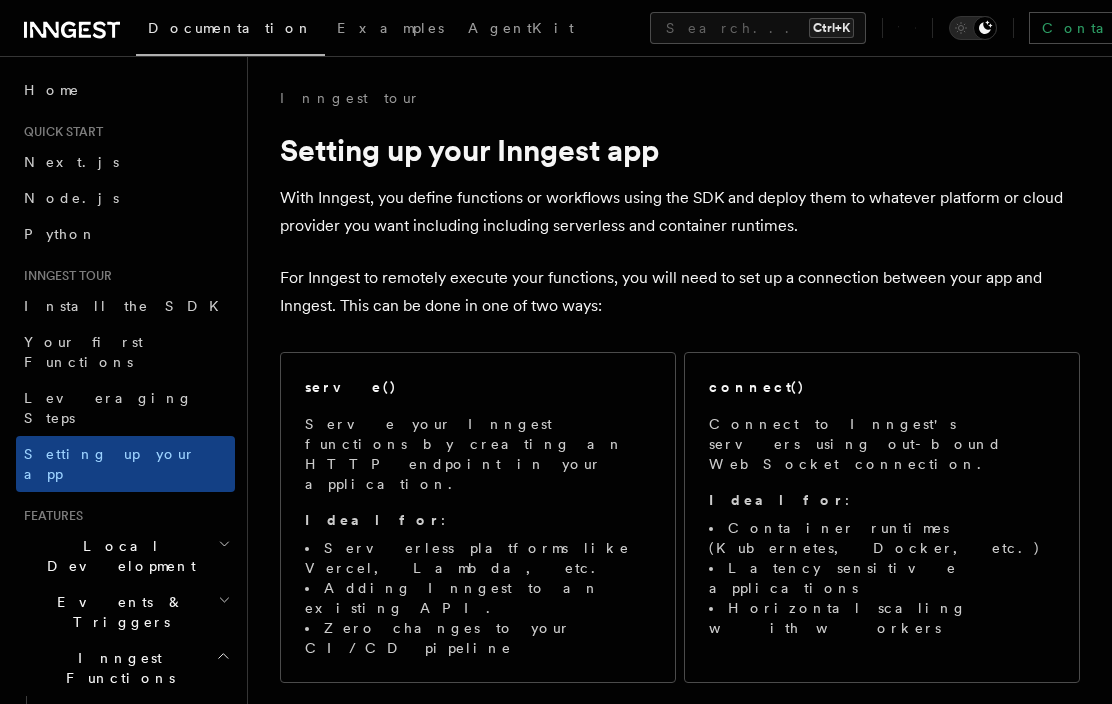 click on "With Inngest, you define functions or workflows using the SDK and deploy them to whatever platform or cloud provider you want including including serverless and container runtimes." at bounding box center [680, 212] 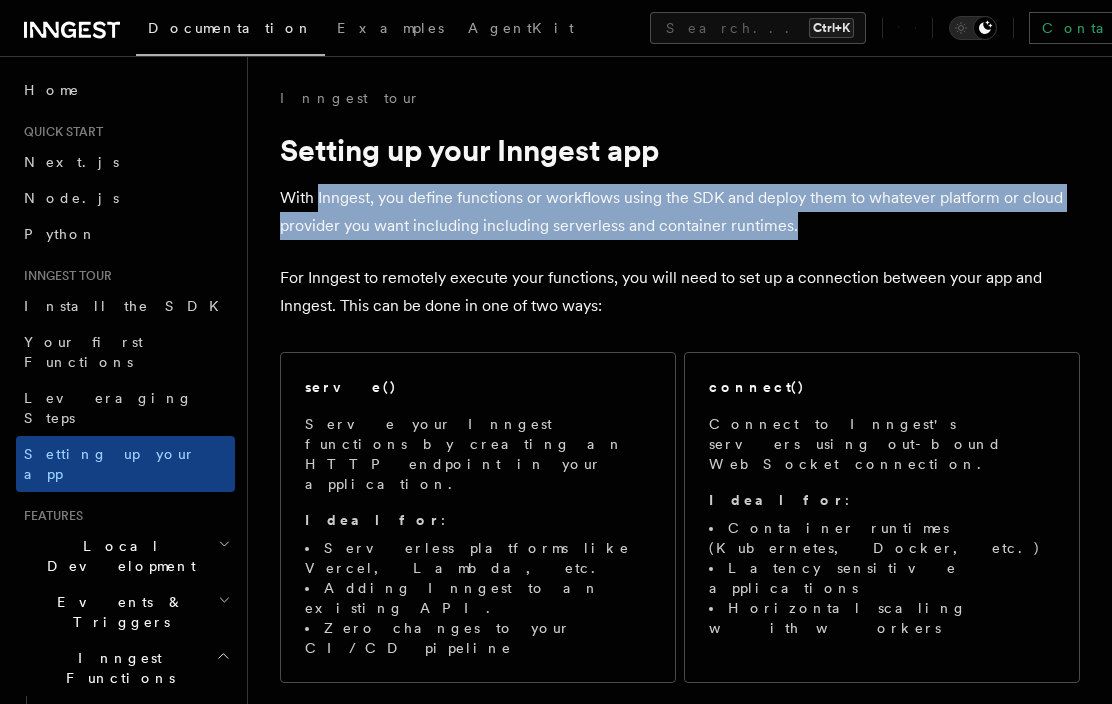 drag, startPoint x: 317, startPoint y: 201, endPoint x: 828, endPoint y: 224, distance: 511.51736 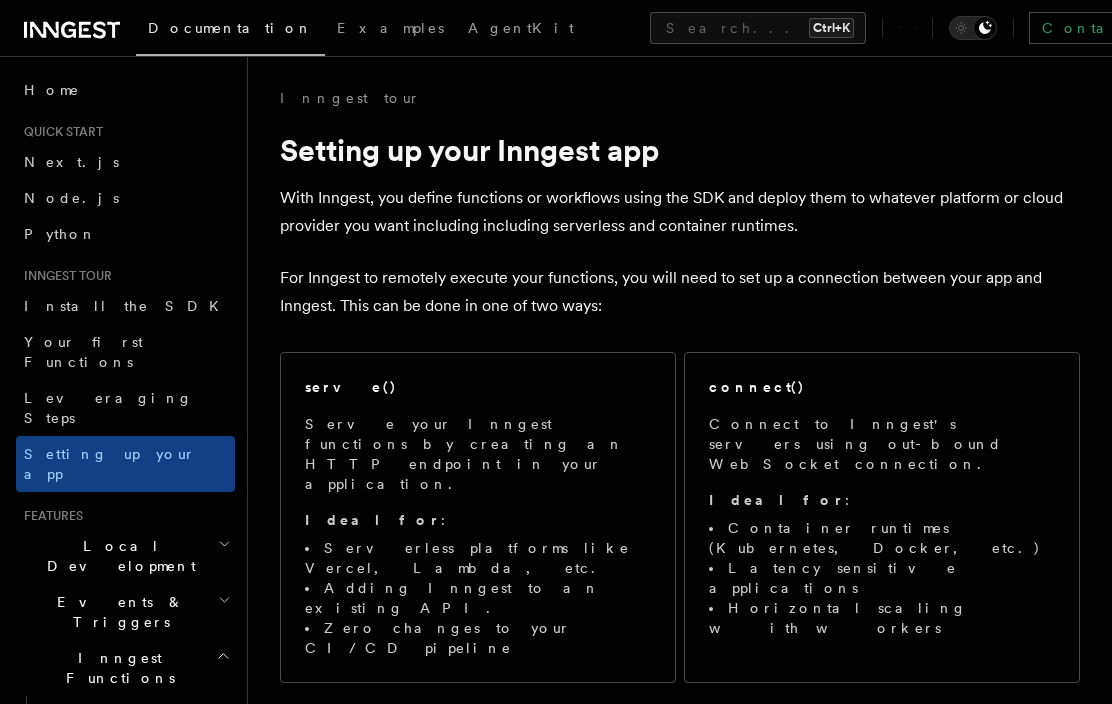 click on "With Inngest, you define functions or workflows using the SDK and deploy them to whatever platform or cloud provider you want including including serverless and container runtimes." at bounding box center (680, 212) 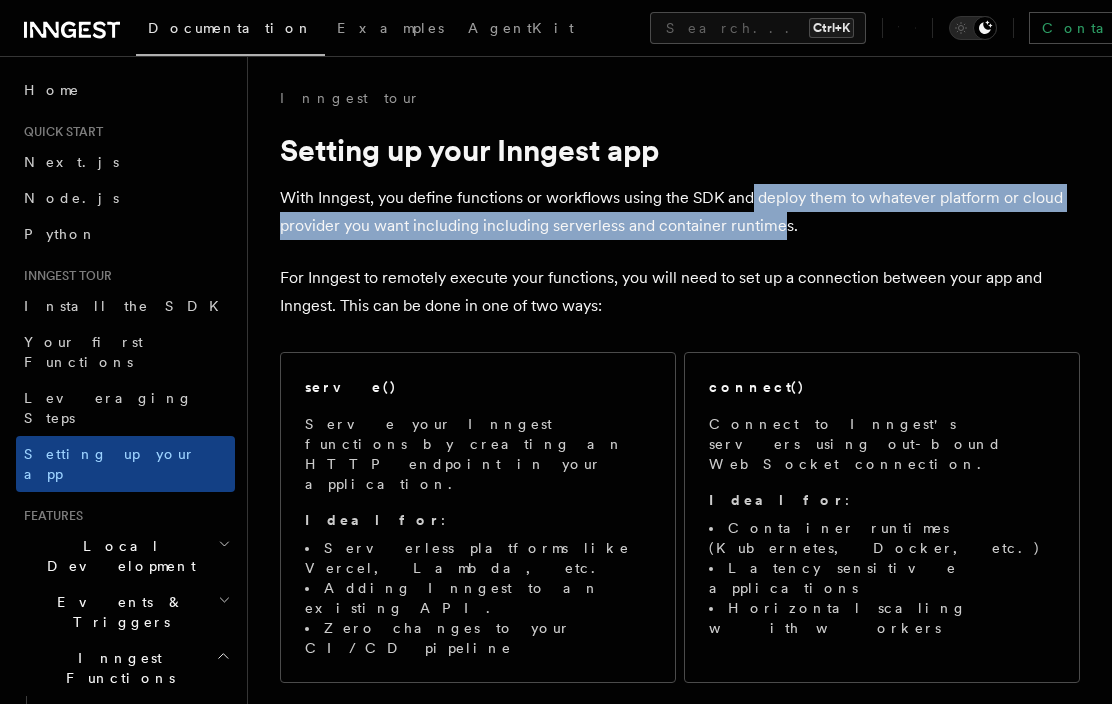 drag, startPoint x: 754, startPoint y: 210, endPoint x: 840, endPoint y: 224, distance: 87.13208 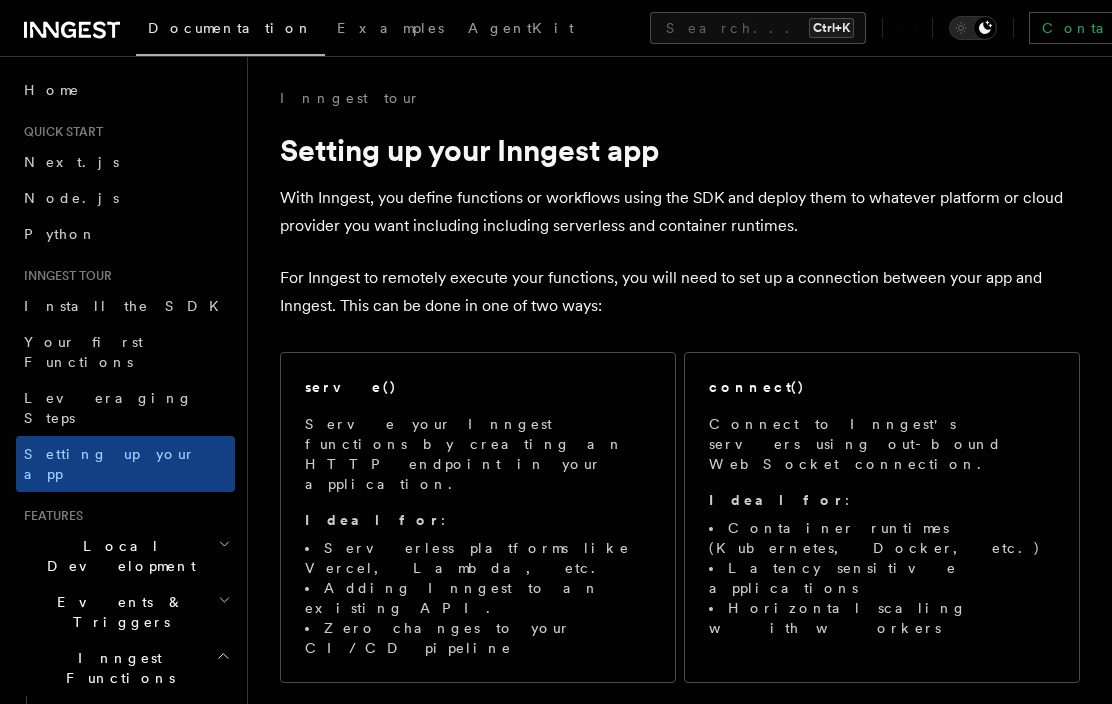 click on "With Inngest, you define functions or workflows using the SDK and deploy them to whatever platform or cloud provider you want including including serverless and container runtimes." at bounding box center (680, 212) 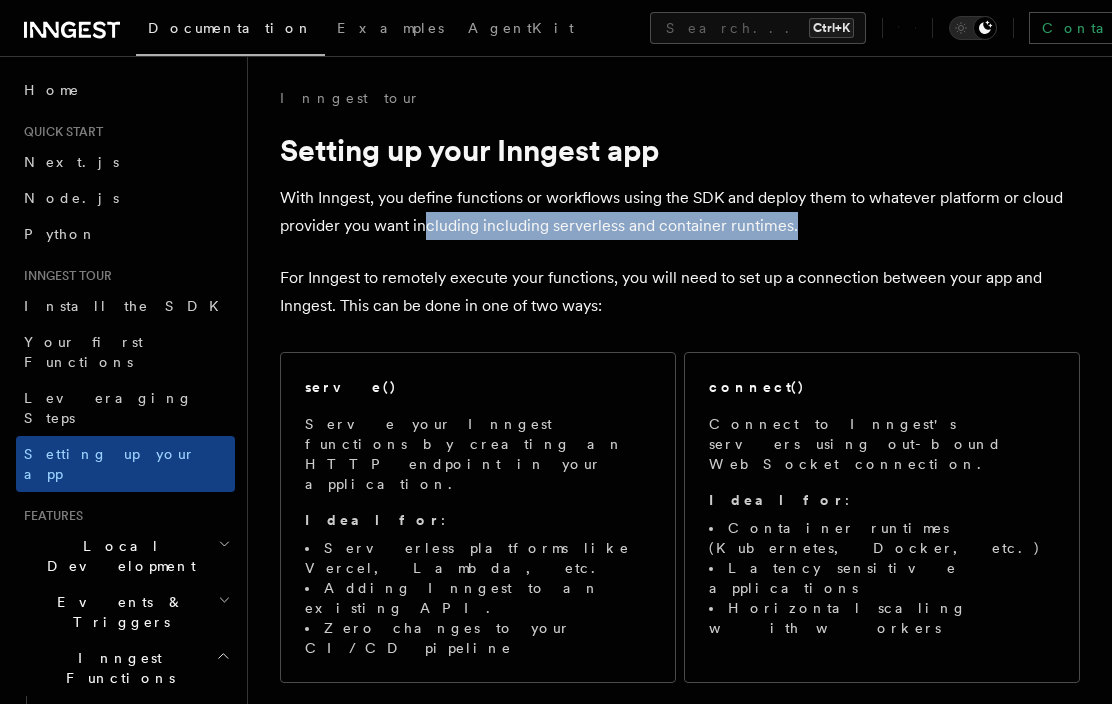 drag, startPoint x: 485, startPoint y: 231, endPoint x: 880, endPoint y: 241, distance: 395.12656 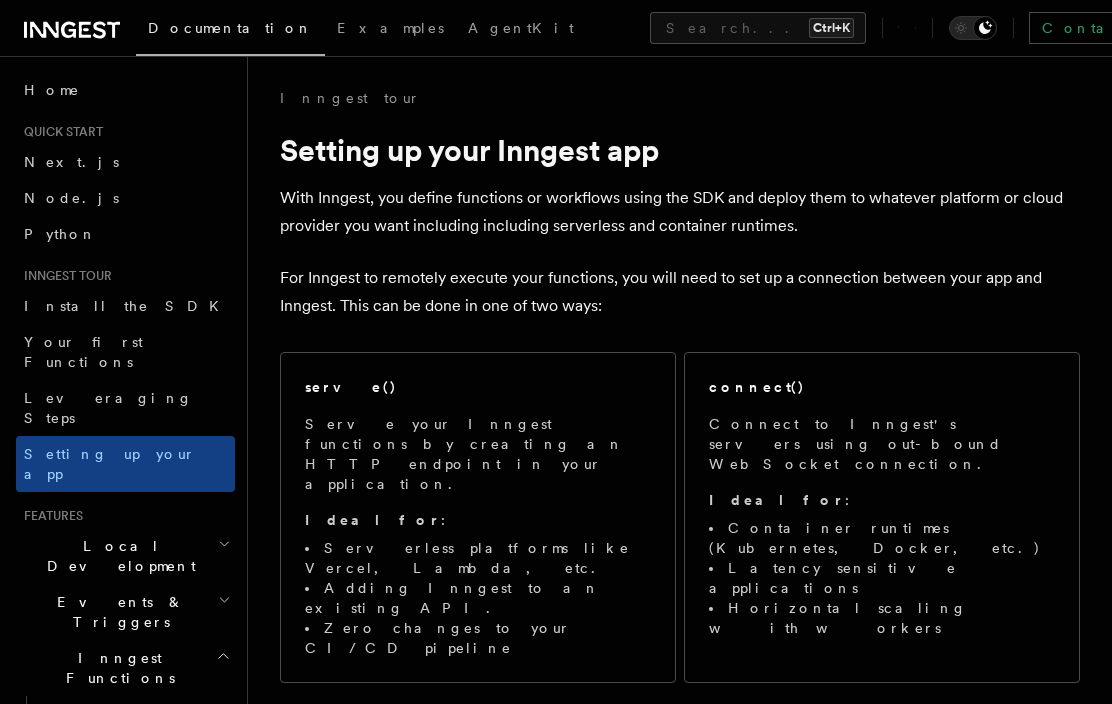 click on "Inngest tour Setting up your Inngest app
With Inngest, you define functions or workflows using the SDK and deploy them to whatever platform or cloud provider you want including including serverless and container runtimes.
For Inngest to remotely execute your functions, you will need to set up a connection between your app and Inngest. This can be done in one of two ways:
serve() Serve your Inngest functions by creating an HTTP endpoint in your application. Ideal for : Serverless platforms like Vercel, Lambda, etc. Adding Inngest to an existing API. Zero changes to your CI/CD pipeline connect() Connect to Inngest's servers using out-bound WebSocket connection. Ideal for : Container runtimes (Kubernetes, Docker, etc.) Latency sensitive applications Horizontal scaling with workers
Inngest functions are portable, so you can migrate between  serve()  and  connect()  as well as cloud providers.
Serving Inngest functions
TypeScript Go Python Inngest provides a  serve() /api/inngest  (though you can  )." at bounding box center (680, 8970) 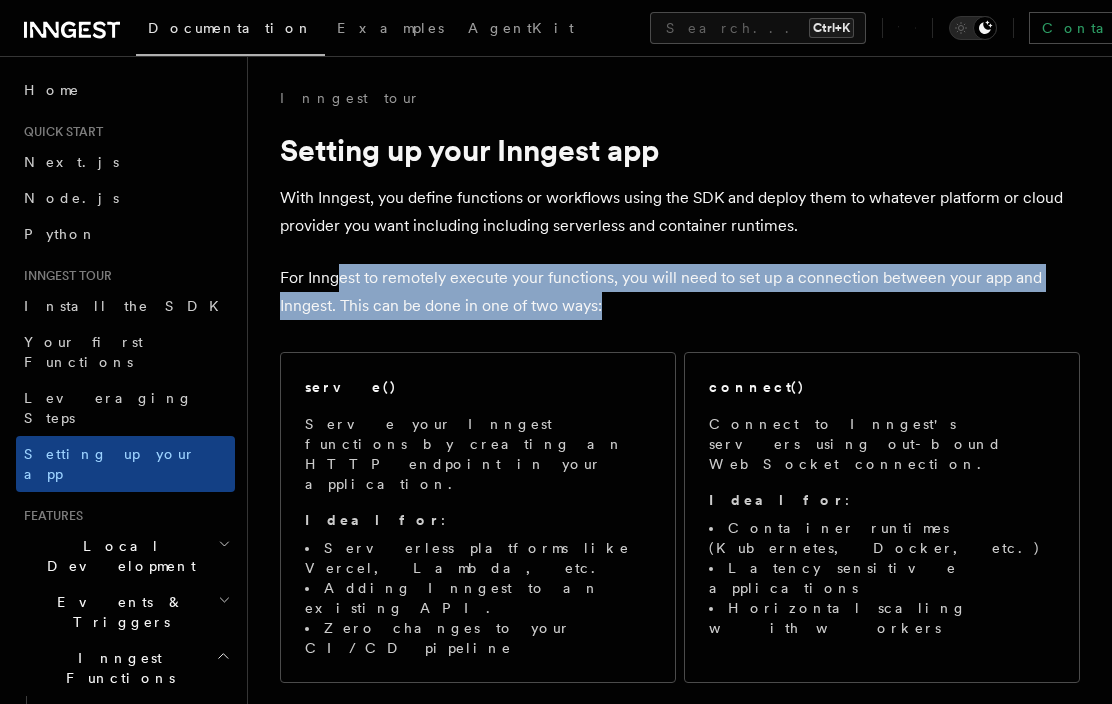 drag, startPoint x: 335, startPoint y: 277, endPoint x: 708, endPoint y: 314, distance: 374.83063 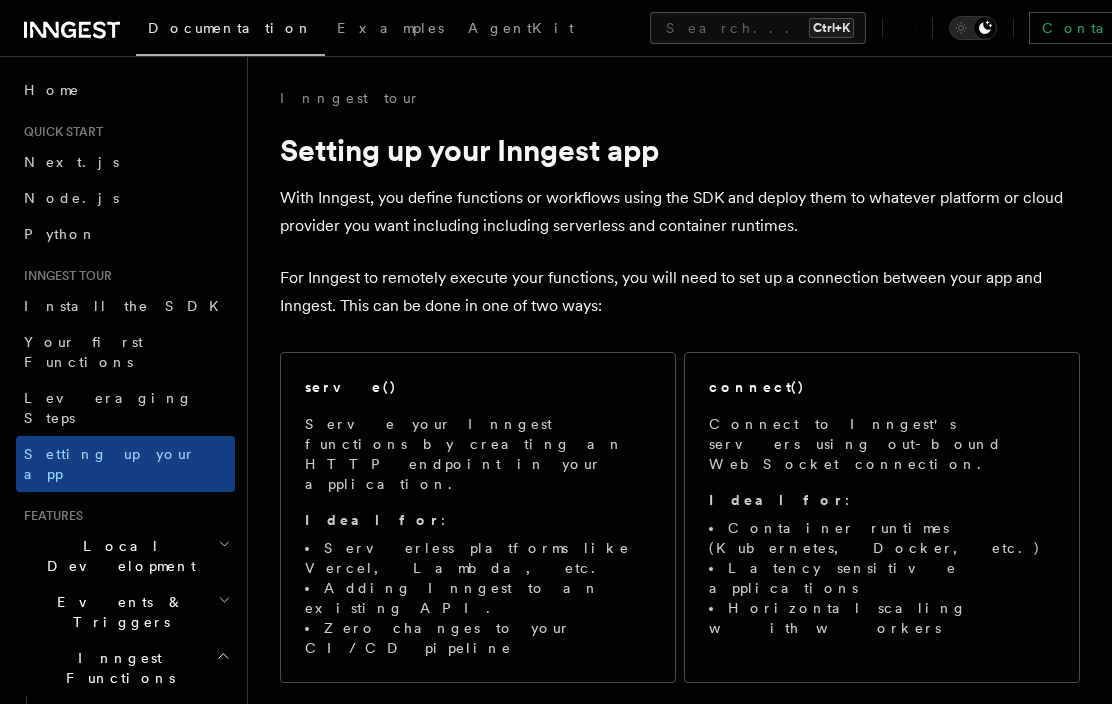 click on "For Inngest to remotely execute your functions, you will need to set up a connection between your app and Inngest. This can be done in one of two ways:" at bounding box center (680, 292) 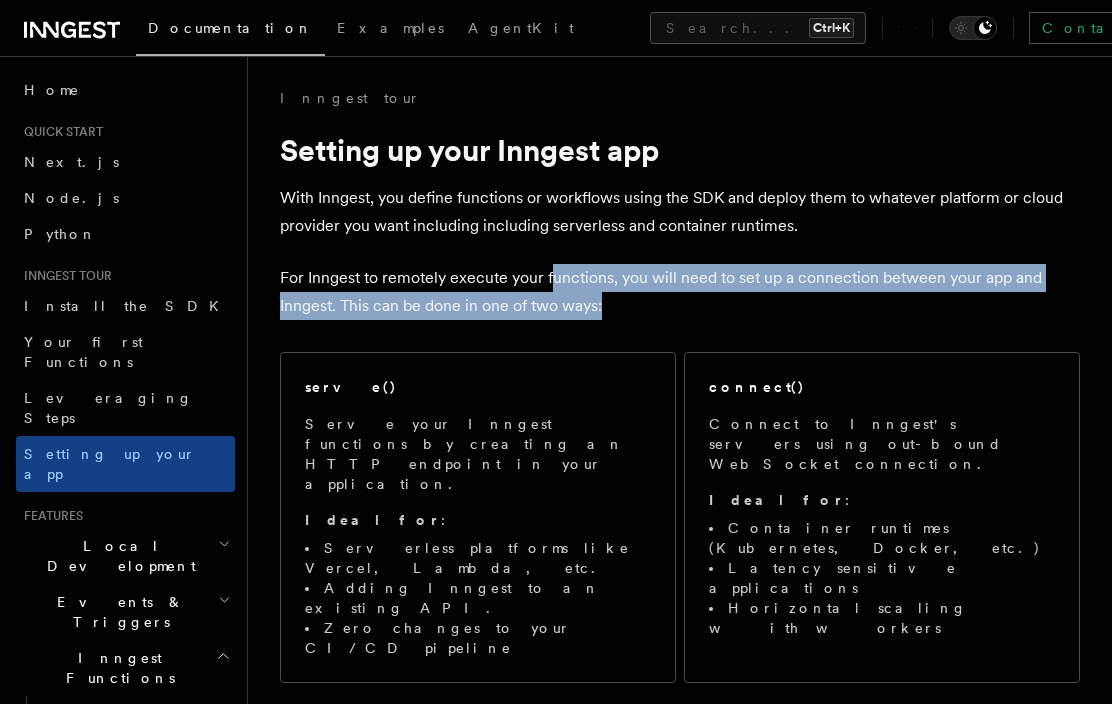 drag, startPoint x: 555, startPoint y: 279, endPoint x: 717, endPoint y: 296, distance: 162.88953 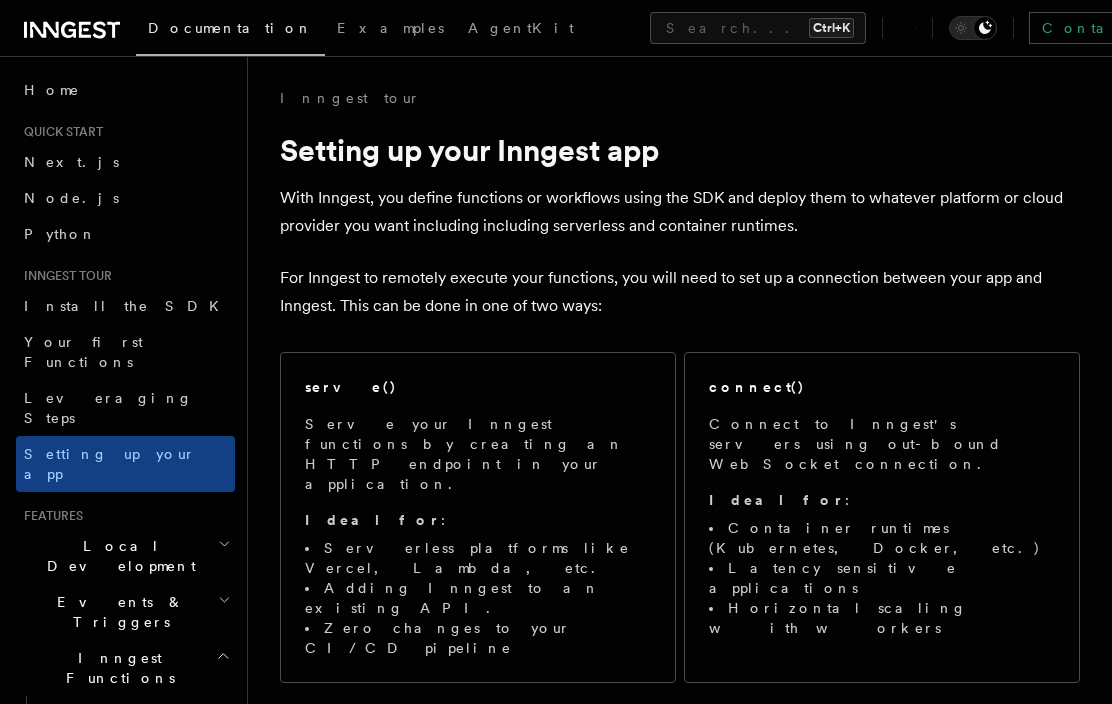 click on "For Inngest to remotely execute your functions, you will need to set up a connection between your app and Inngest. This can be done in one of two ways:" at bounding box center (680, 292) 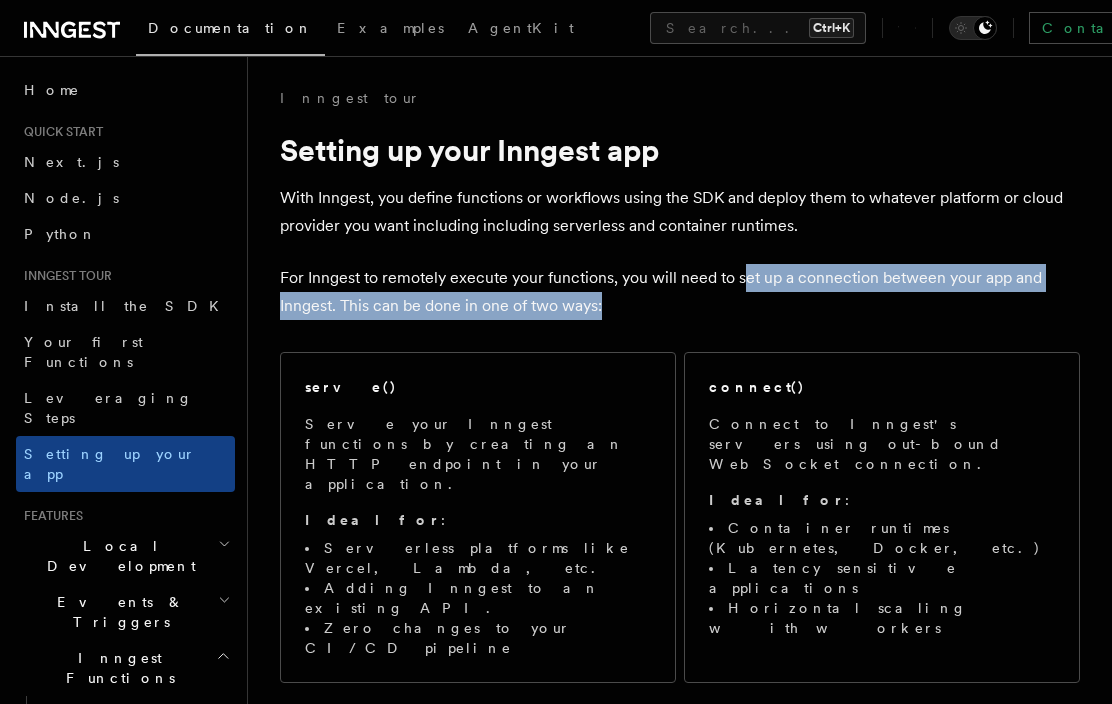 drag, startPoint x: 741, startPoint y: 284, endPoint x: 830, endPoint y: 308, distance: 92.17918 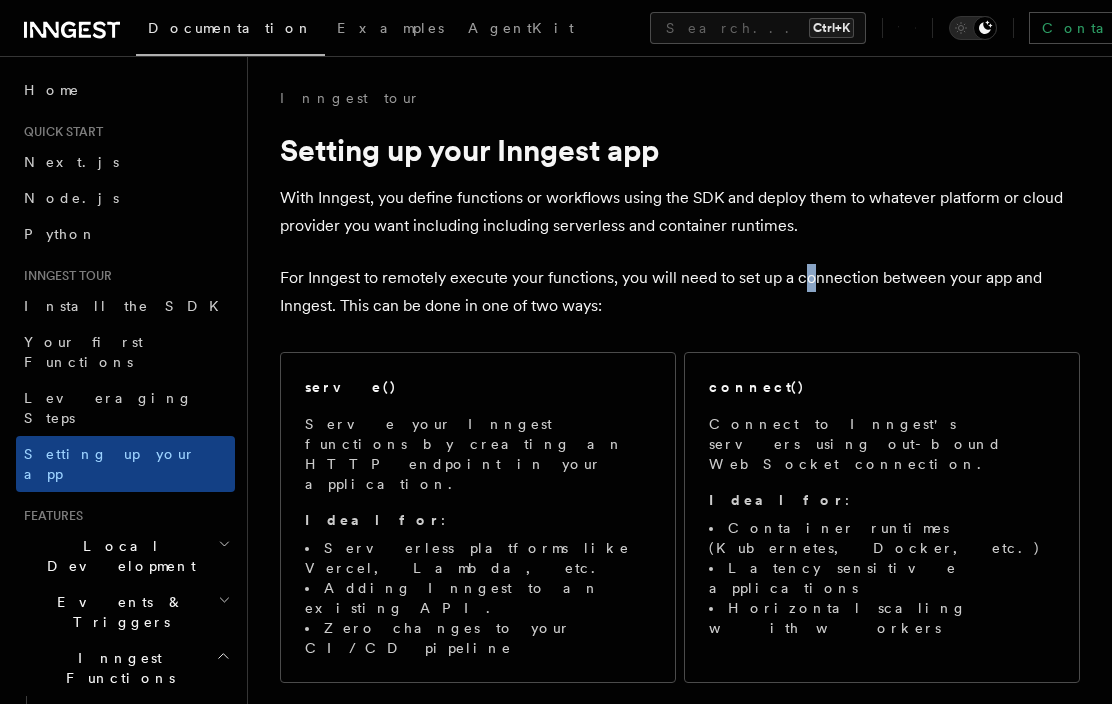 drag, startPoint x: 806, startPoint y: 283, endPoint x: 846, endPoint y: 320, distance: 54.48853 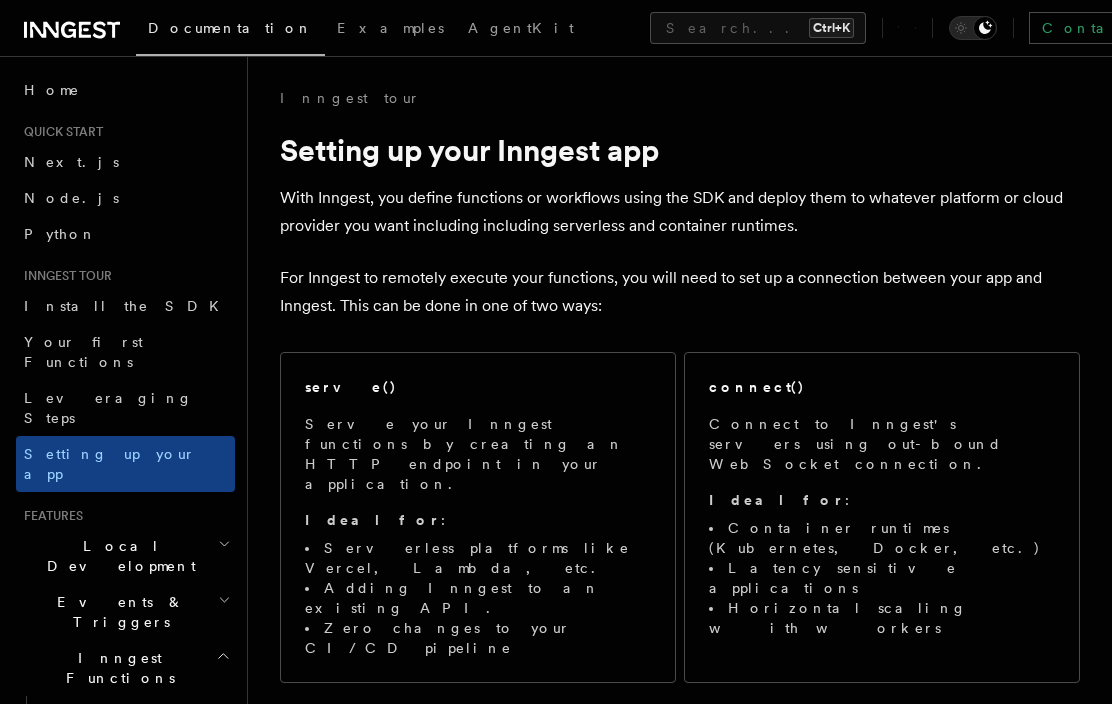 click on "Inngest tour Setting up your Inngest app
With Inngest, you define functions or workflows using the SDK and deploy them to whatever platform or cloud provider you want including including serverless and container runtimes.
For Inngest to remotely execute your functions, you will need to set up a connection between your app and Inngest. This can be done in one of two ways:
serve() Serve your Inngest functions by creating an HTTP endpoint in your application. Ideal for : Serverless platforms like Vercel, Lambda, etc. Adding Inngest to an existing API. Zero changes to your CI/CD pipeline connect() Connect to Inngest's servers using out-bound WebSocket connection. Ideal for : Container runtimes (Kubernetes, Docker, etc.) Latency sensitive applications Horizontal scaling with workers
Inngest functions are portable, so you can migrate between  serve()  and  connect()  as well as cloud providers.
Serving Inngest functions
TypeScript Go Python Inngest provides a  serve() /api/inngest  (though you can  )." at bounding box center (680, 8970) 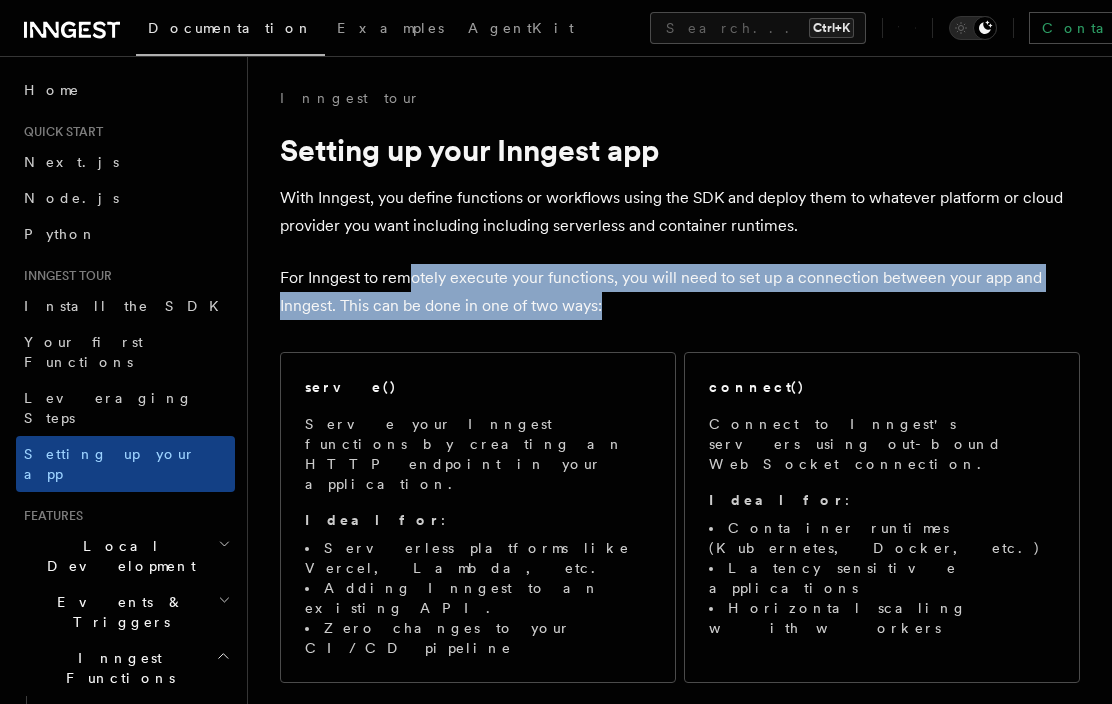 drag, startPoint x: 661, startPoint y: 309, endPoint x: 672, endPoint y: 311, distance: 11.18034 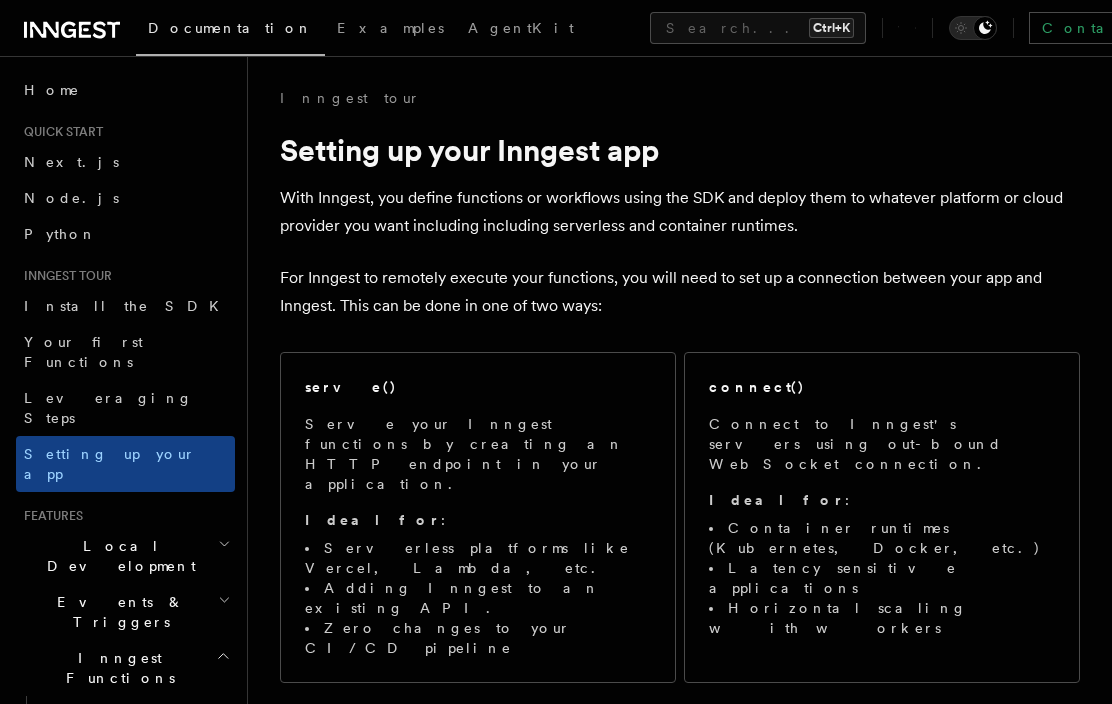 click on "For Inngest to remotely execute your functions, you will need to set up a connection between your app and Inngest. This can be done in one of two ways:" at bounding box center (680, 292) 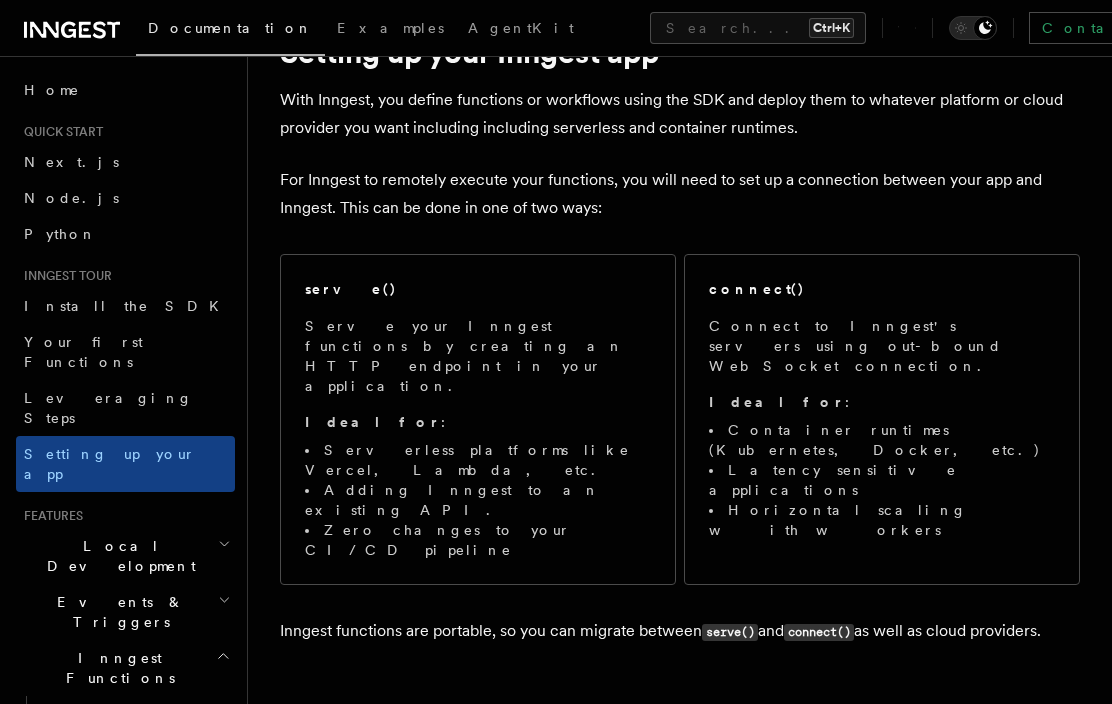 scroll, scrollTop: 102, scrollLeft: 0, axis: vertical 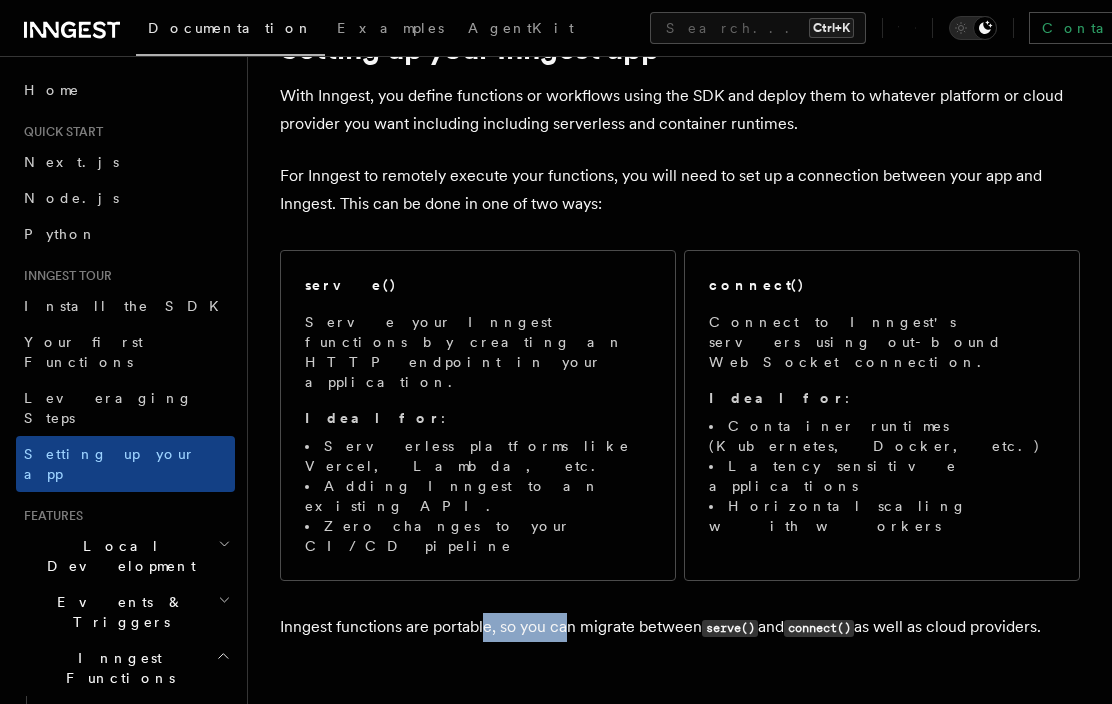 drag, startPoint x: 484, startPoint y: 526, endPoint x: 567, endPoint y: 534, distance: 83.38465 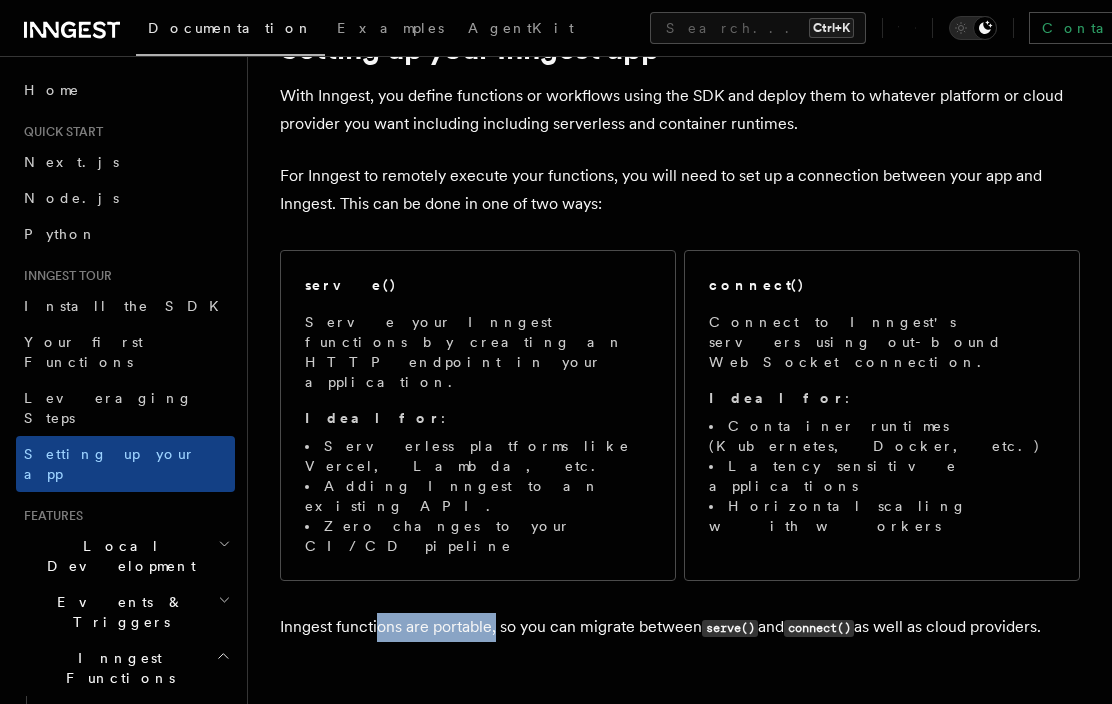 drag, startPoint x: 378, startPoint y: 530, endPoint x: 497, endPoint y: 537, distance: 119.2057 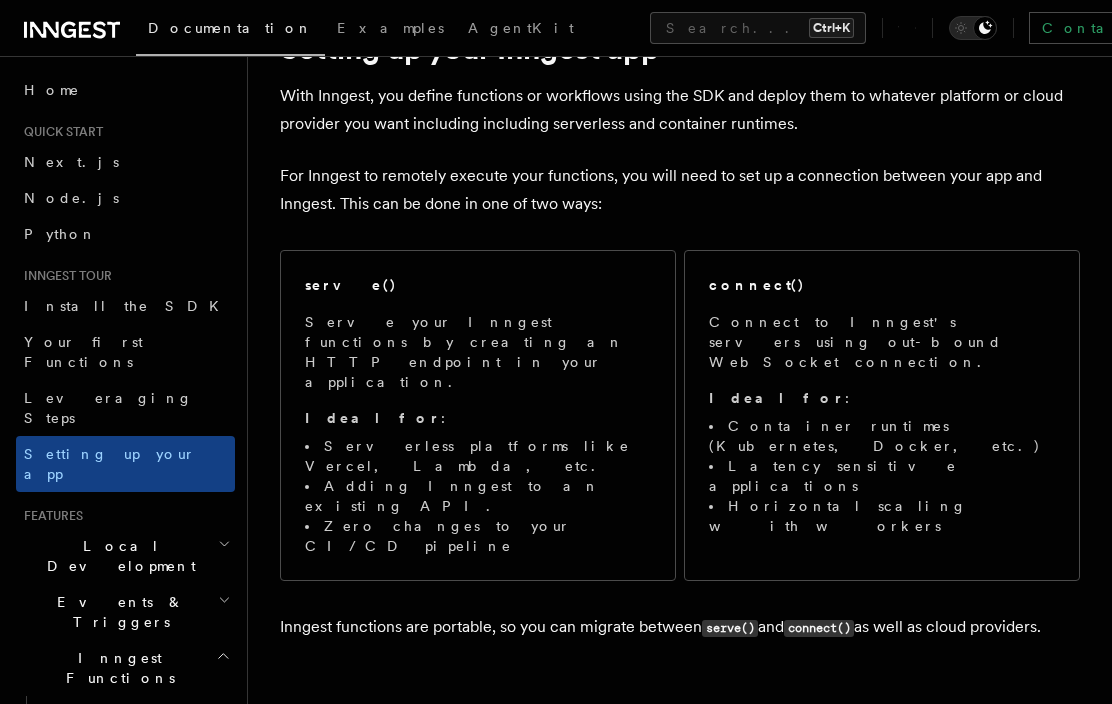 click on "Inngest functions are portable, so you can migrate between  serve()  and  connect()  as well as cloud providers." at bounding box center [680, 627] 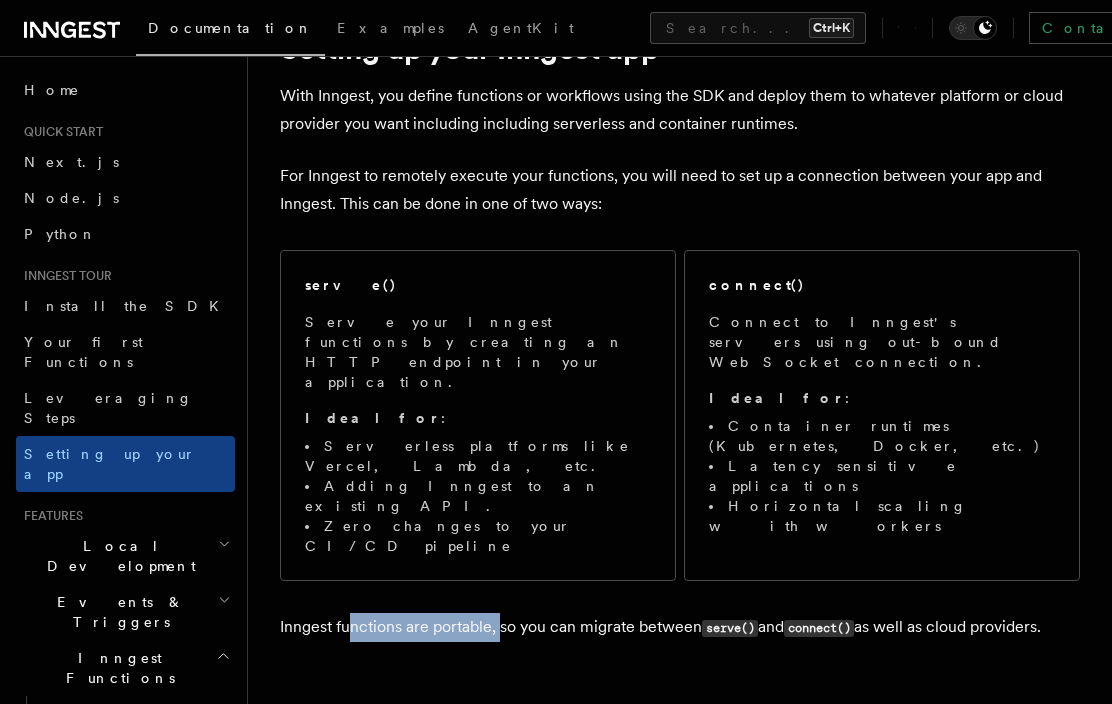 drag, startPoint x: 349, startPoint y: 526, endPoint x: 501, endPoint y: 531, distance: 152.08221 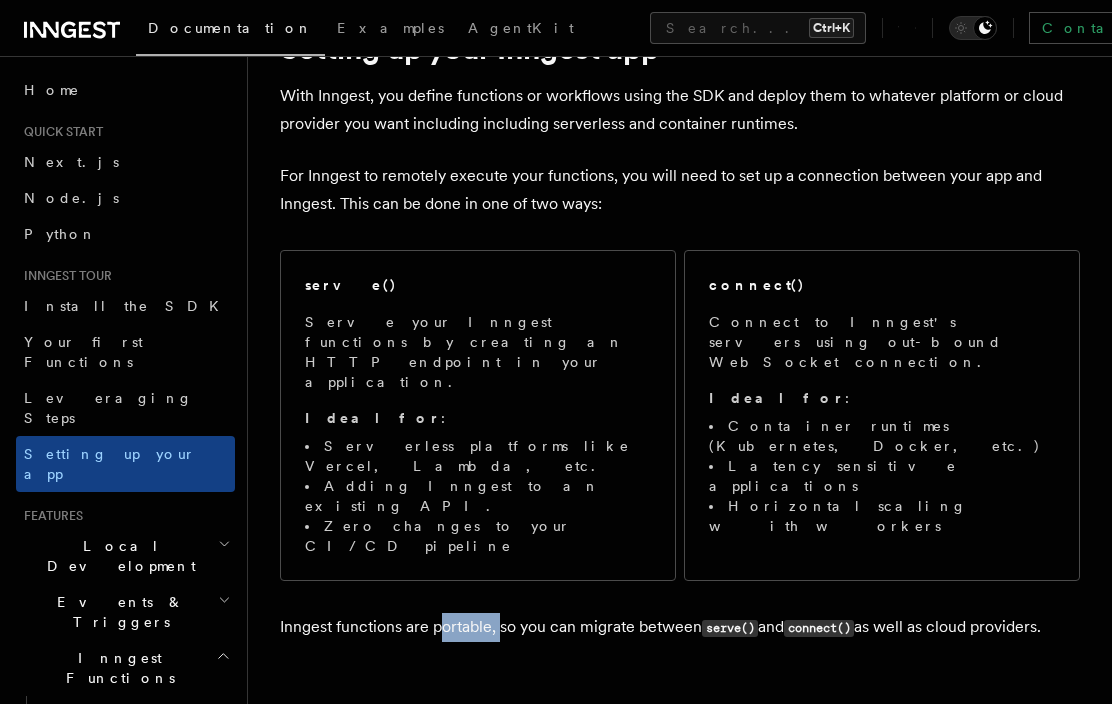 drag, startPoint x: 441, startPoint y: 527, endPoint x: 548, endPoint y: 539, distance: 107.67079 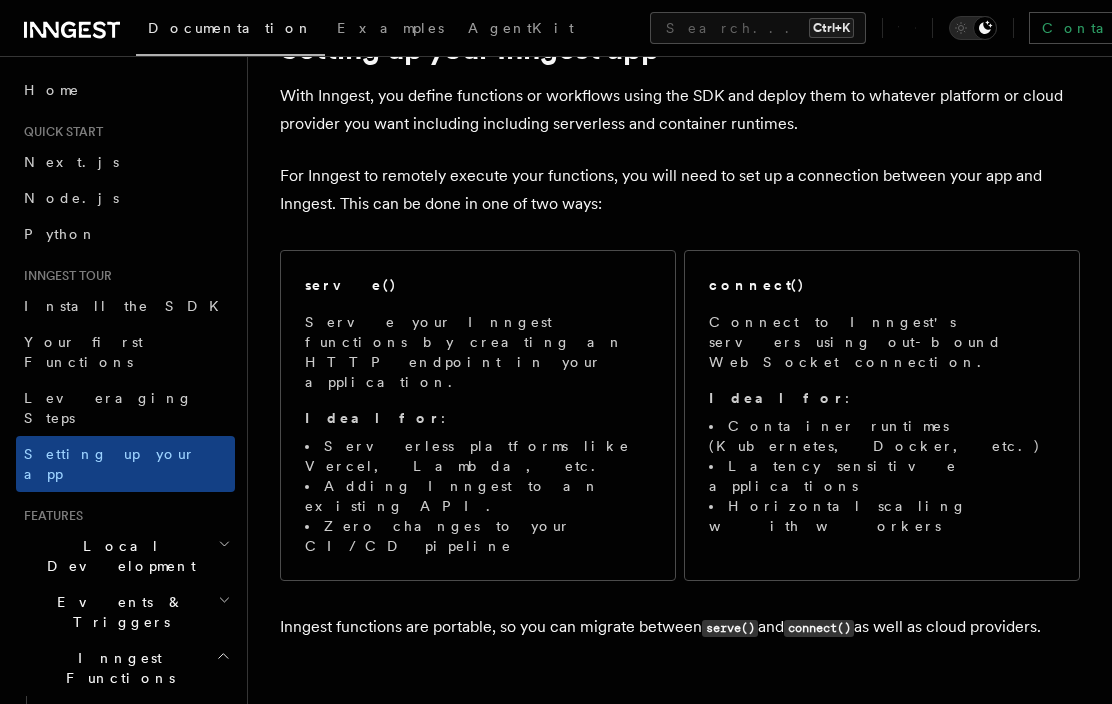 click on "Inngest functions are portable, so you can migrate between  serve()  and  connect()  as well as cloud providers." at bounding box center (680, 627) 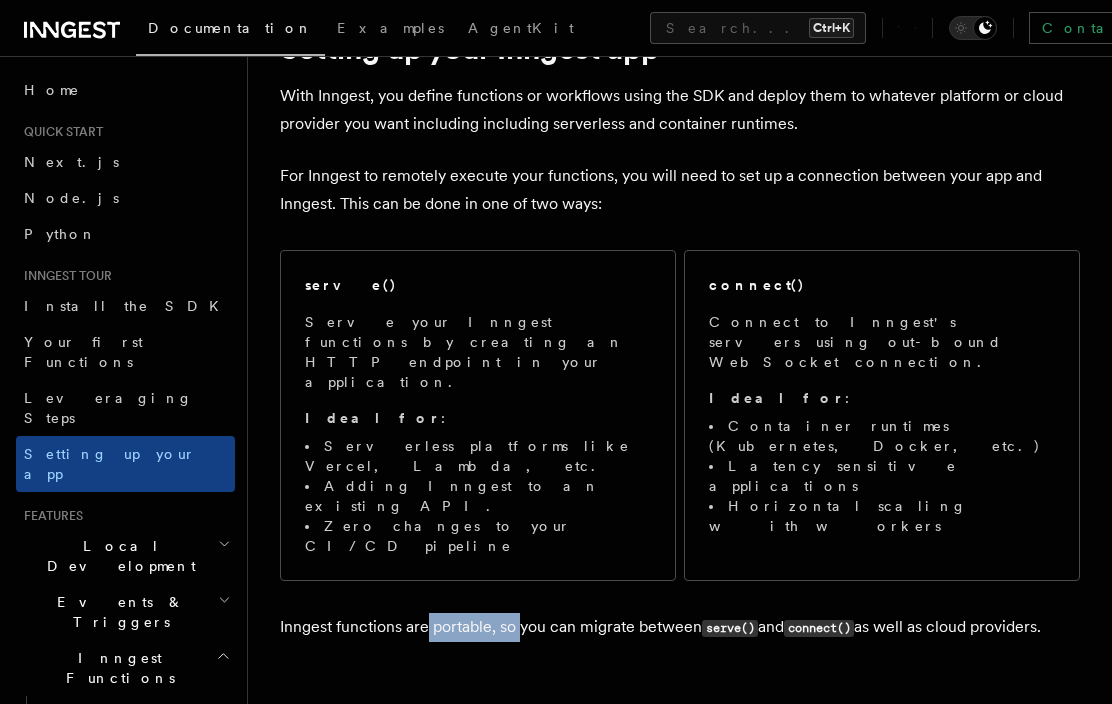 drag, startPoint x: 511, startPoint y: 531, endPoint x: 418, endPoint y: 524, distance: 93.26307 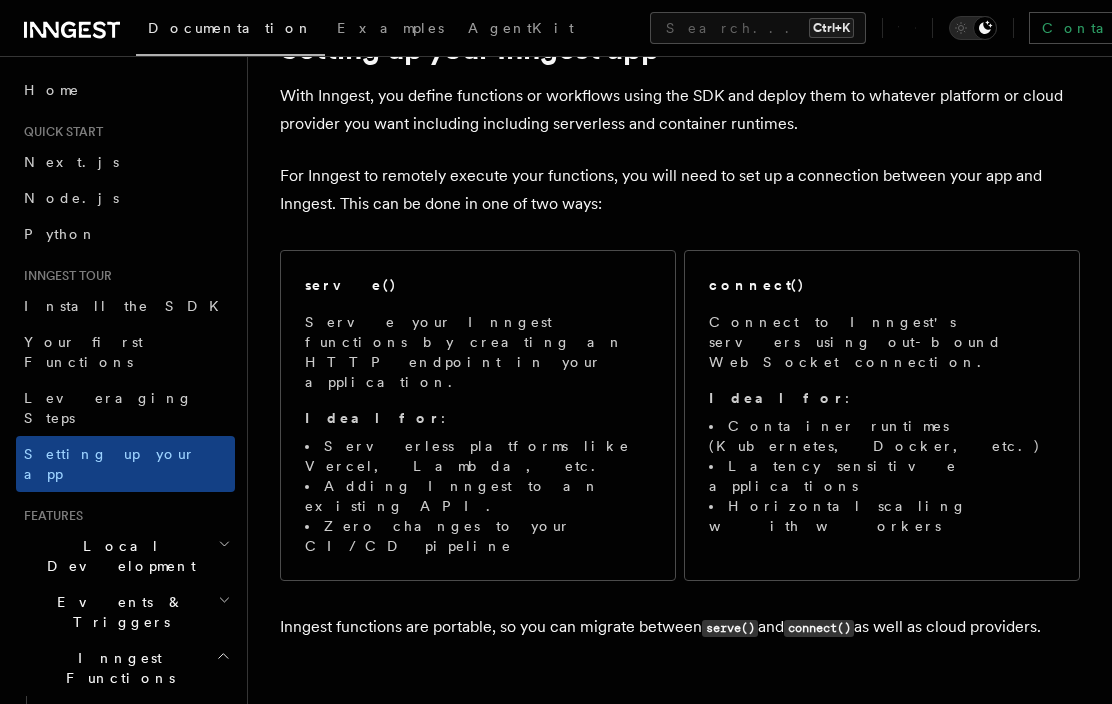click on "Inngest functions are portable, so you can migrate between  serve()  and  connect()  as well as cloud providers." at bounding box center [680, 627] 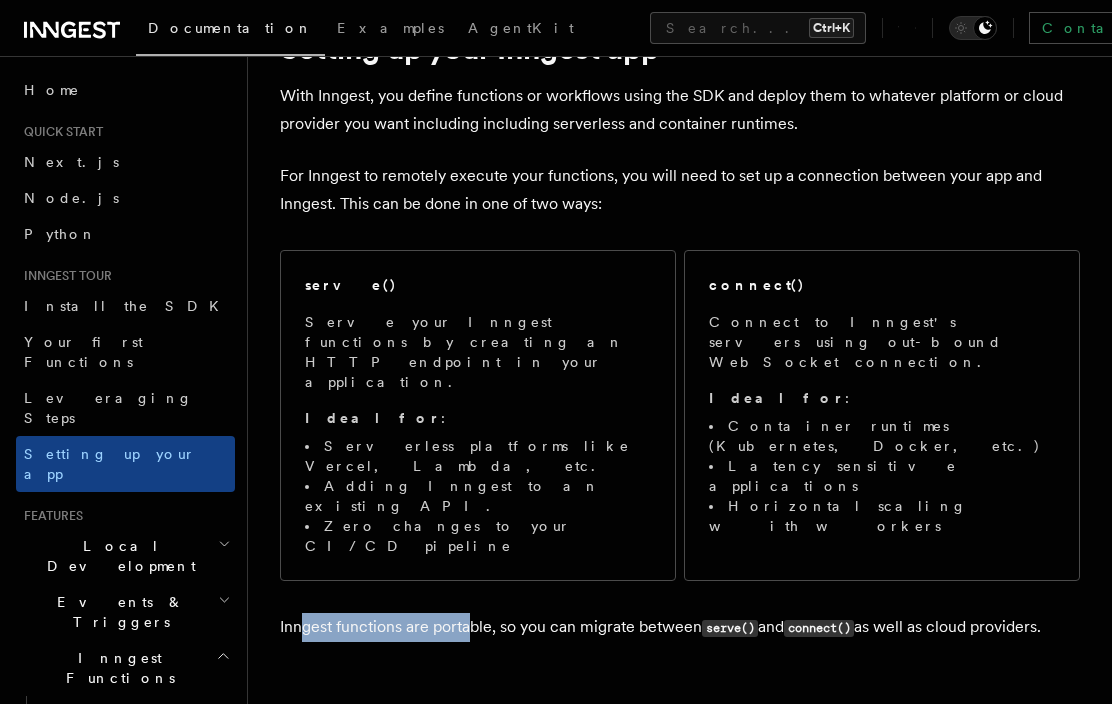 drag, startPoint x: 306, startPoint y: 520, endPoint x: 471, endPoint y: 529, distance: 165.24527 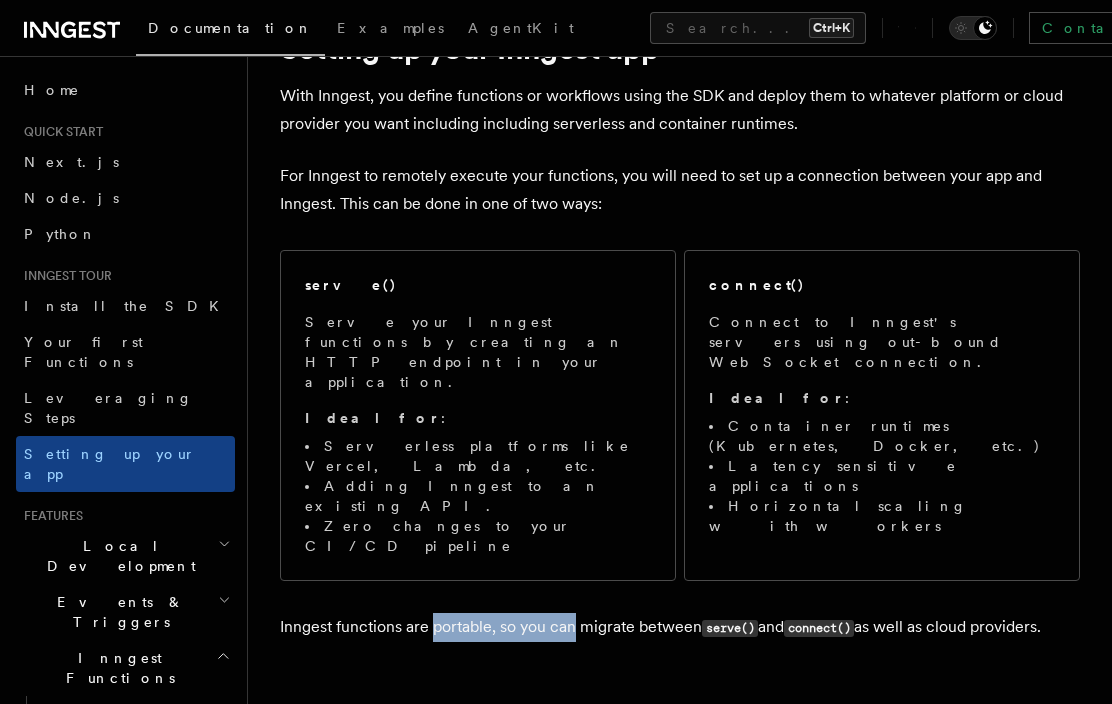 drag, startPoint x: 471, startPoint y: 529, endPoint x: 572, endPoint y: 534, distance: 101.12369 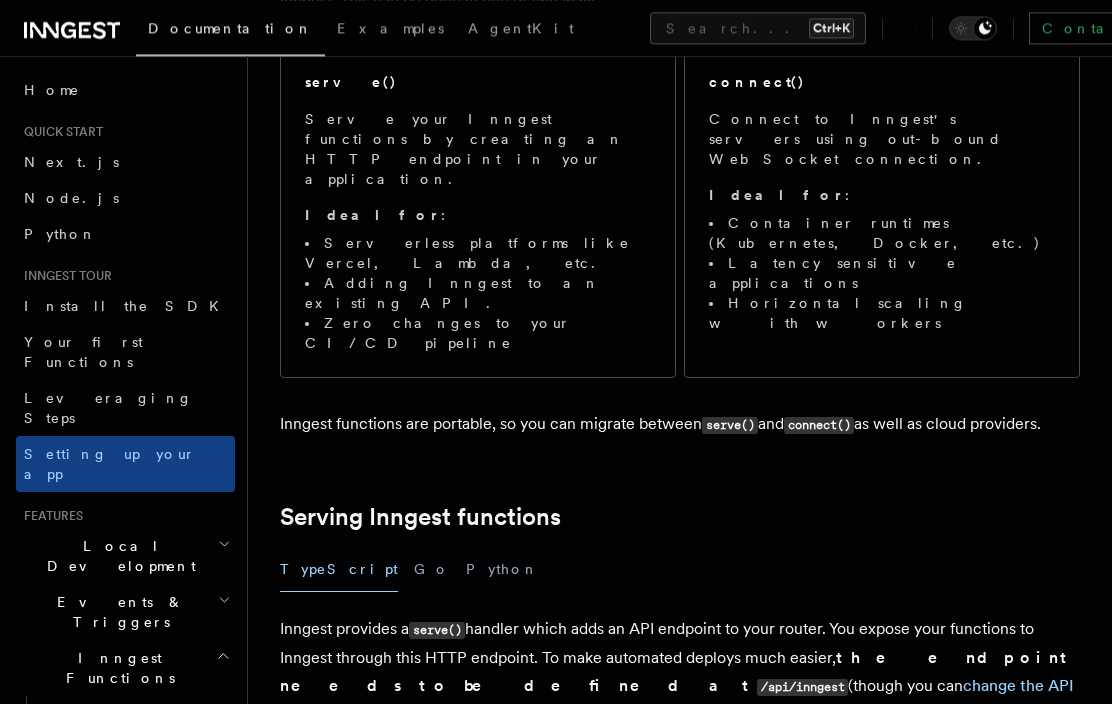 scroll, scrollTop: 306, scrollLeft: 0, axis: vertical 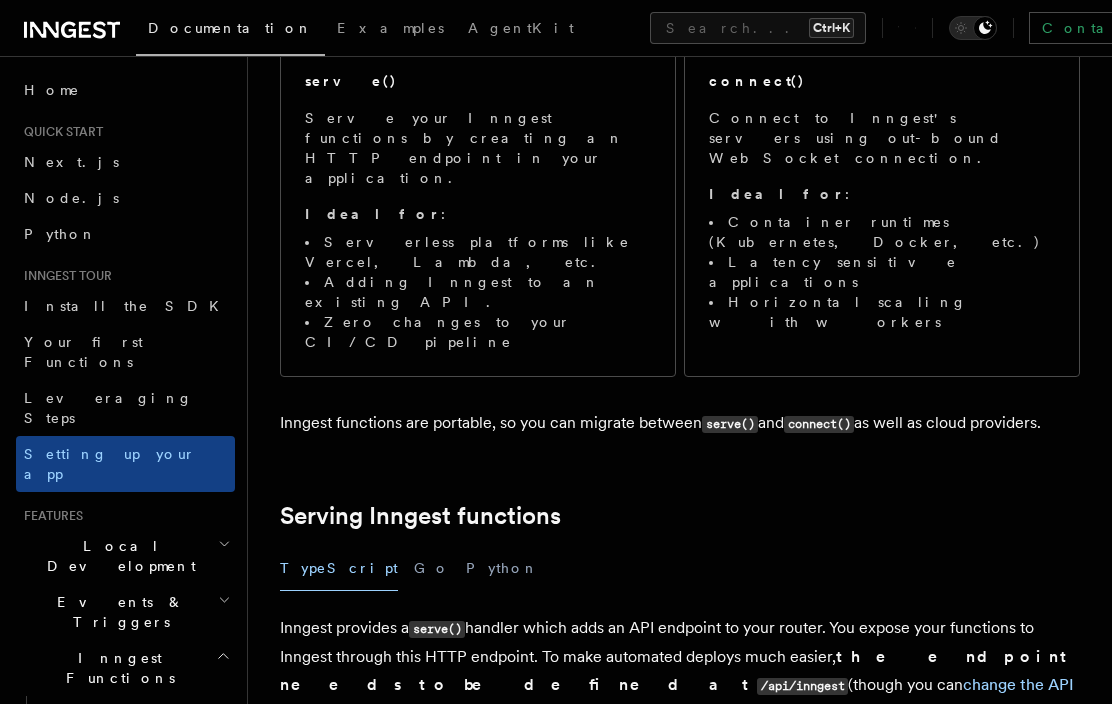 drag, startPoint x: 416, startPoint y: 315, endPoint x: 1068, endPoint y: 325, distance: 652.07666 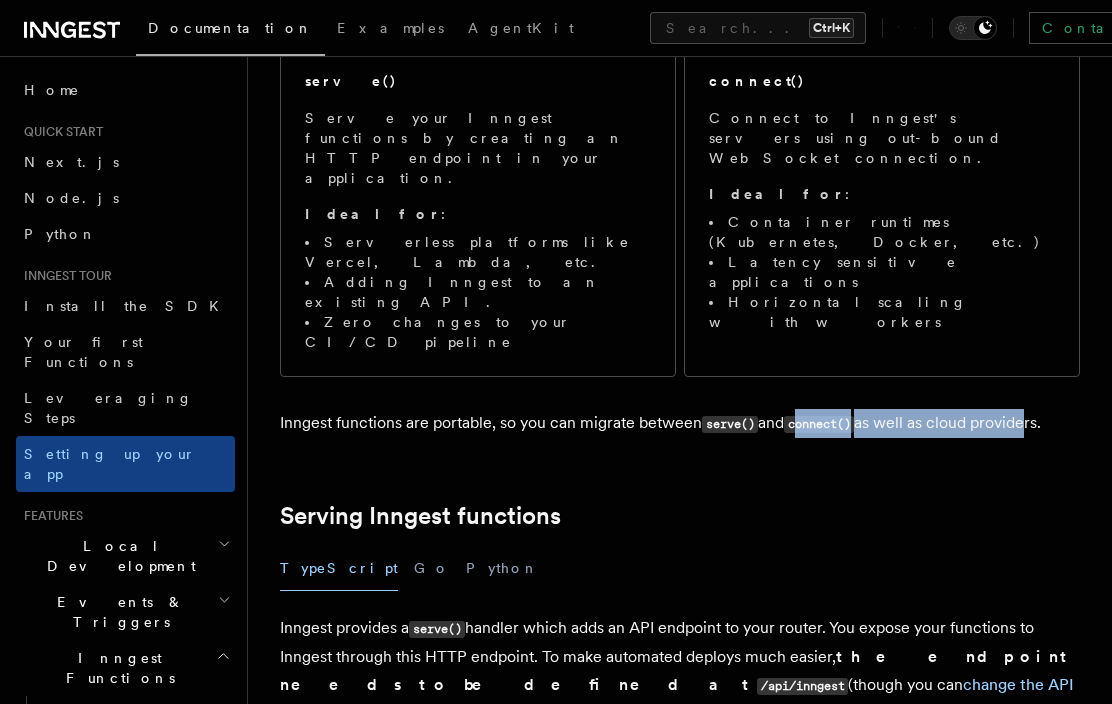drag, startPoint x: 808, startPoint y: 312, endPoint x: 1039, endPoint y: 329, distance: 231.6247 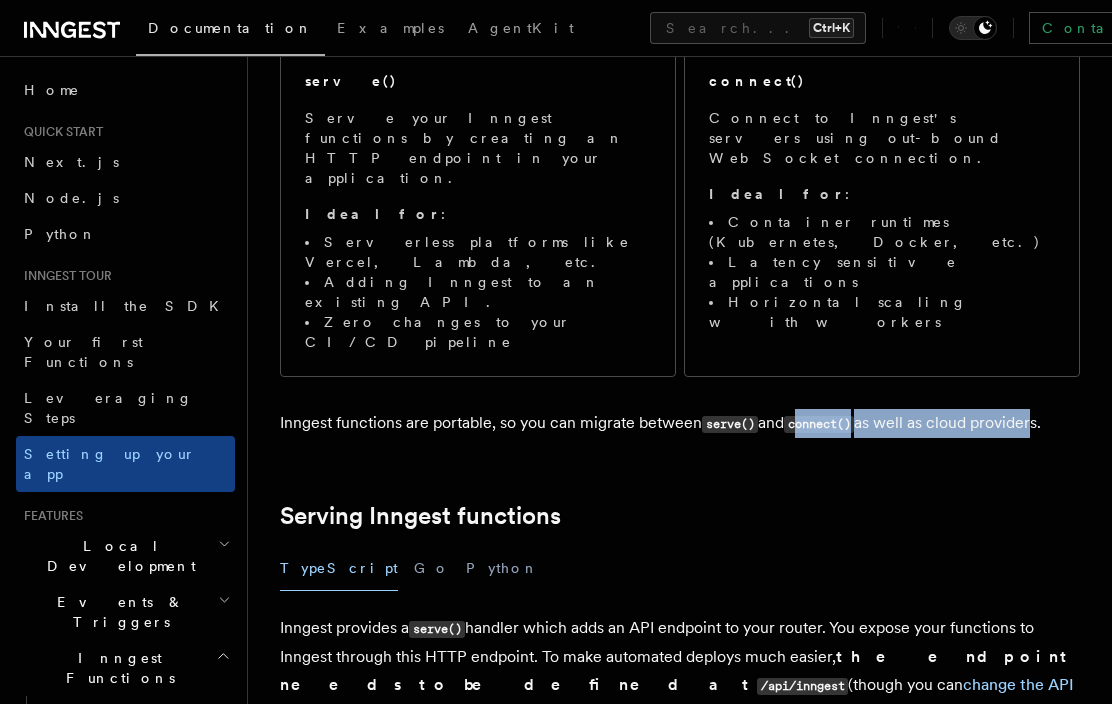 click on "Inngest functions are portable, so you can migrate between  serve()  and  connect()  as well as cloud providers." at bounding box center [680, 423] 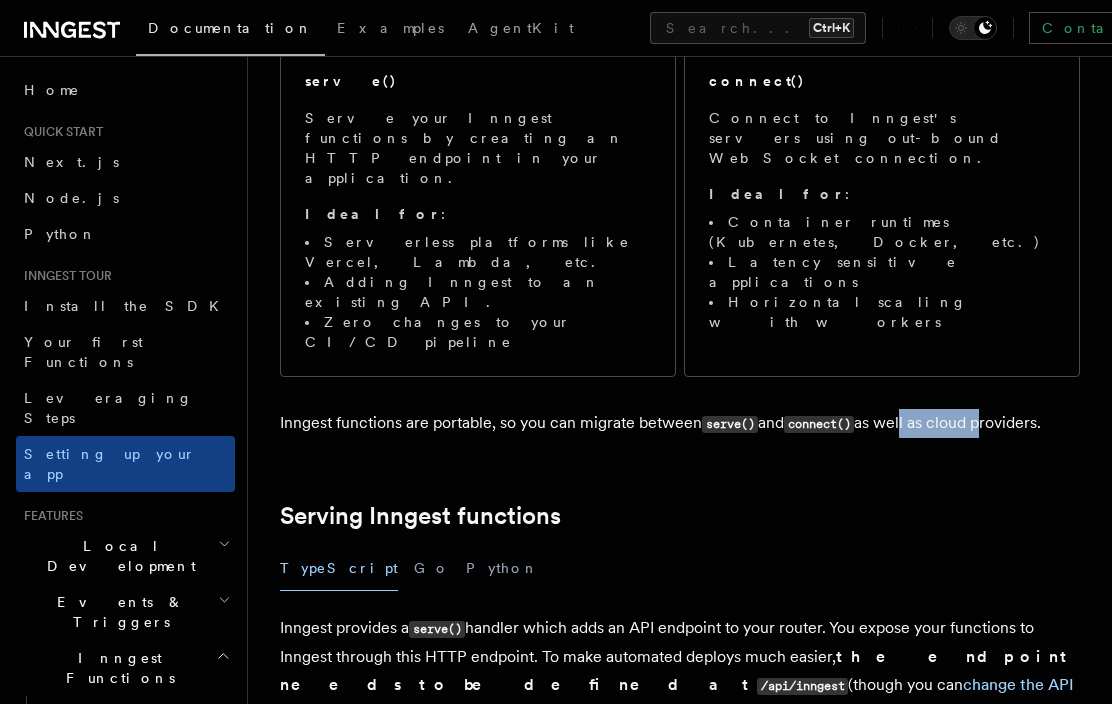 drag, startPoint x: 911, startPoint y: 335, endPoint x: 996, endPoint y: 323, distance: 85.84288 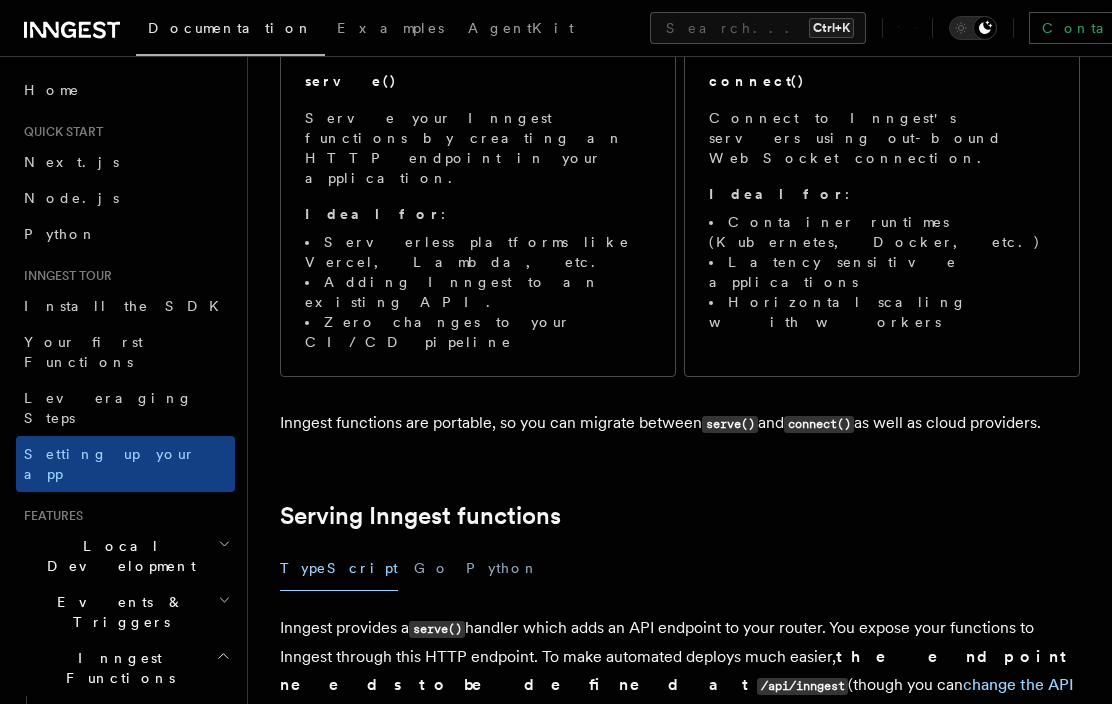 click on "Inngest functions are portable, so you can migrate between  serve()  and  connect()  as well as cloud providers." at bounding box center [680, 423] 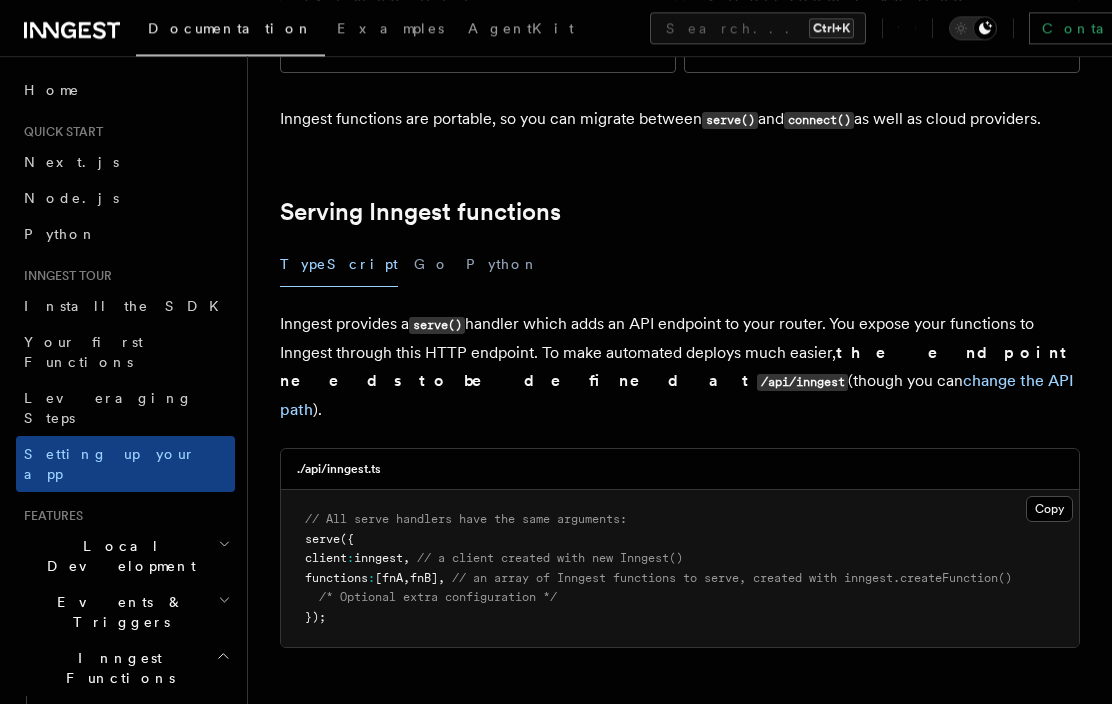 scroll, scrollTop: 612, scrollLeft: 0, axis: vertical 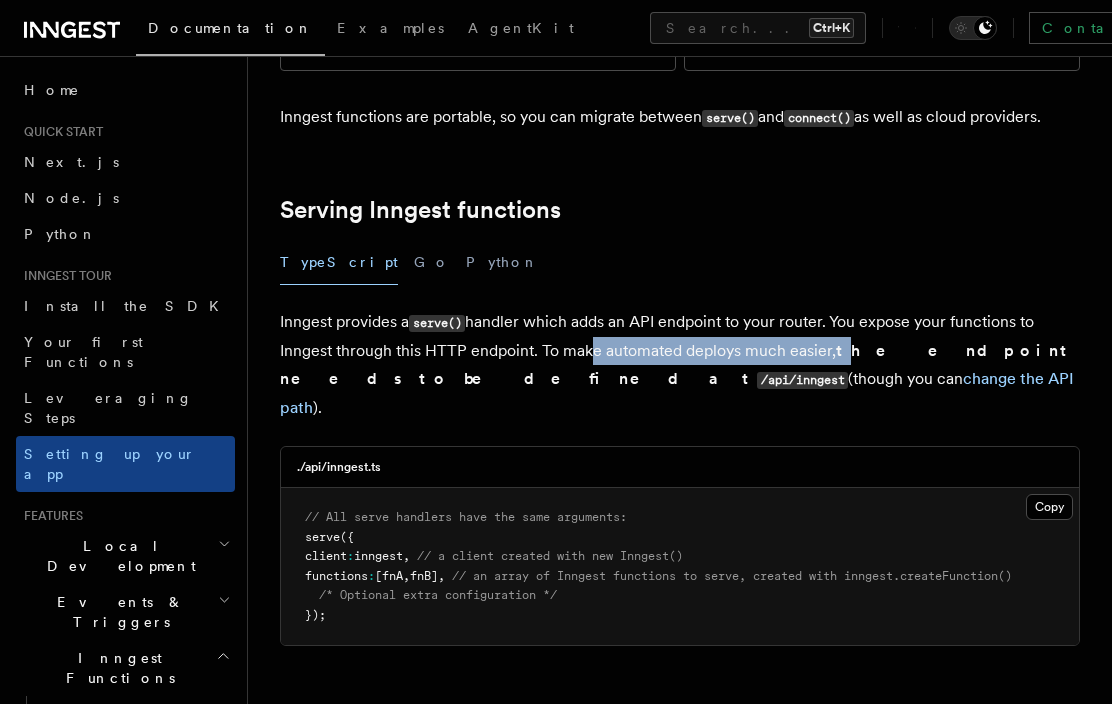 drag, startPoint x: 582, startPoint y: 247, endPoint x: 847, endPoint y: 255, distance: 265.12073 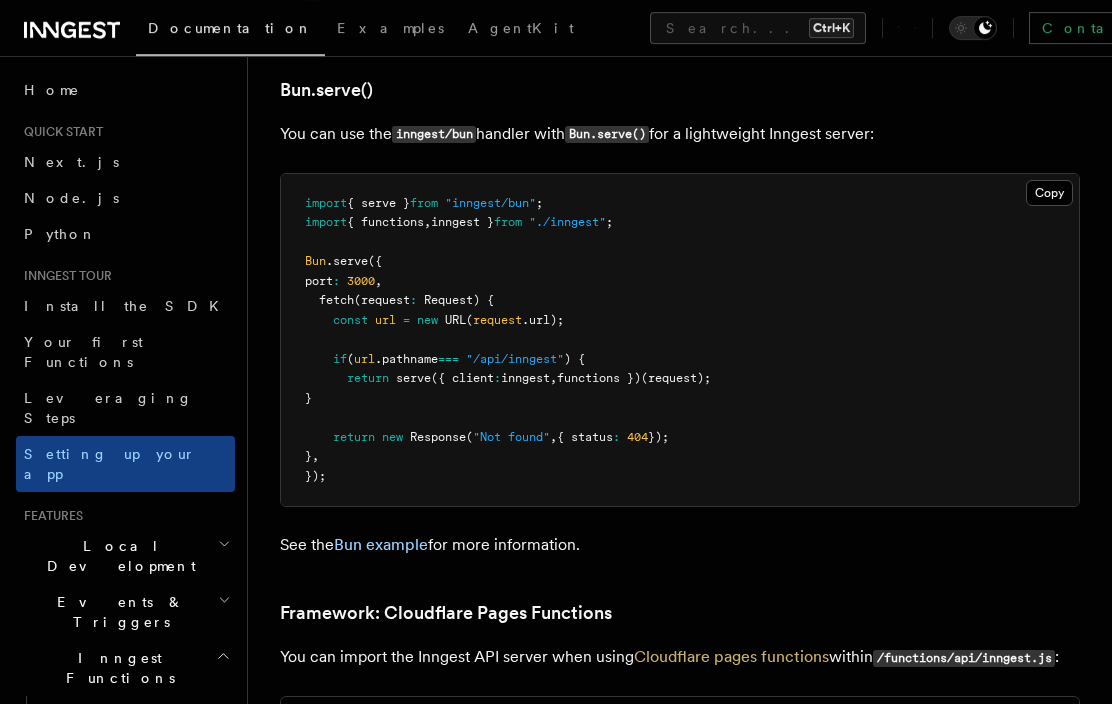 scroll, scrollTop: 2652, scrollLeft: 0, axis: vertical 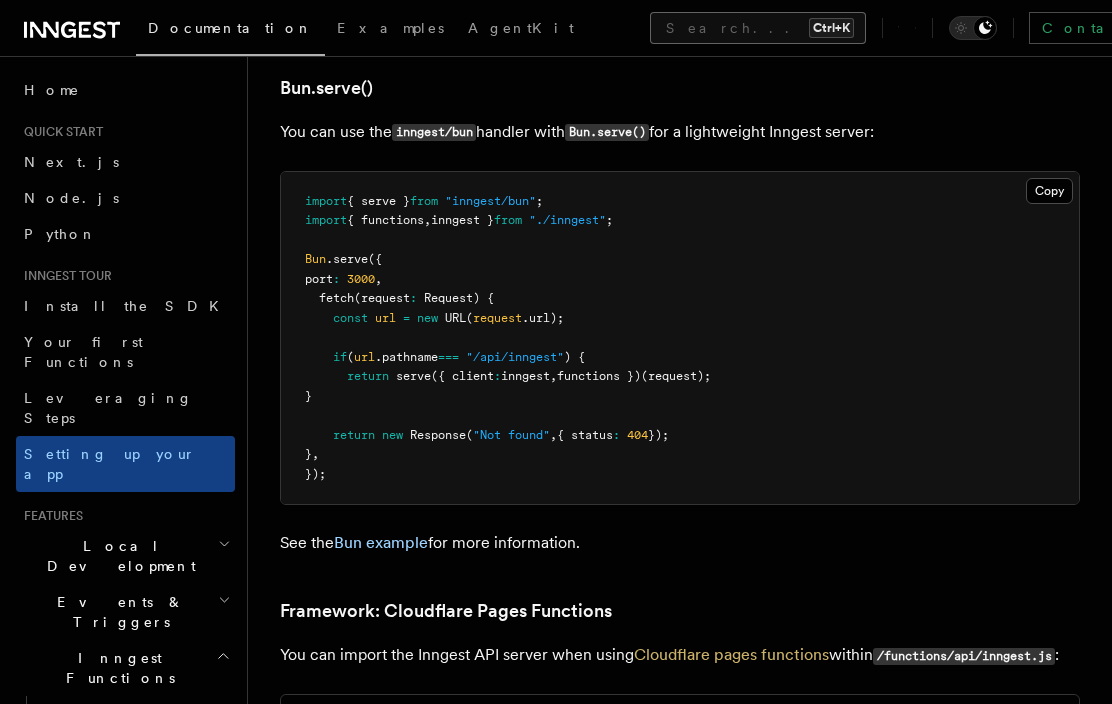 click on "Search... Ctrl+K" at bounding box center [758, 28] 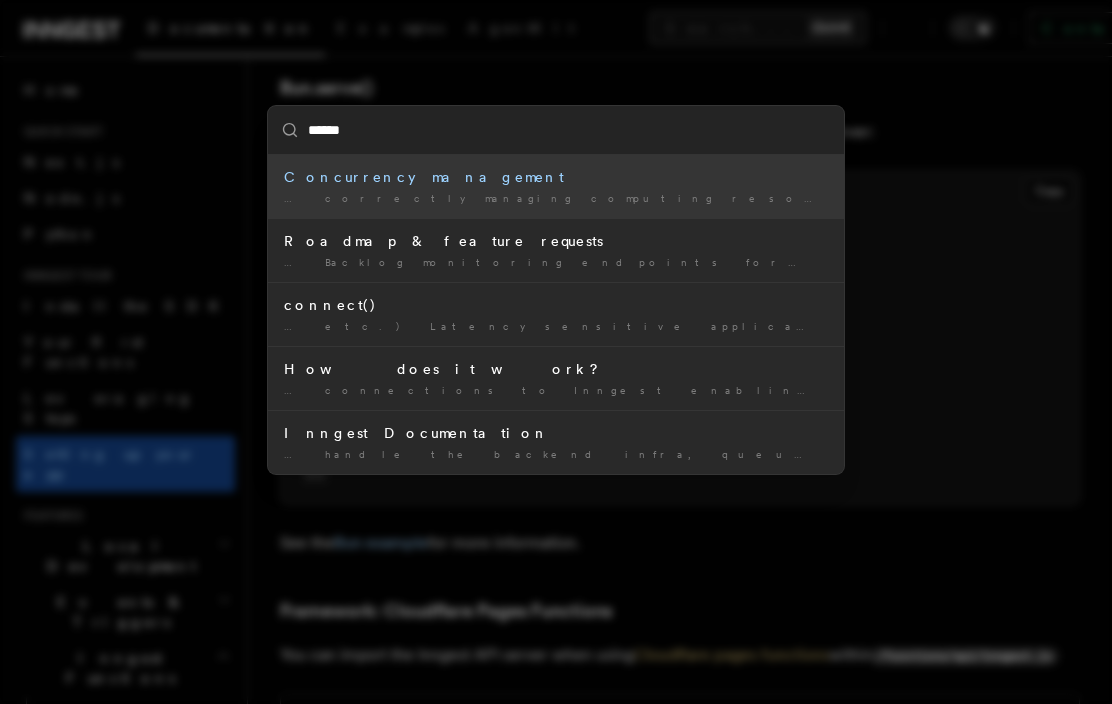 type on "*******" 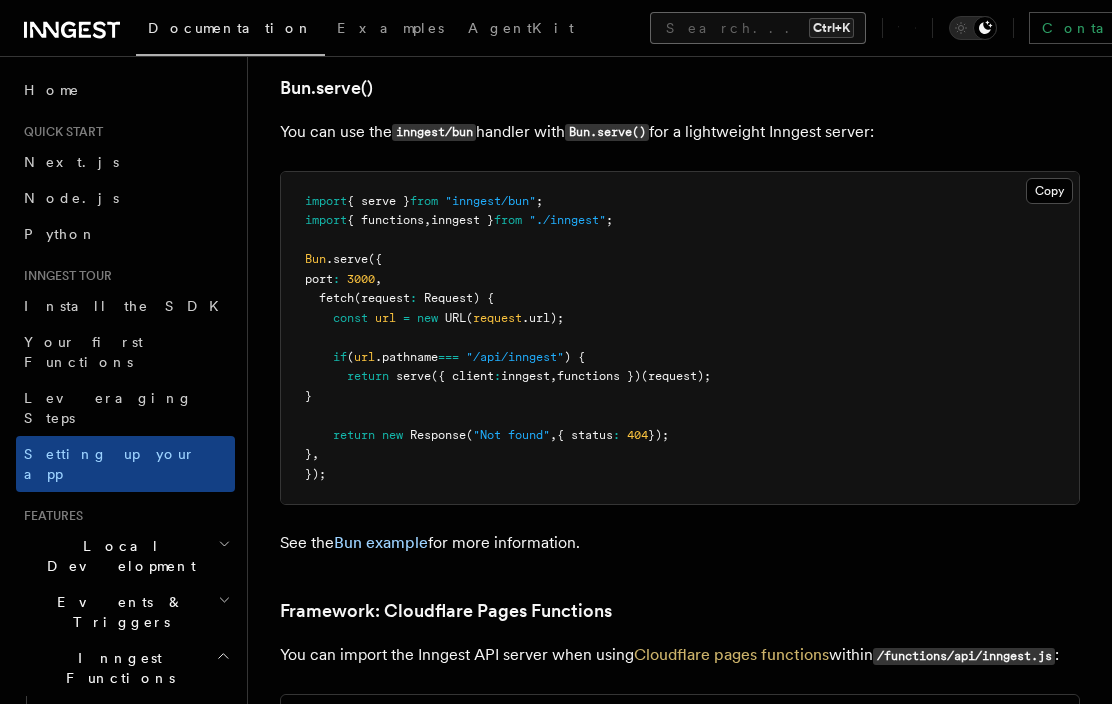type 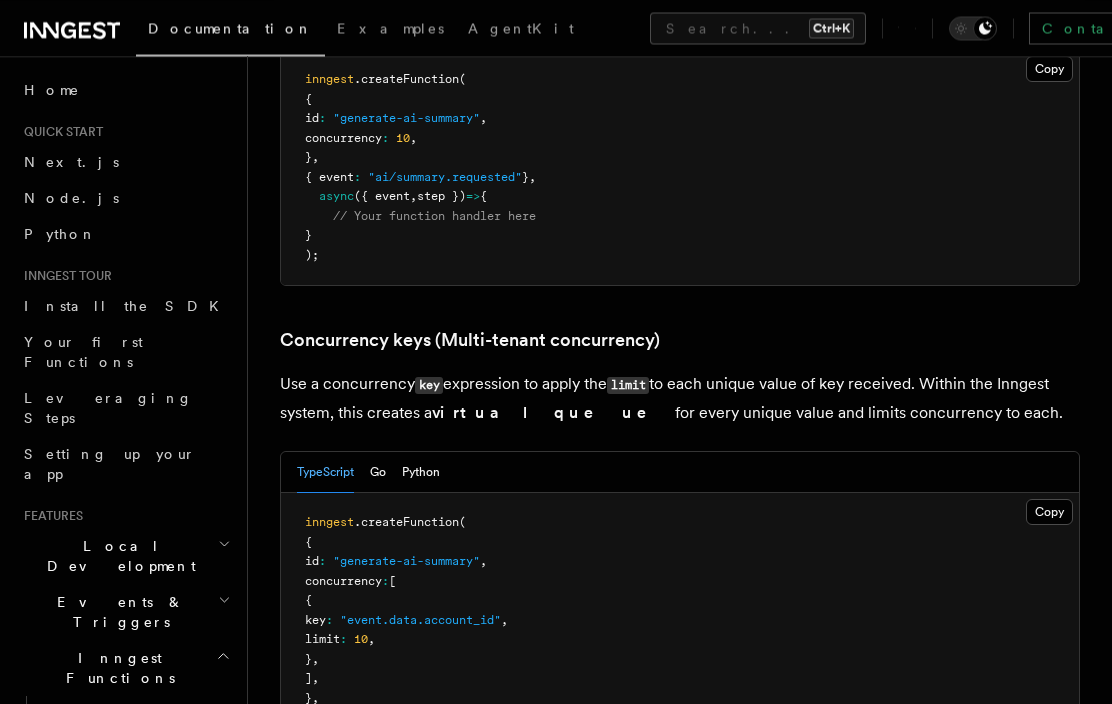 scroll, scrollTop: 1632, scrollLeft: 0, axis: vertical 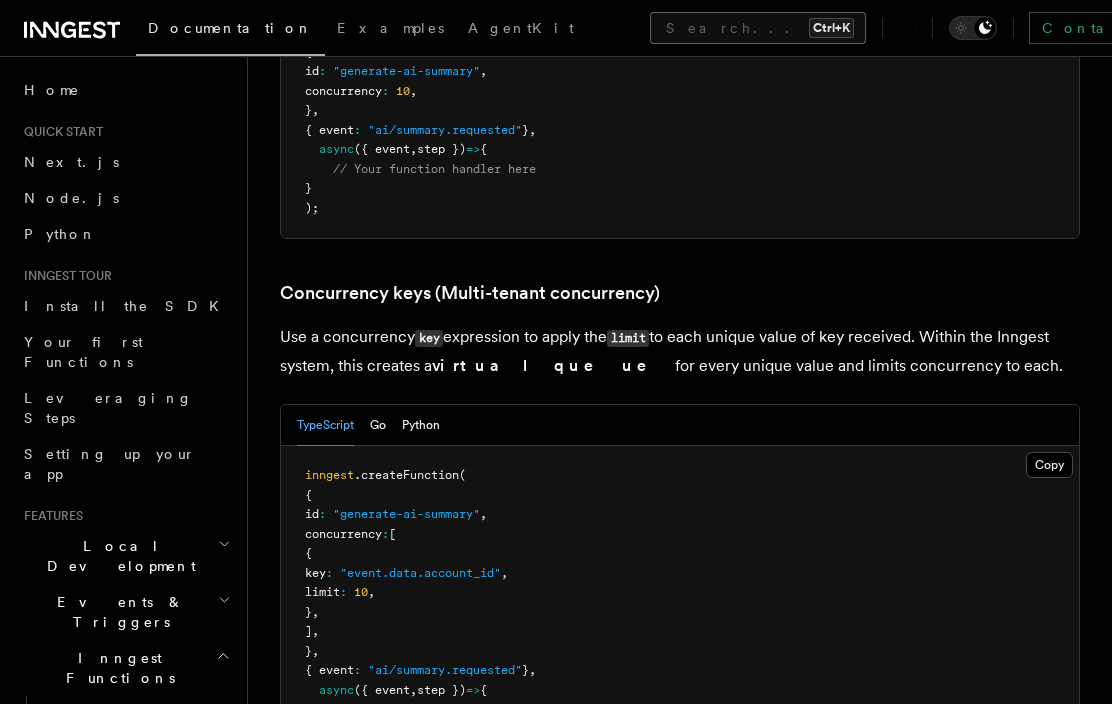 click on "Search... Ctrl+K" at bounding box center [758, 28] 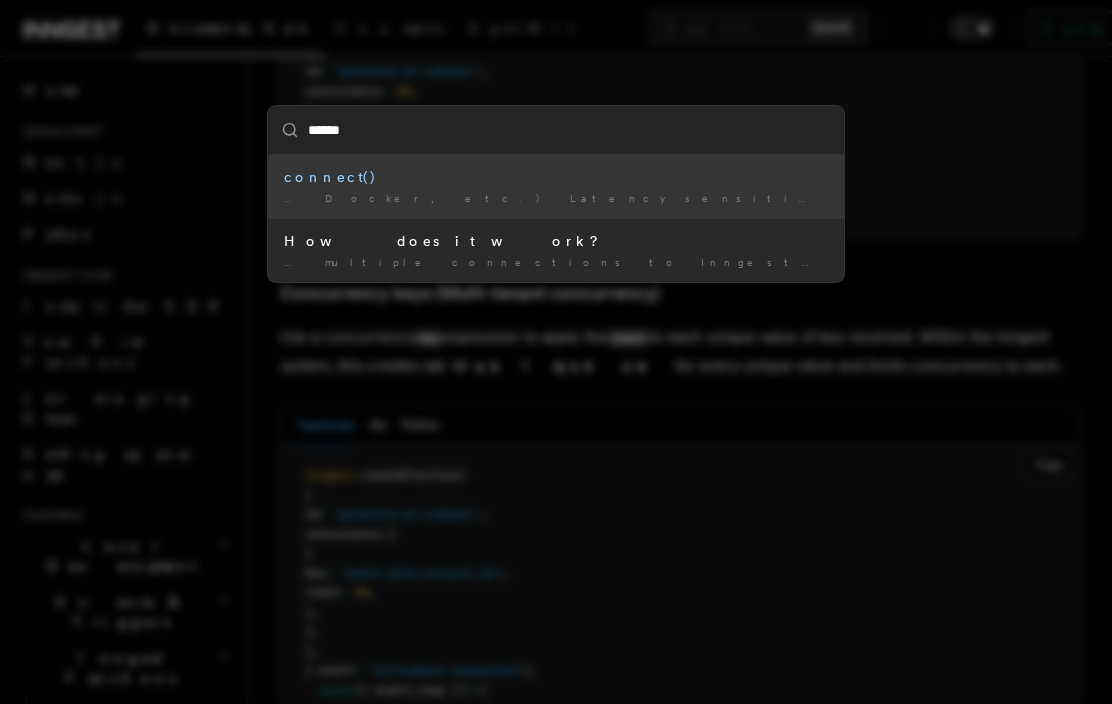 type on "*******" 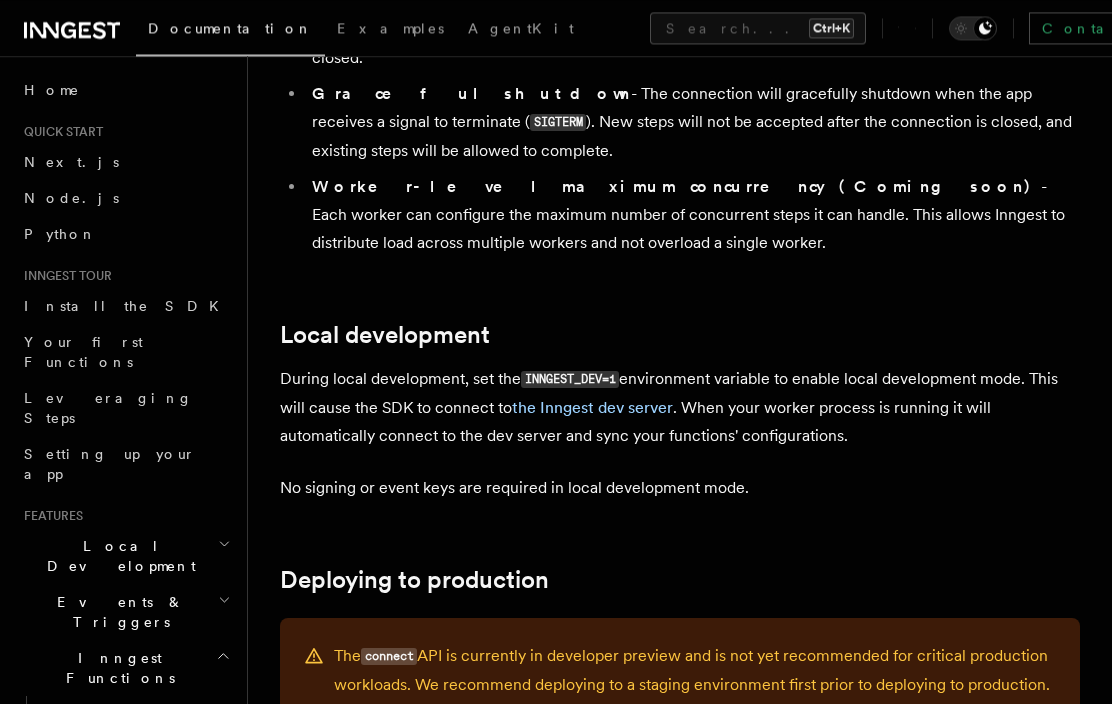 scroll, scrollTop: 2323, scrollLeft: 0, axis: vertical 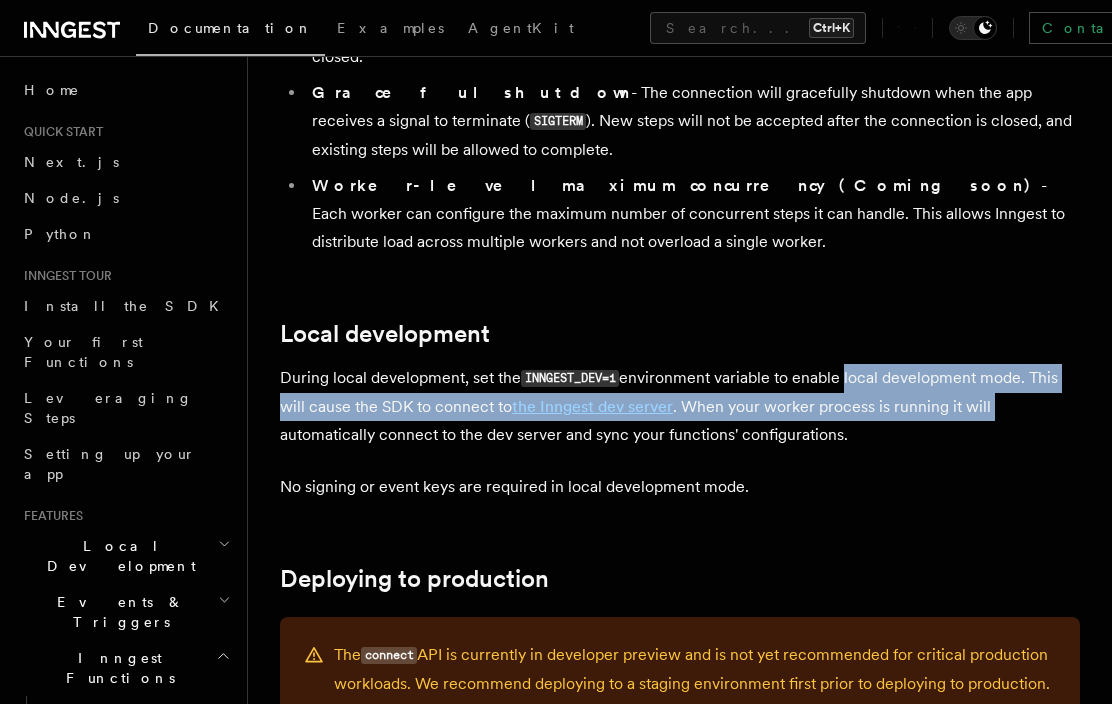 drag, startPoint x: 847, startPoint y: 280, endPoint x: 1006, endPoint y: 319, distance: 163.71317 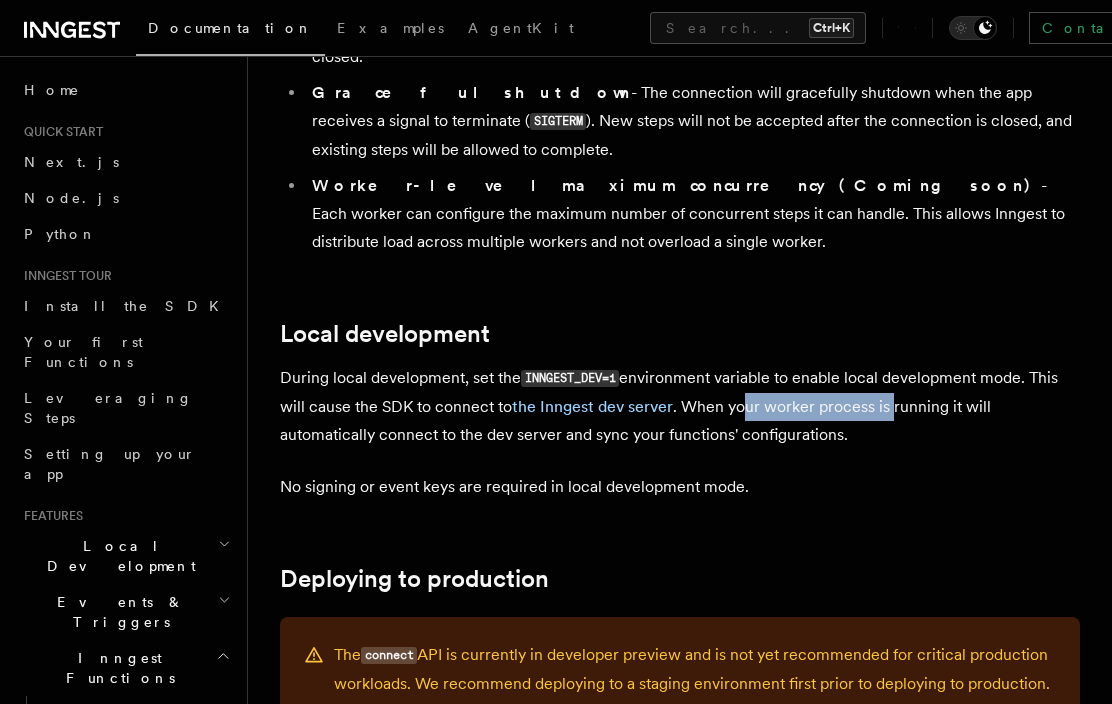 drag, startPoint x: 746, startPoint y: 313, endPoint x: 892, endPoint y: 313, distance: 146 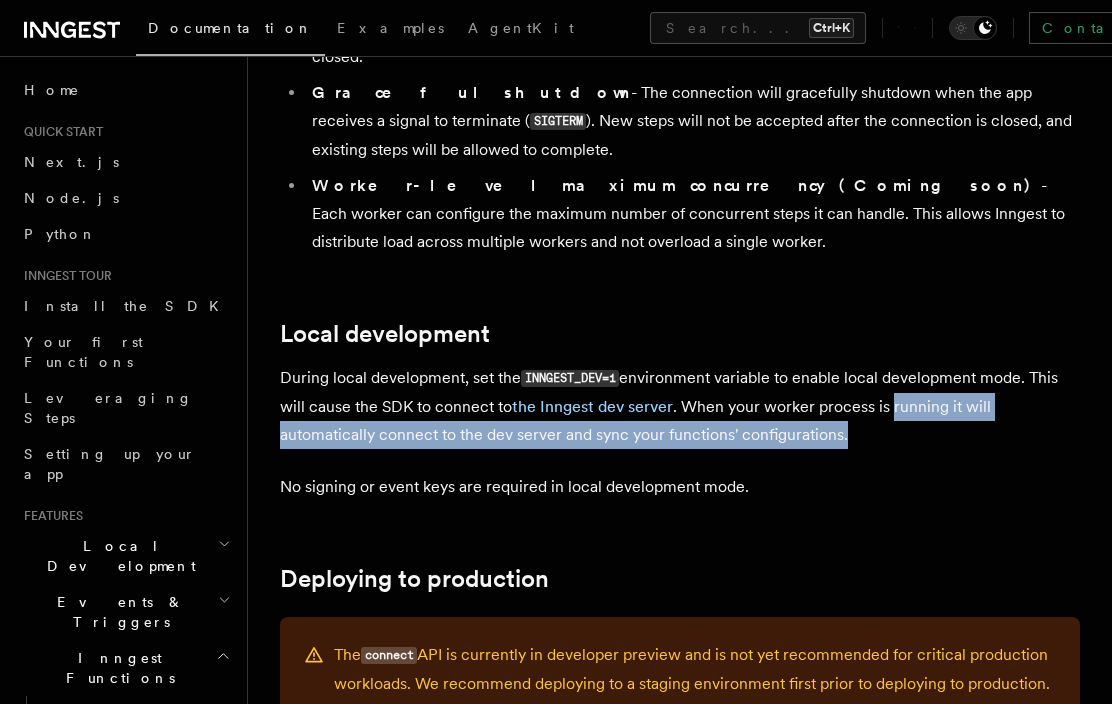 drag, startPoint x: 893, startPoint y: 313, endPoint x: 918, endPoint y: 331, distance: 30.805843 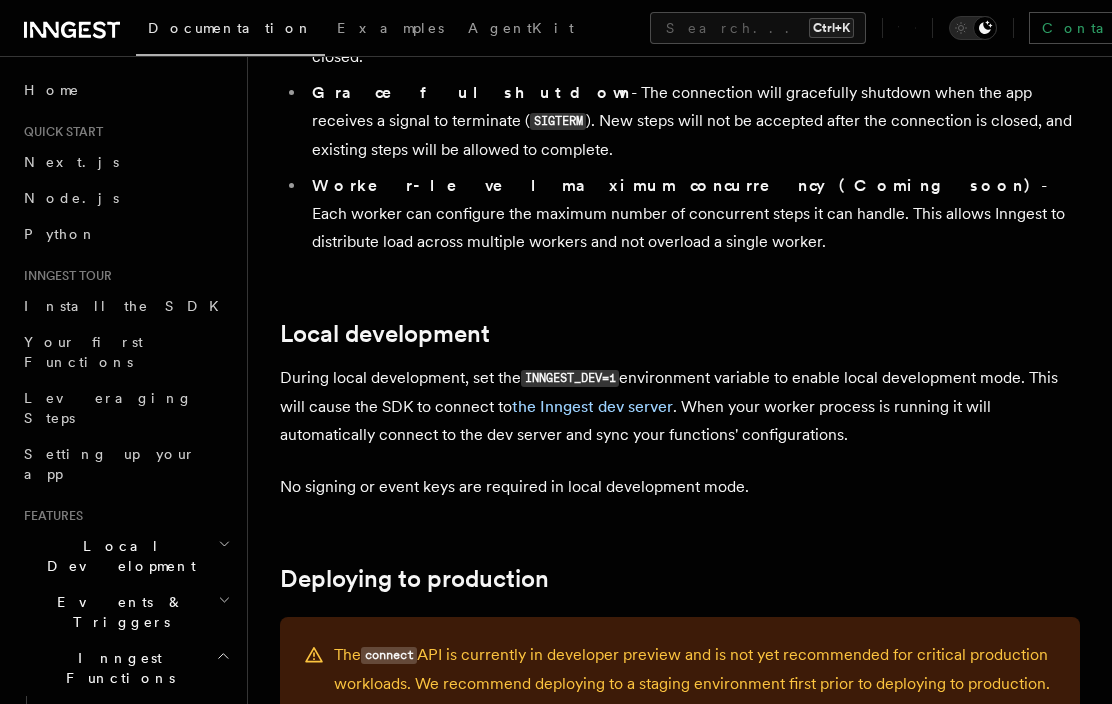 click on "During local development, set the  INNGEST_DEV=1  environment variable to enable local development mode. This will cause the SDK to connect to  the Inngest dev server . When your worker process is running it will automatically connect to the dev server and sync your functions' configurations." at bounding box center [680, 406] 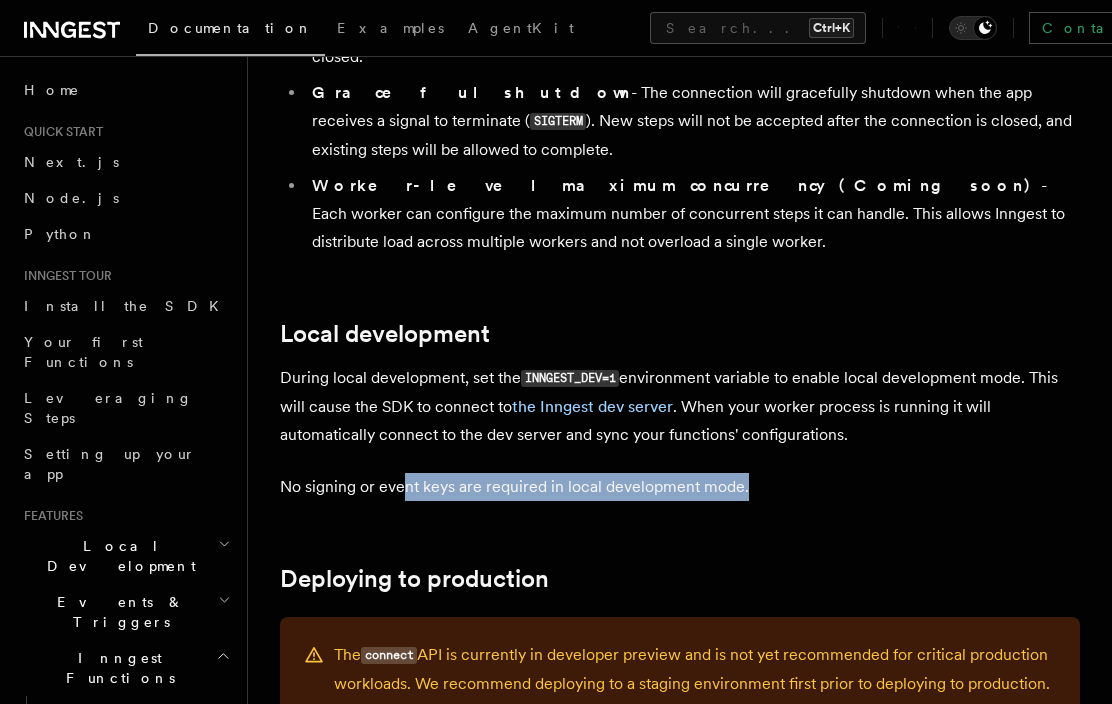 drag, startPoint x: 433, startPoint y: 396, endPoint x: 780, endPoint y: 384, distance: 347.20743 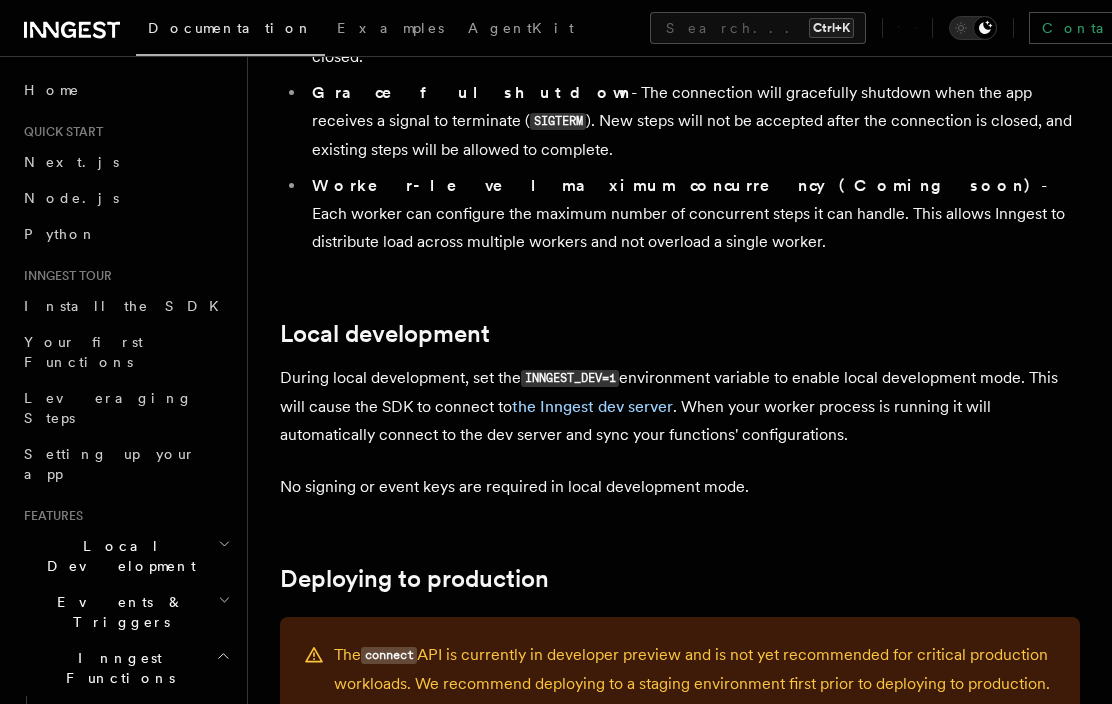 click on "No signing or event keys are required in local development mode." at bounding box center [680, 487] 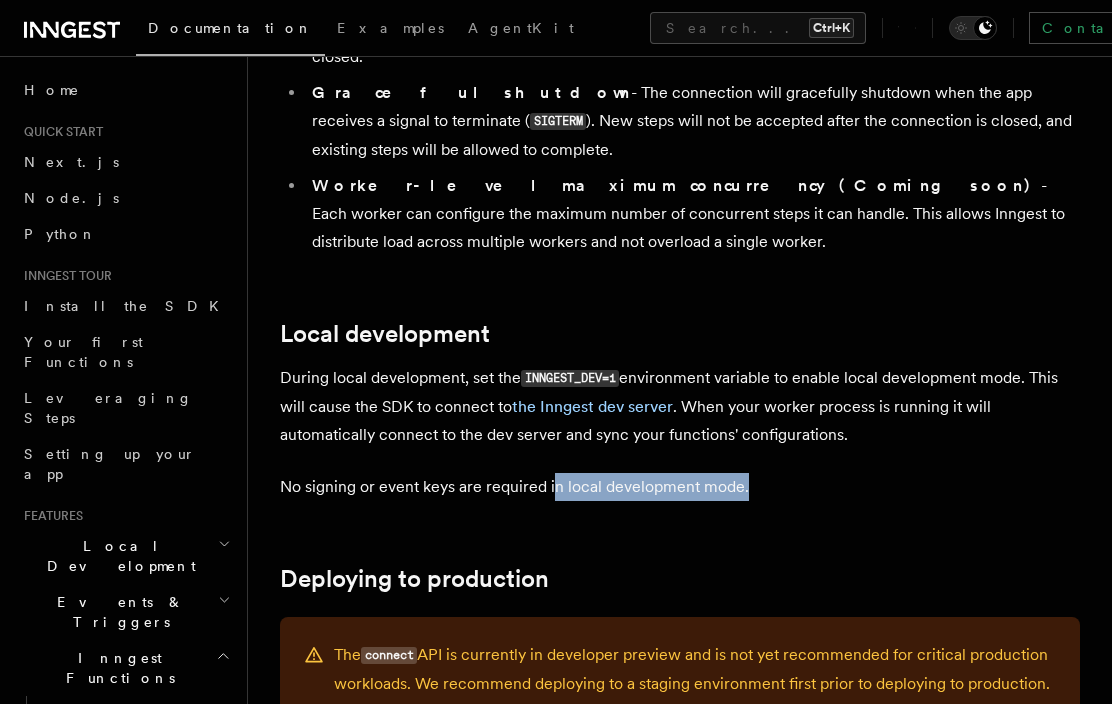 drag, startPoint x: 583, startPoint y: 383, endPoint x: 911, endPoint y: 400, distance: 328.44025 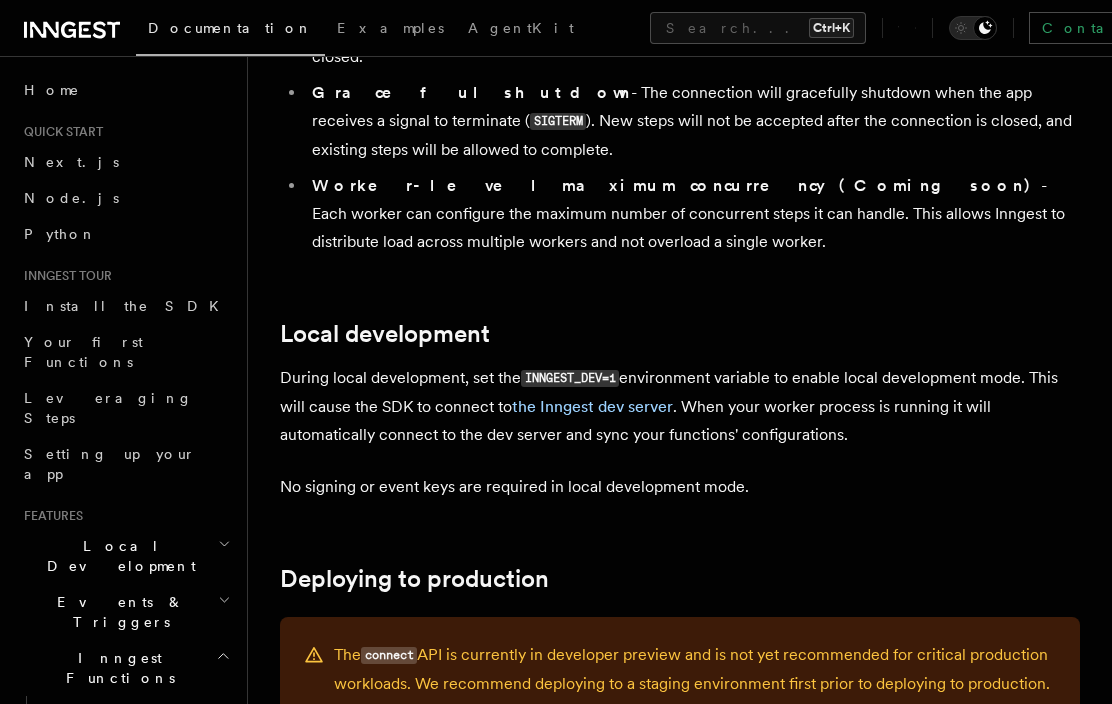 click on "No signing or event keys are required in local development mode." at bounding box center [680, 487] 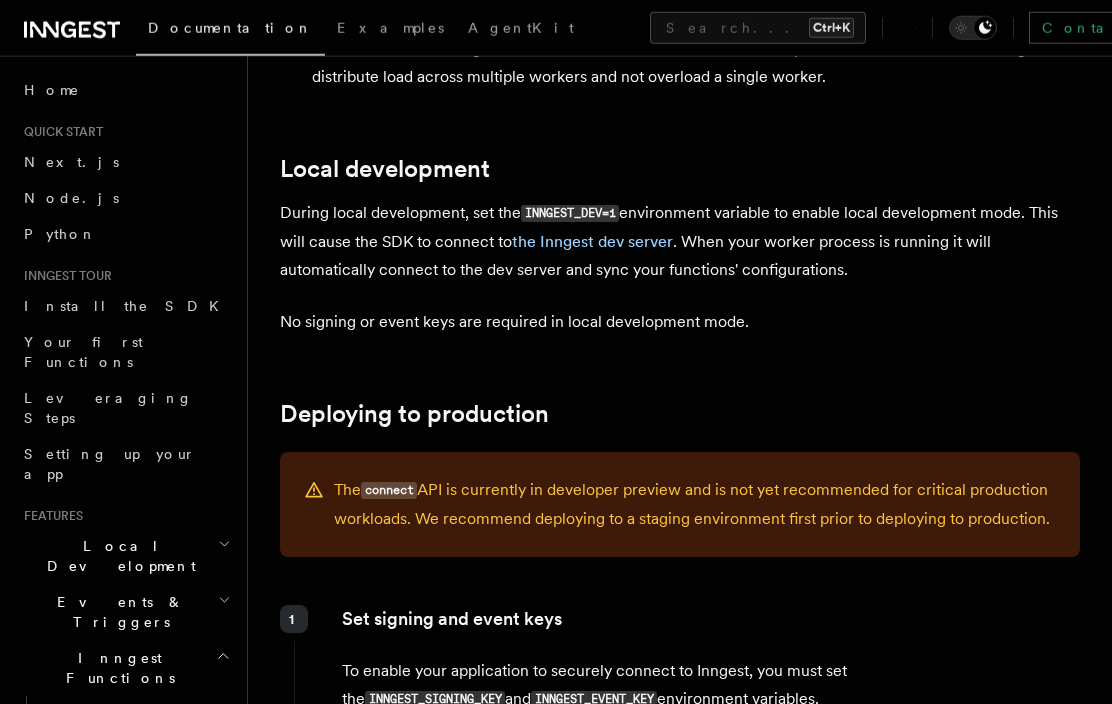 scroll, scrollTop: 2527, scrollLeft: 0, axis: vertical 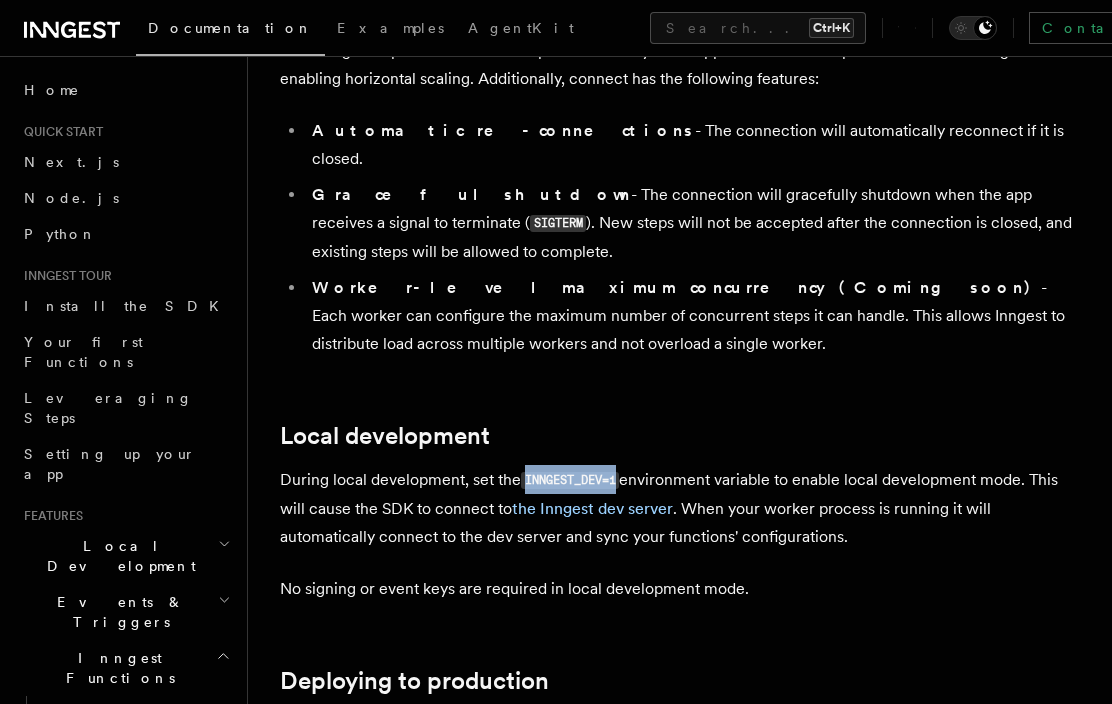 drag, startPoint x: 527, startPoint y: 381, endPoint x: 618, endPoint y: 388, distance: 91.26884 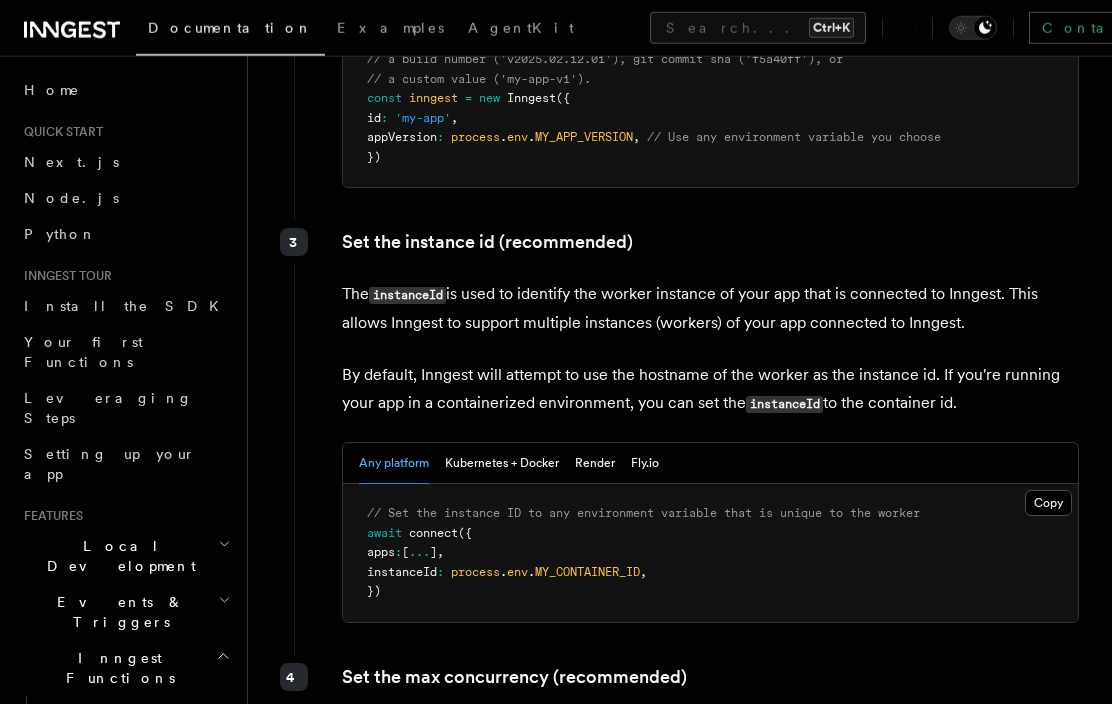 scroll, scrollTop: 3649, scrollLeft: 0, axis: vertical 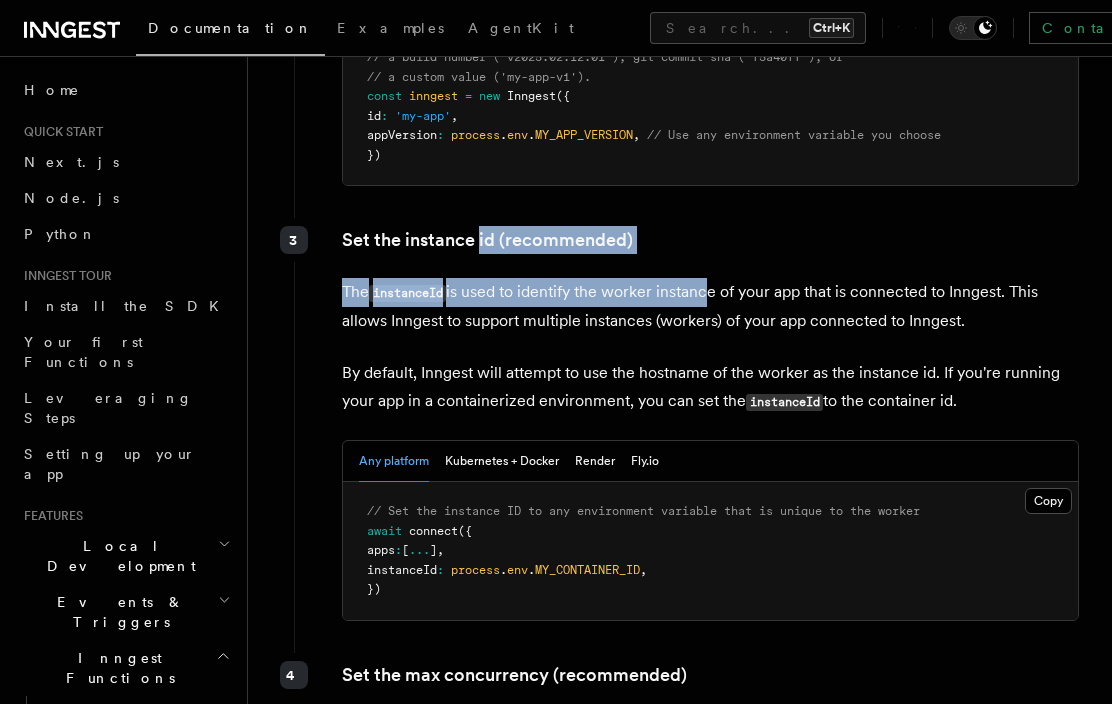 drag, startPoint x: 477, startPoint y: 145, endPoint x: 712, endPoint y: 177, distance: 237.16872 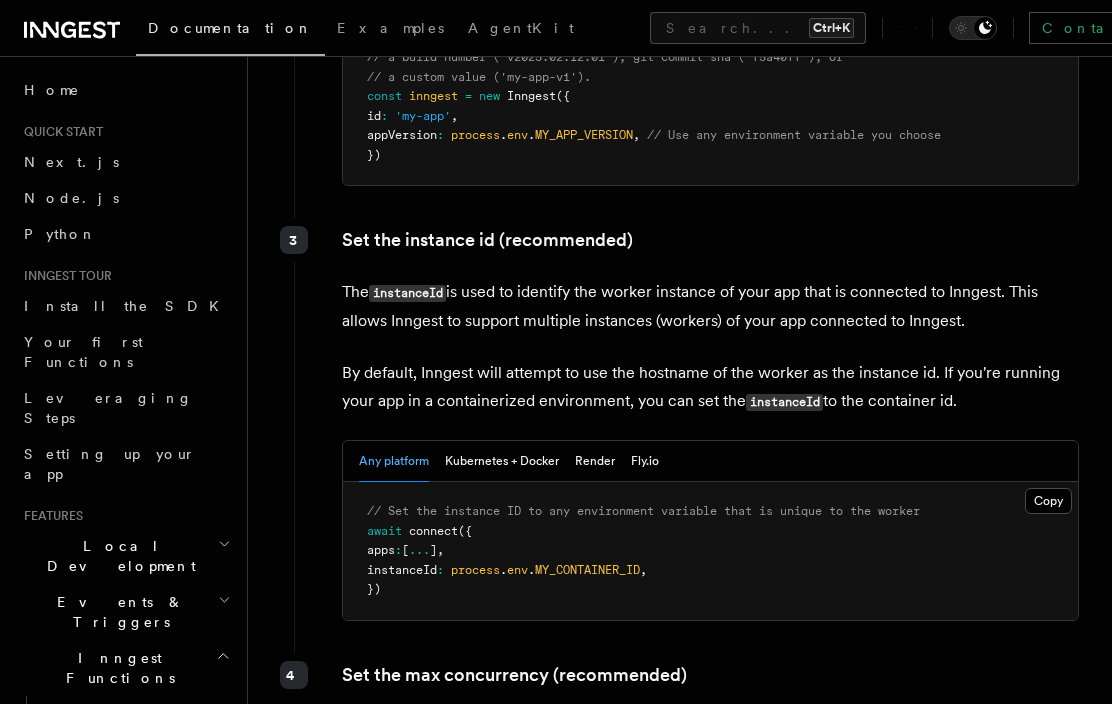 drag, startPoint x: 583, startPoint y: 202, endPoint x: 999, endPoint y: 245, distance: 418.21646 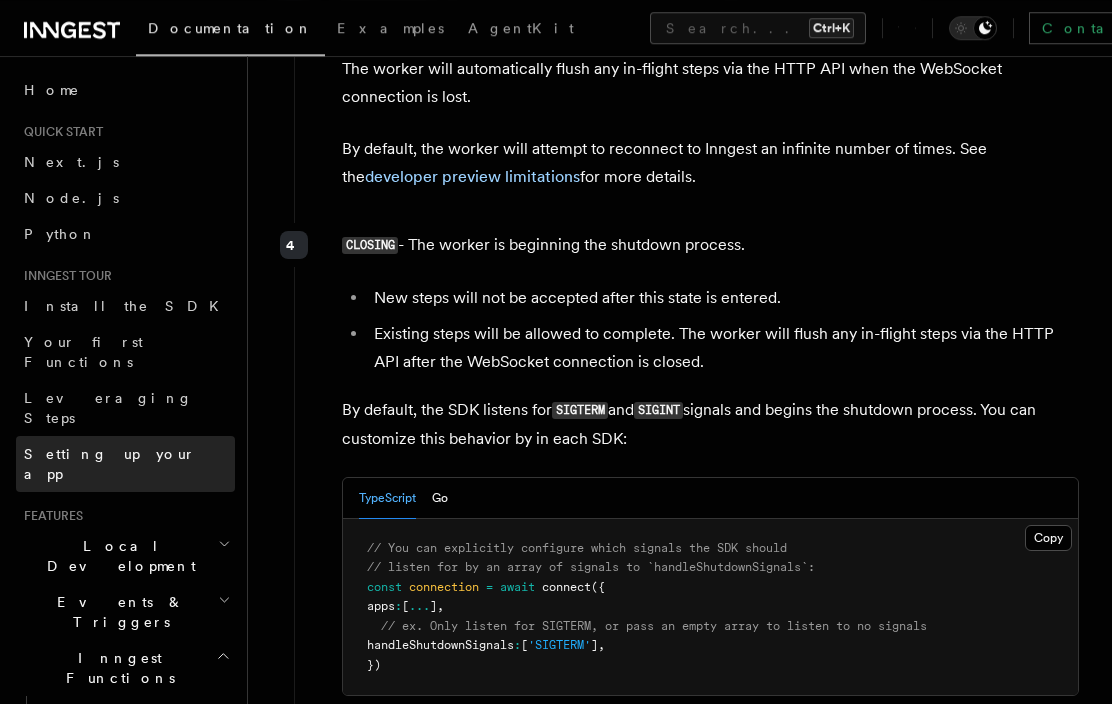 scroll, scrollTop: 5587, scrollLeft: 0, axis: vertical 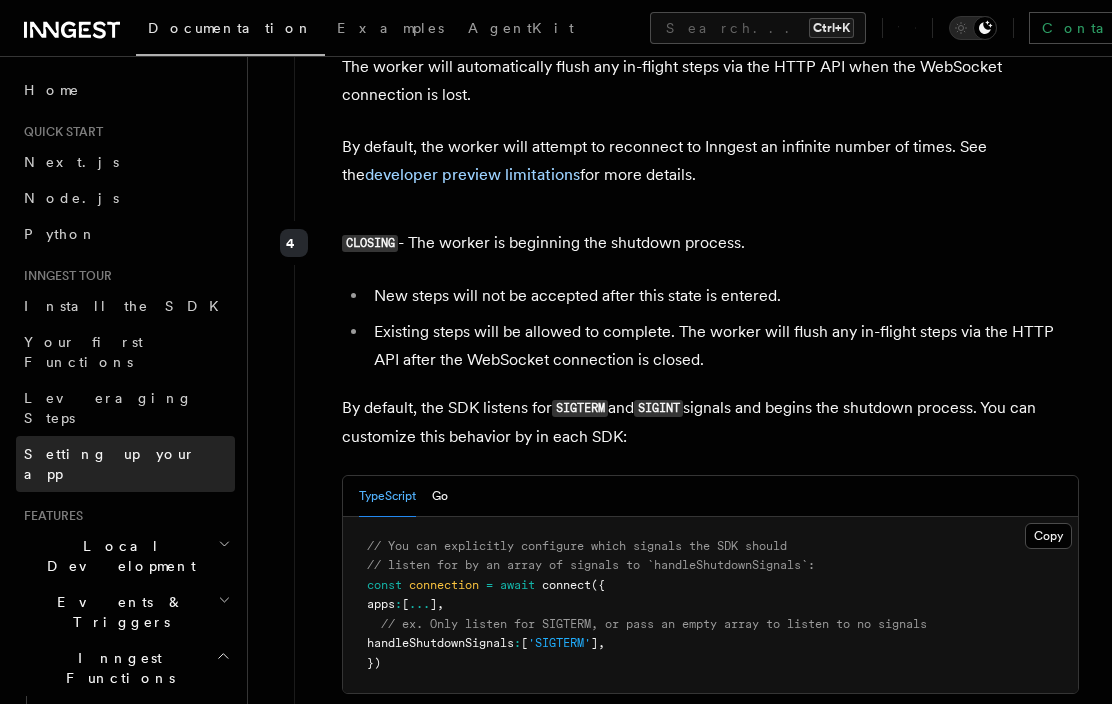 click on "Setting up your app" at bounding box center [125, 464] 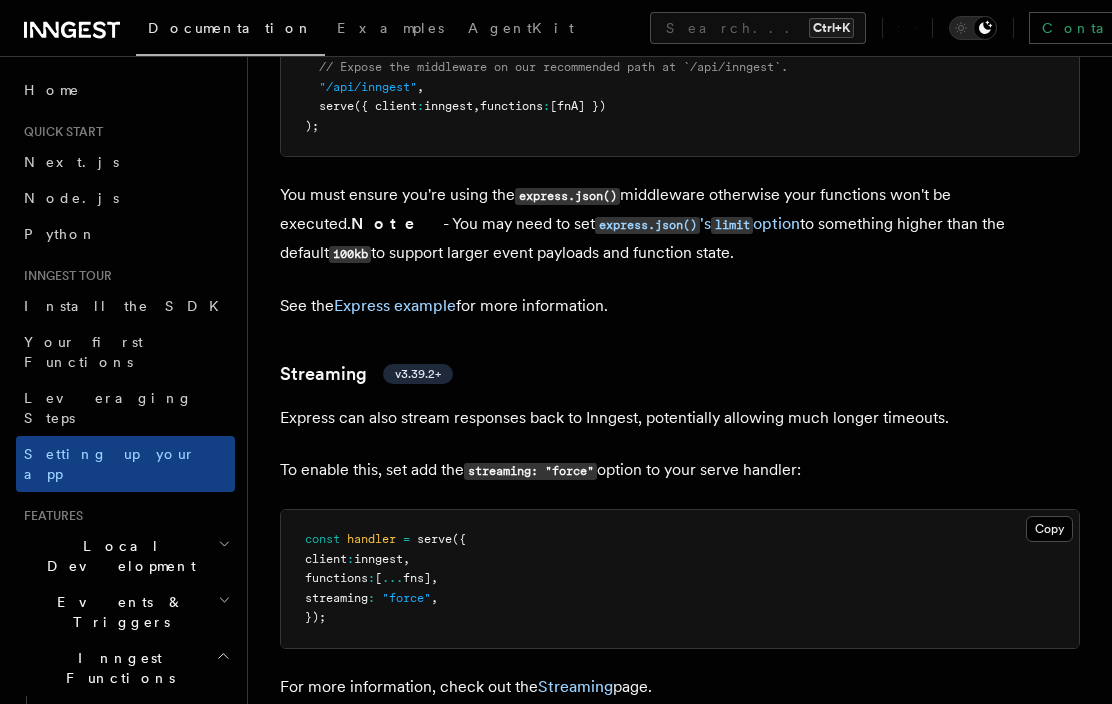 scroll, scrollTop: 0, scrollLeft: 0, axis: both 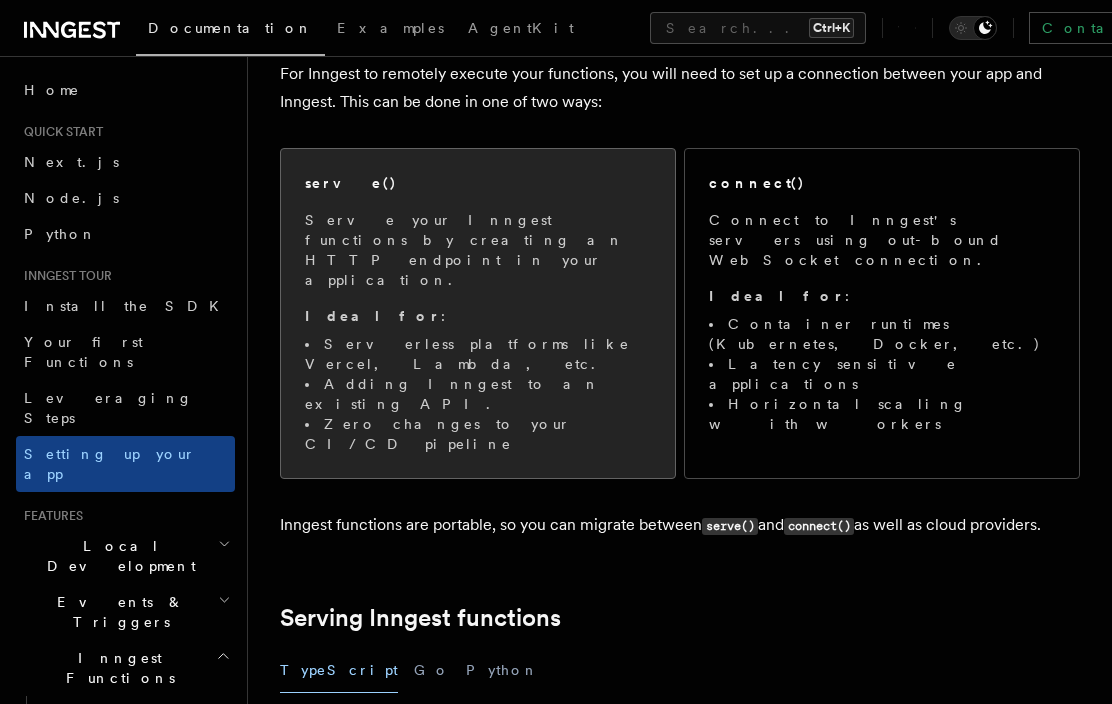 click on "Serve your Inngest functions by creating an HTTP endpoint in your application. Ideal for : Serverless platforms like Vercel, Lambda, etc. Adding Inngest to an existing API. Zero changes to your CI/CD pipeline" at bounding box center [478, 332] 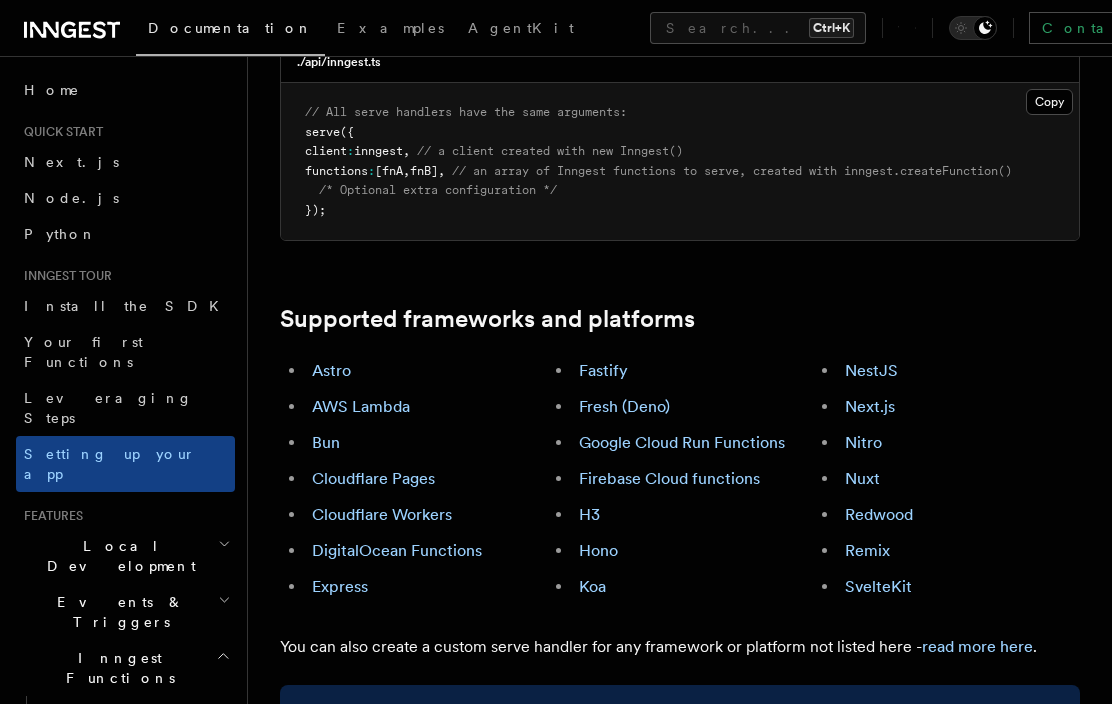 scroll, scrollTop: 1020, scrollLeft: 0, axis: vertical 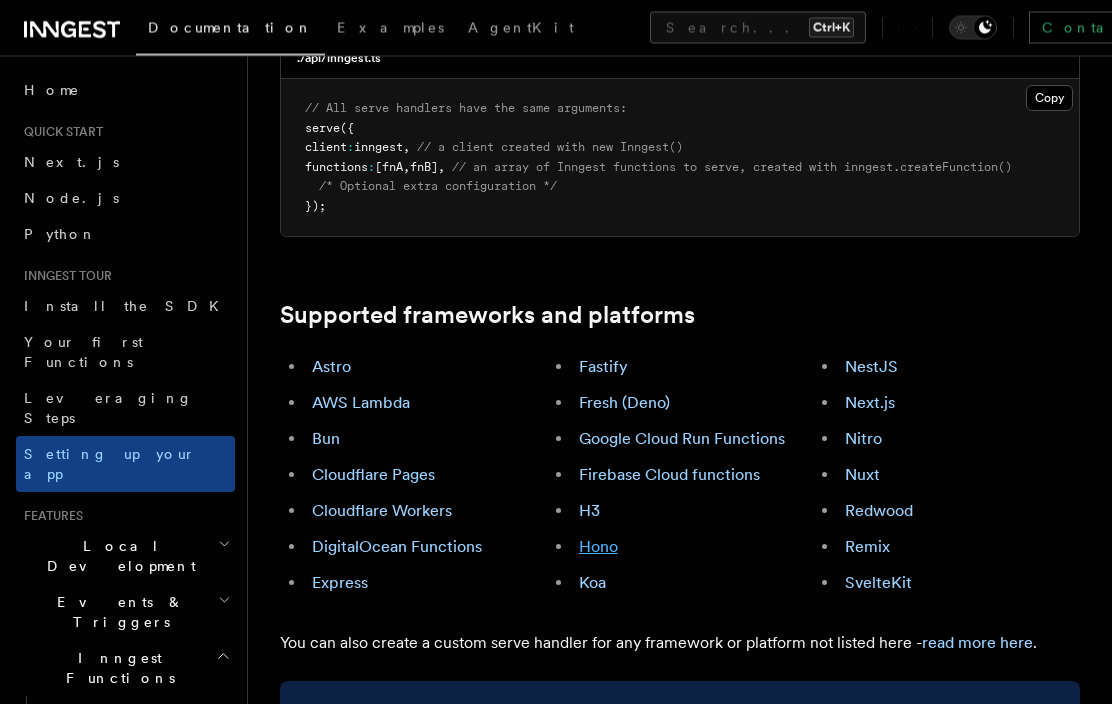 click on "Hono" at bounding box center (598, 547) 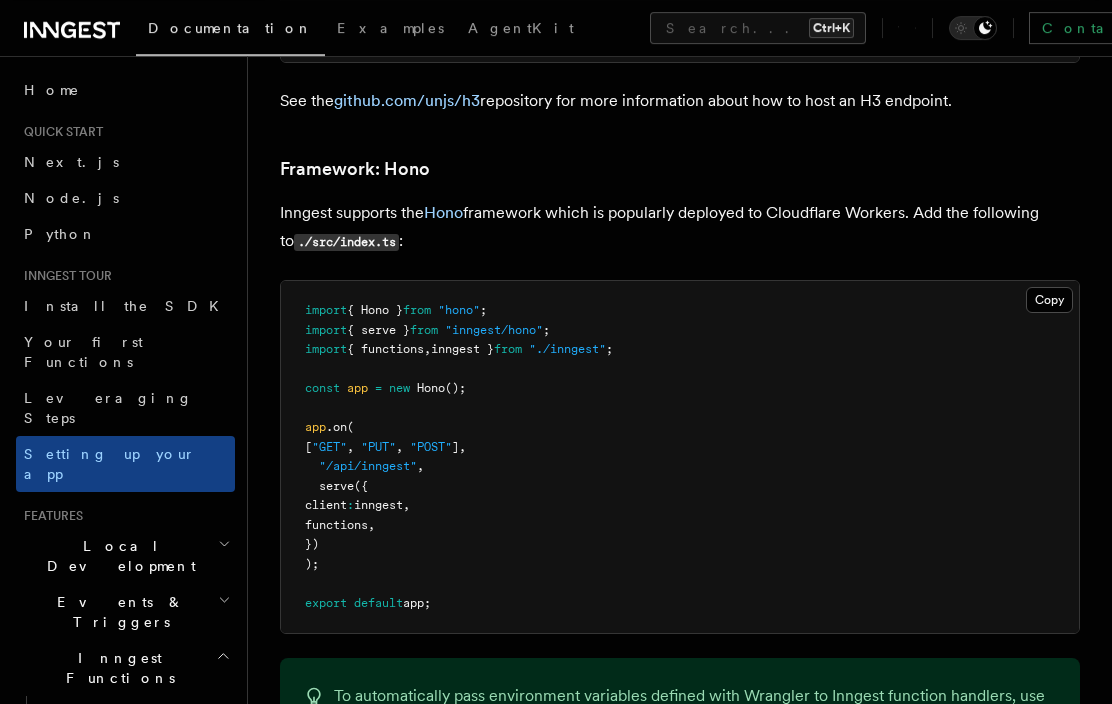 scroll, scrollTop: 9740, scrollLeft: 0, axis: vertical 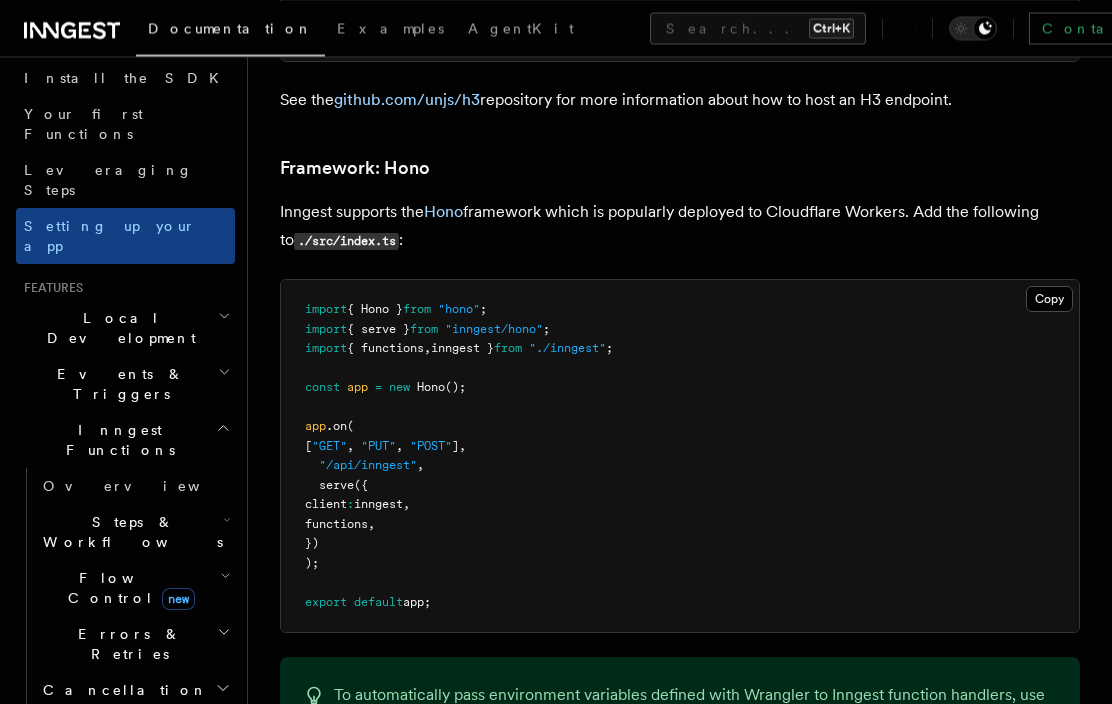 click on "Flow Control new" at bounding box center [135, 588] 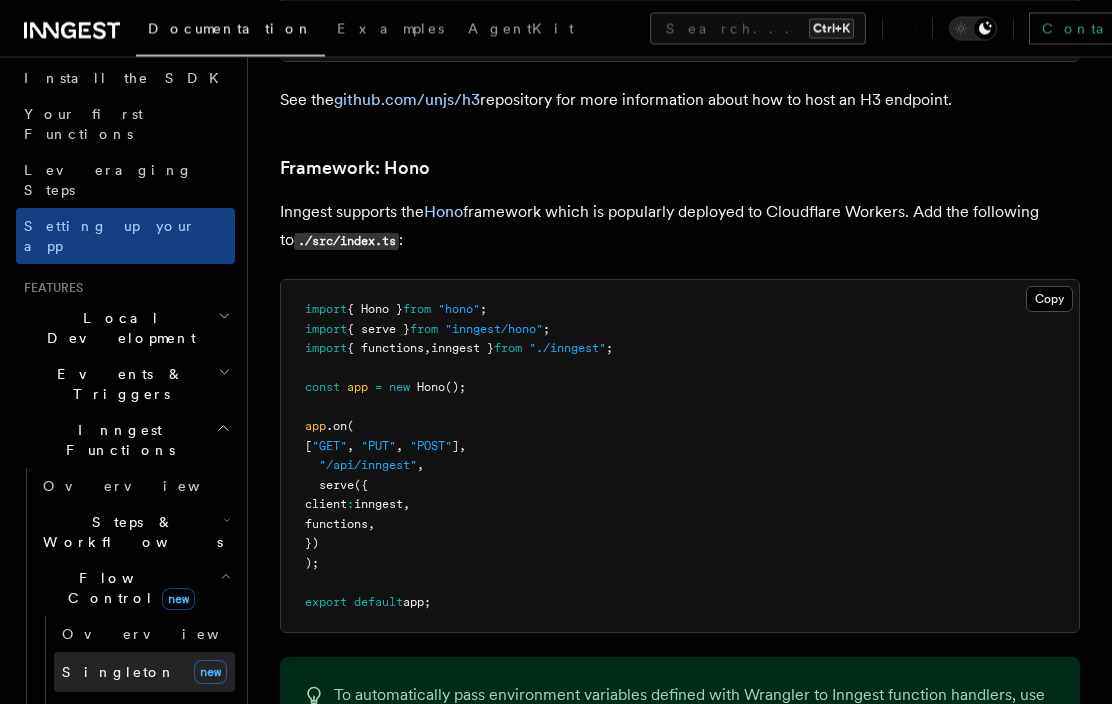 click on "Singleton new" at bounding box center (144, 672) 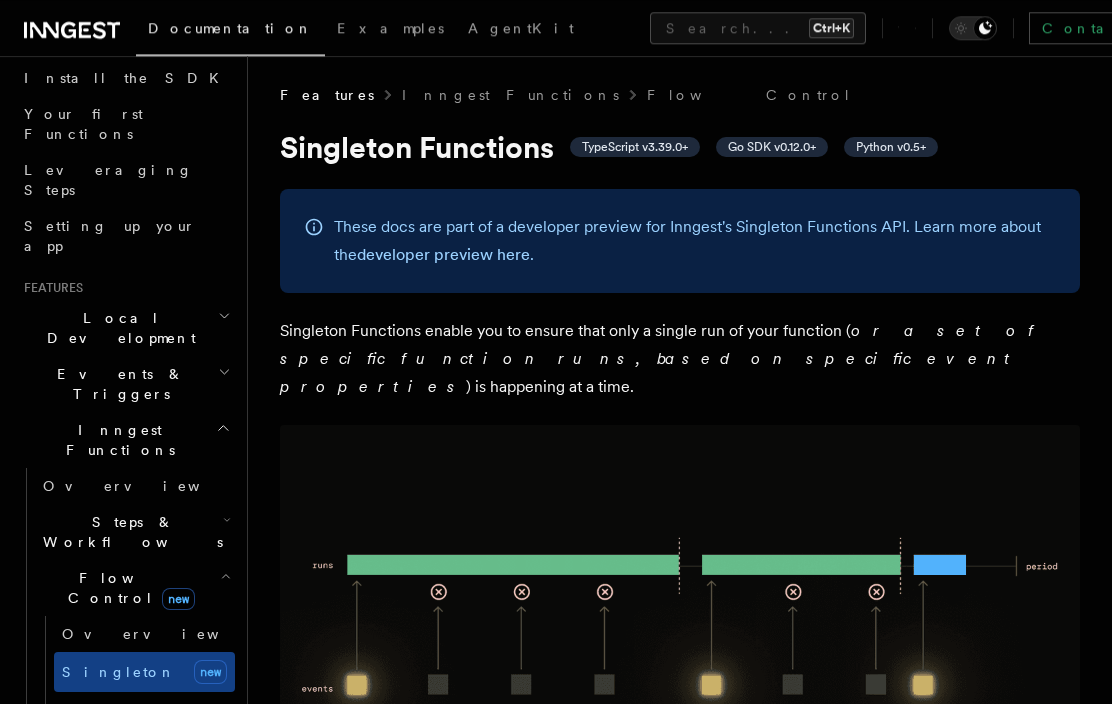 scroll, scrollTop: 0, scrollLeft: 0, axis: both 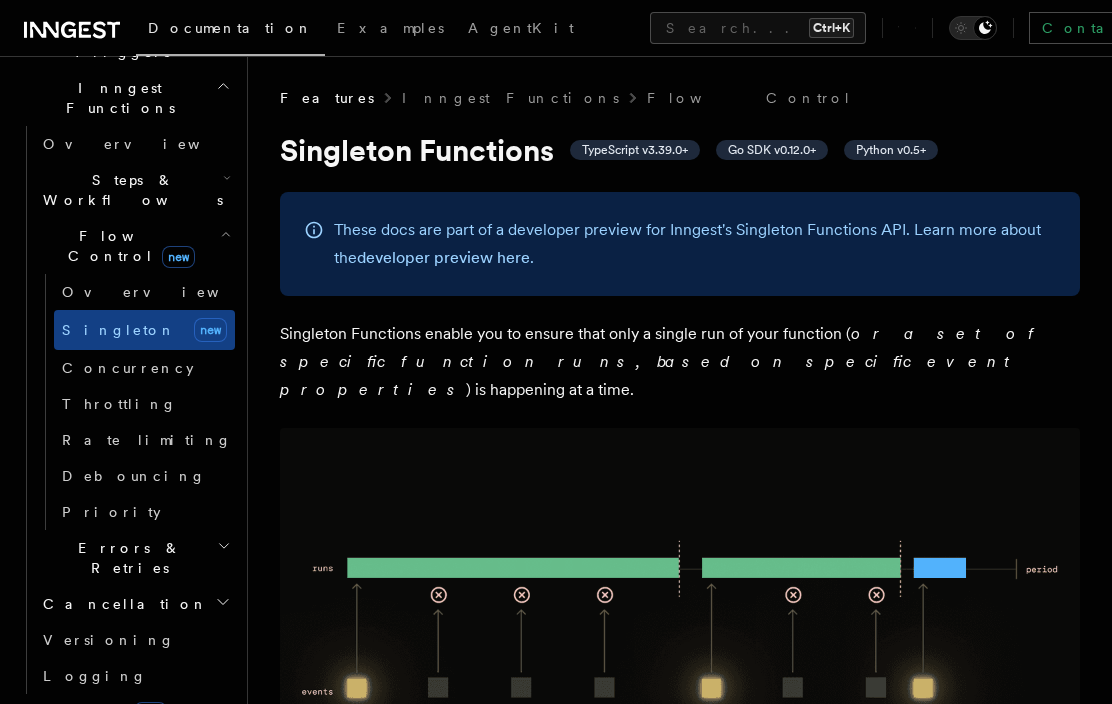 click on "new" at bounding box center (150, 713) 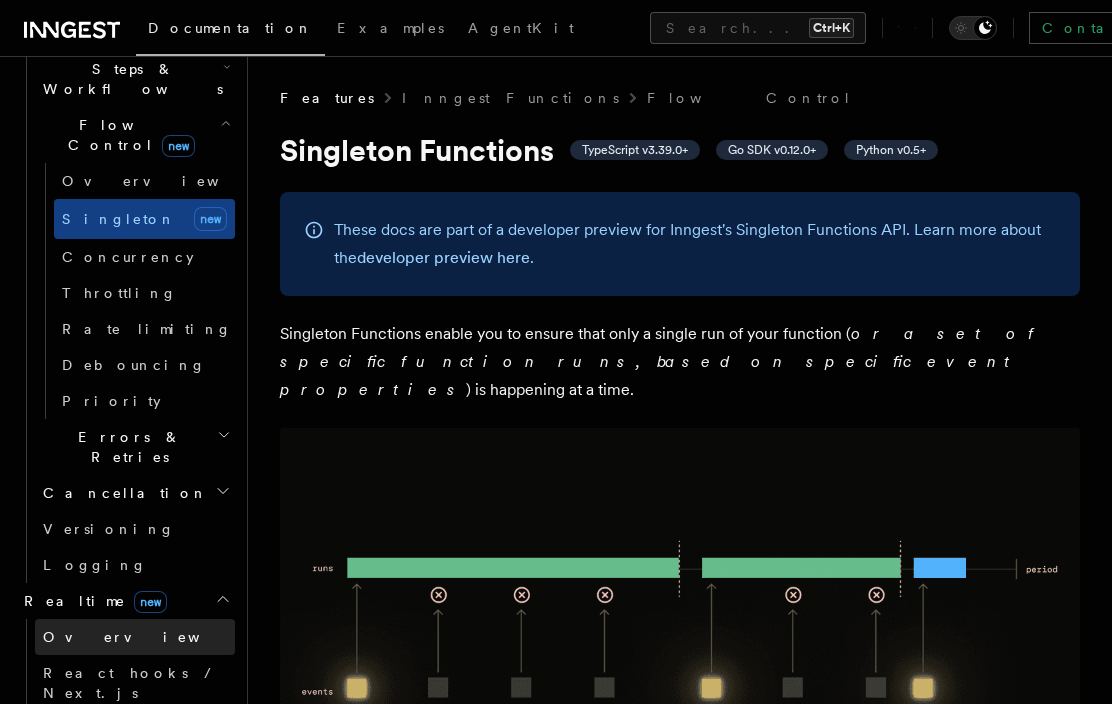 scroll, scrollTop: 684, scrollLeft: 0, axis: vertical 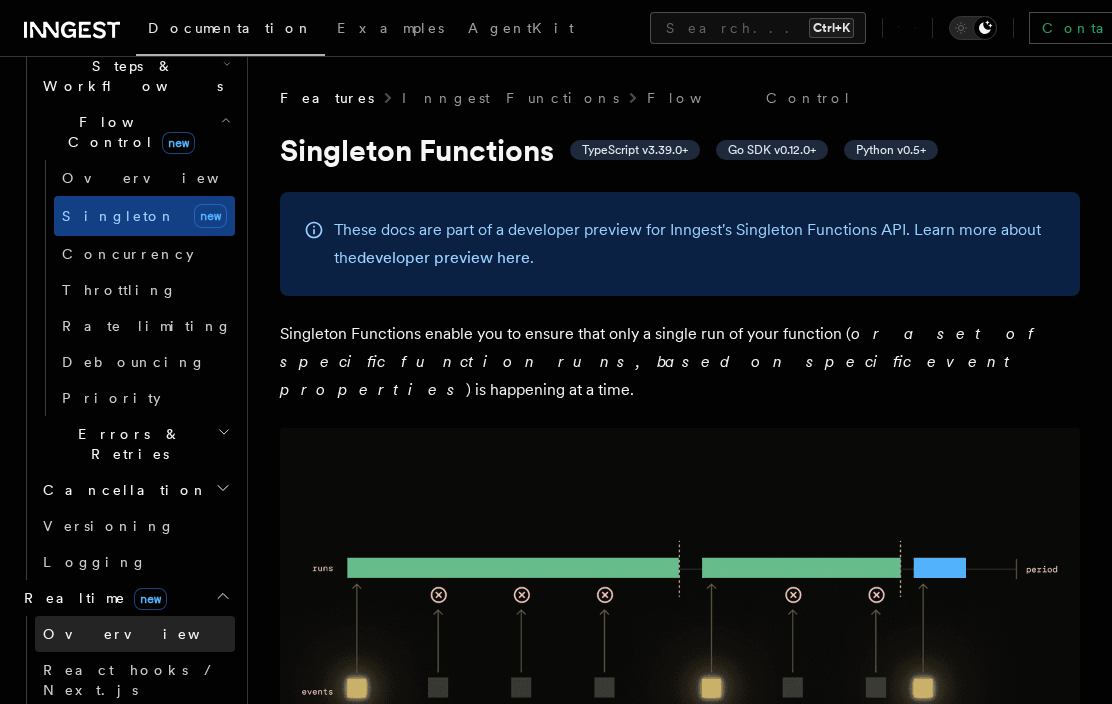 click on "Overview" at bounding box center (135, 634) 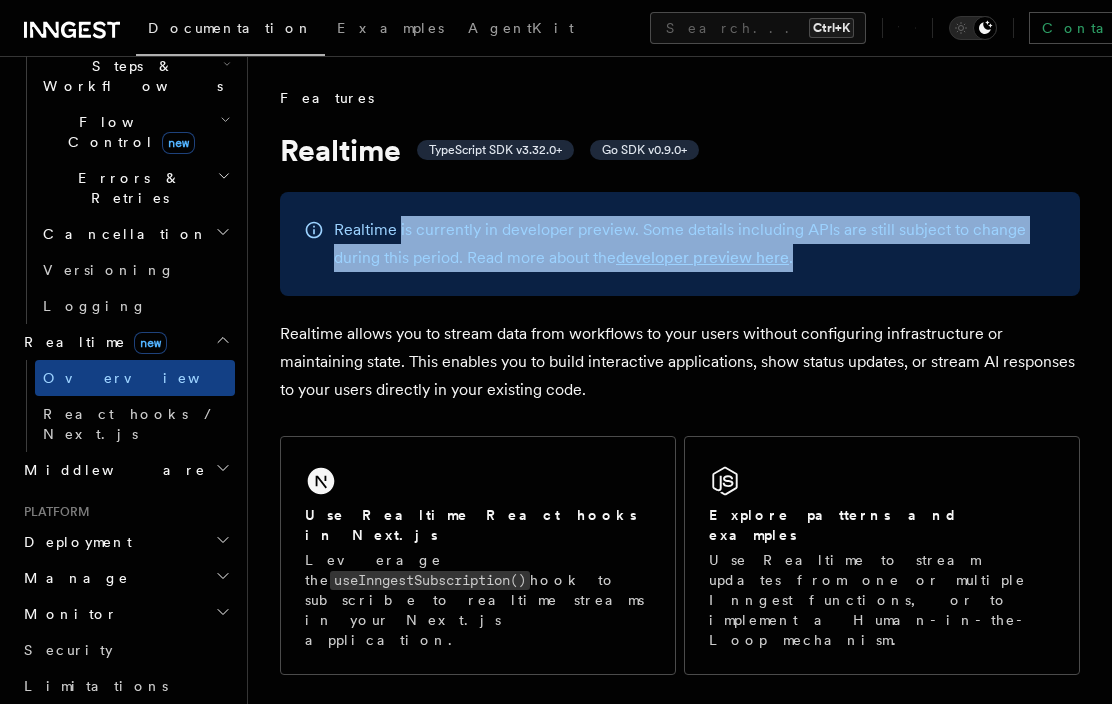 drag, startPoint x: 399, startPoint y: 230, endPoint x: 814, endPoint y: 276, distance: 417.54163 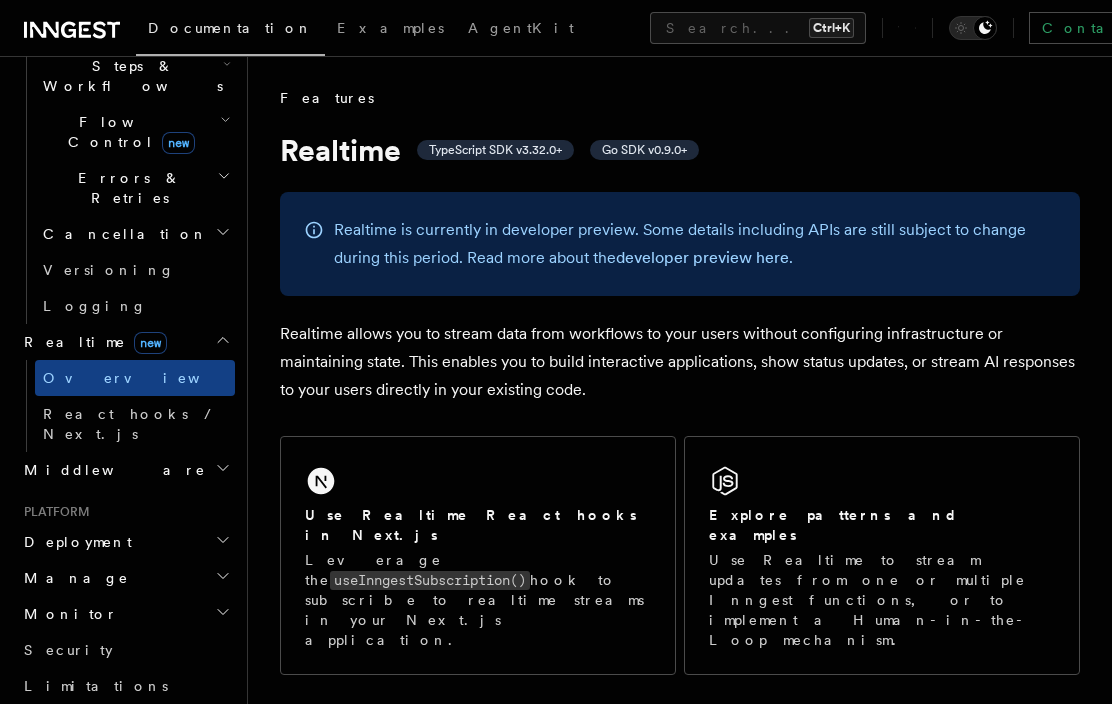 click on "Realtime is currently in developer preview. Some details including APIs are still subject to change during this period. Read more about the  developer preview here ." at bounding box center [680, 244] 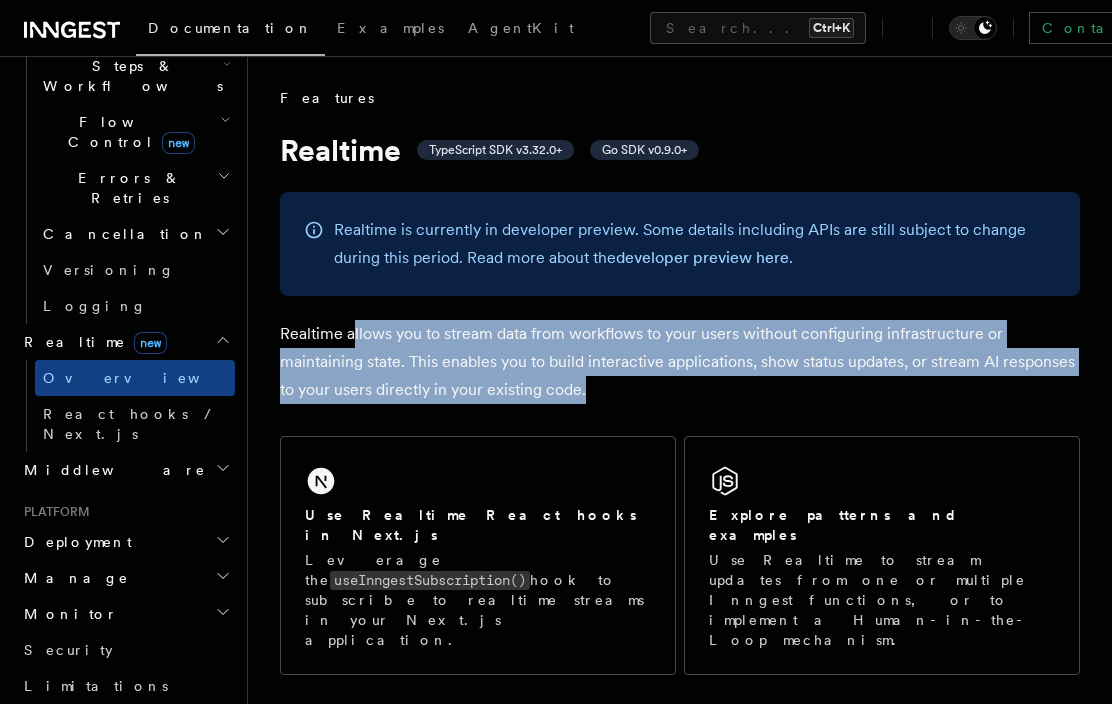 drag, startPoint x: 551, startPoint y: 383, endPoint x: 642, endPoint y: 394, distance: 91.66242 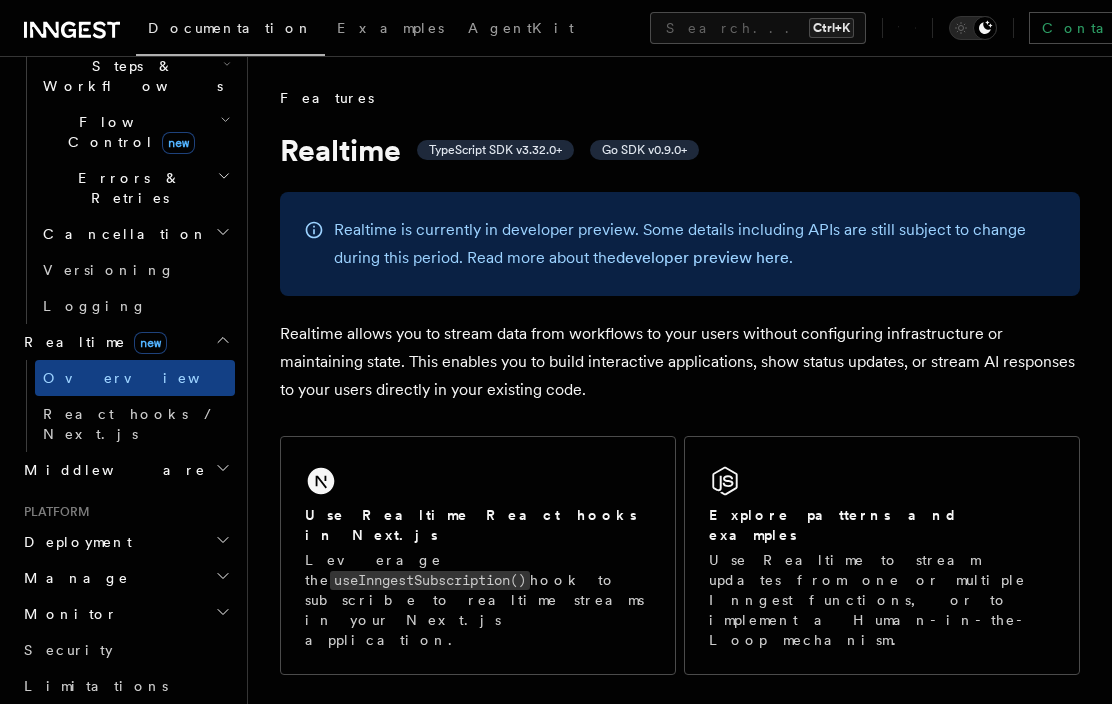 click on "Realtime allows you to stream data from workflows to your users without configuring infrastructure or maintaining state. This enables you to build interactive applications, show status updates, or stream AI responses to your users directly in your existing code." at bounding box center (680, 362) 